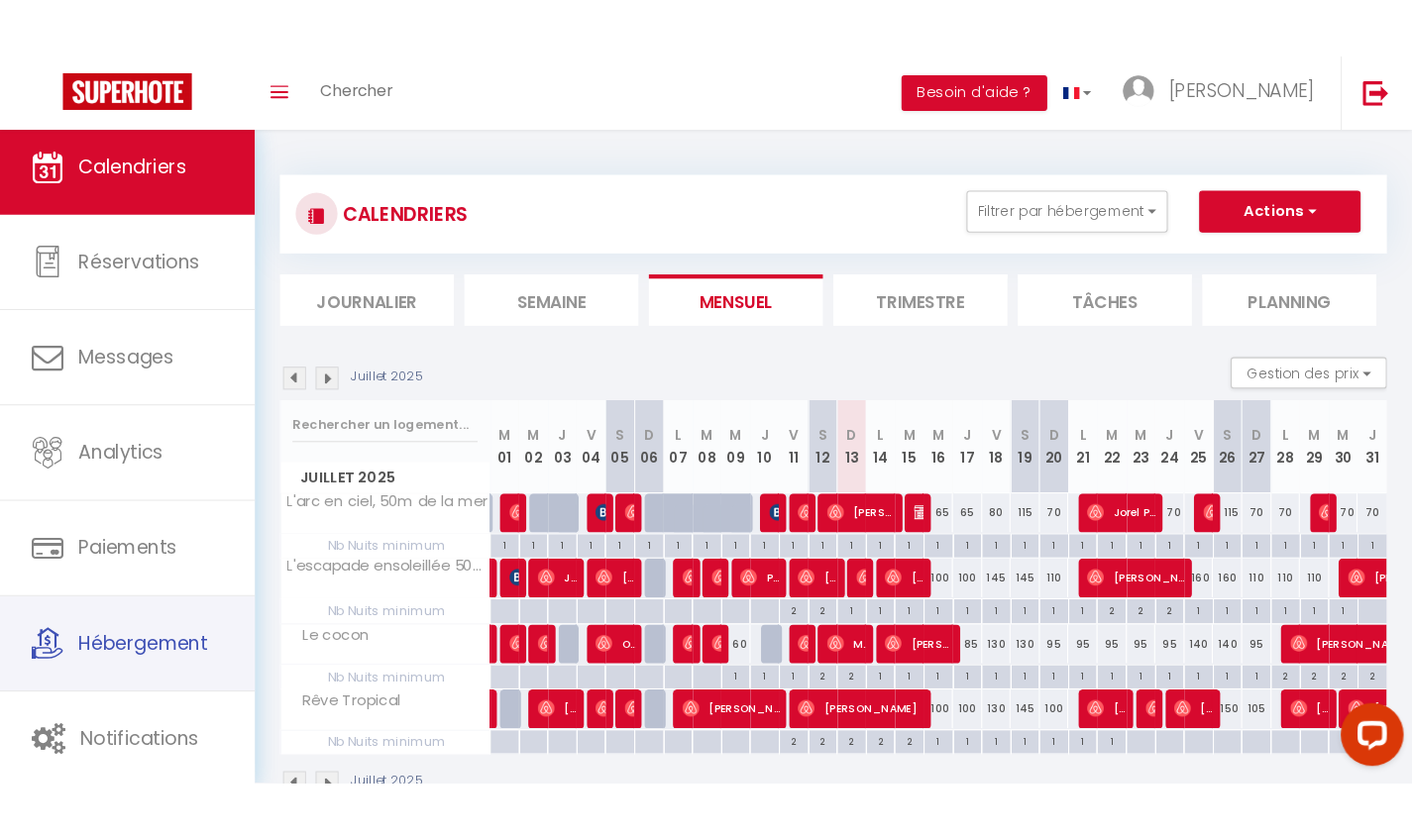 scroll, scrollTop: 0, scrollLeft: 0, axis: both 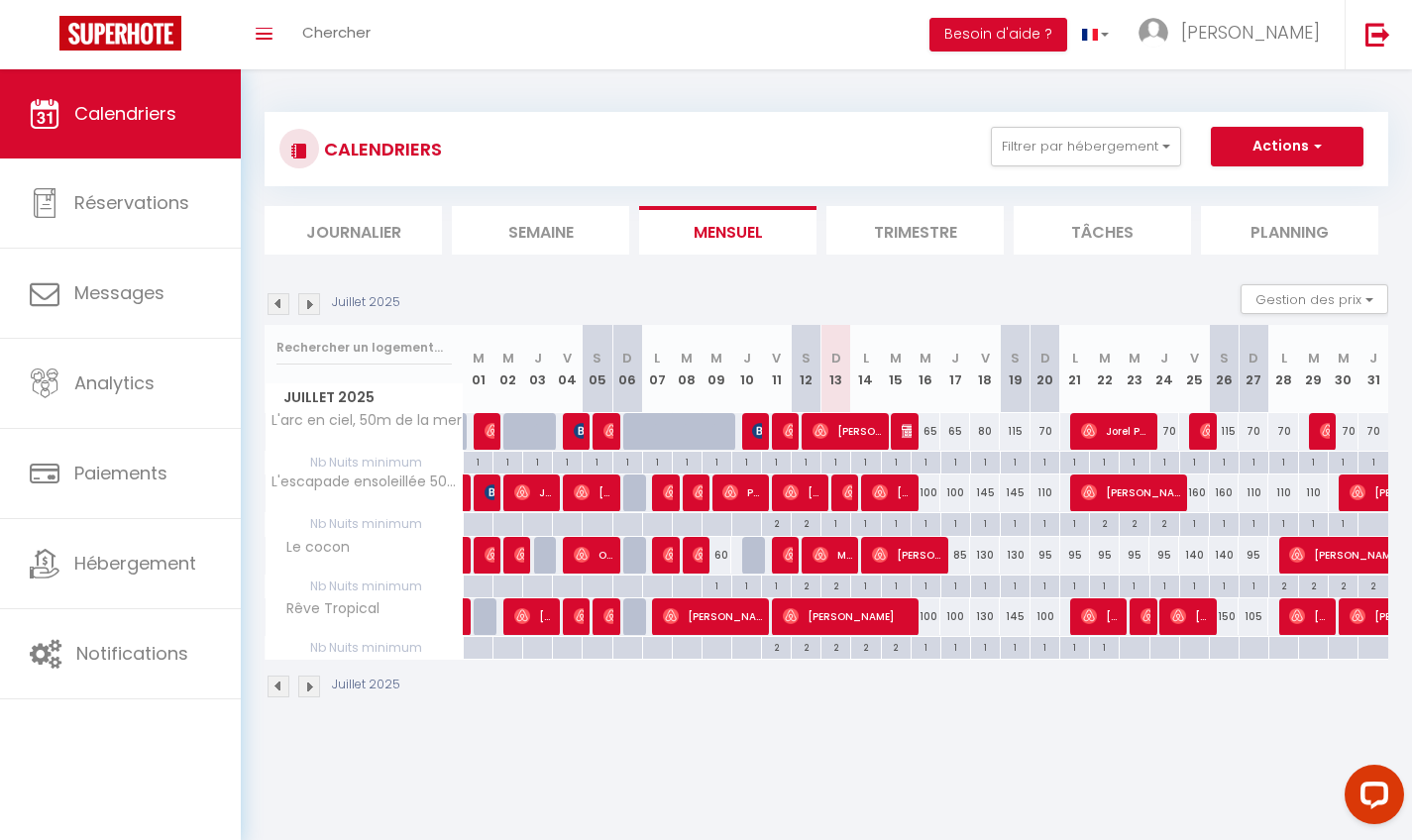 click on "Actions" at bounding box center [1287, 147] 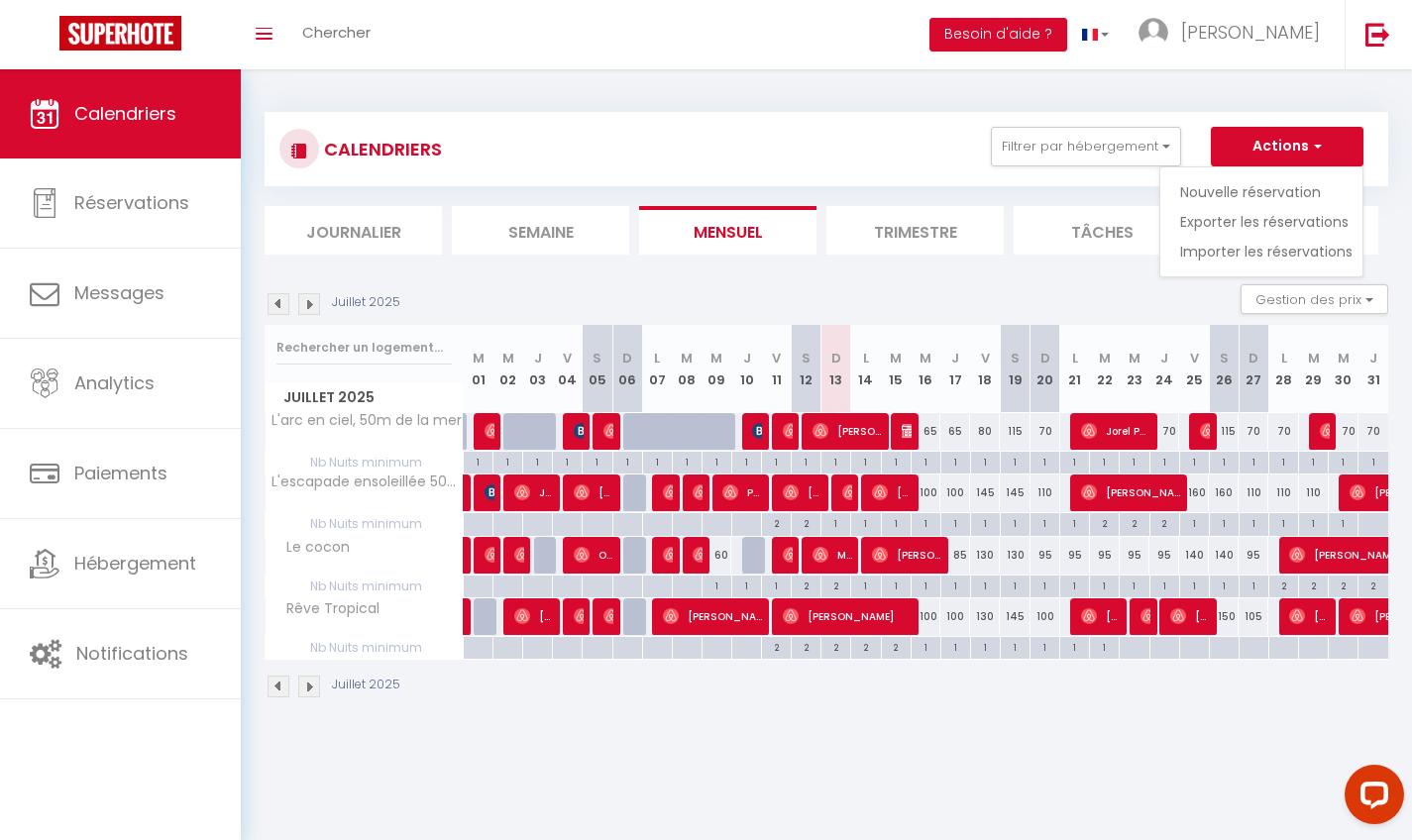 click on "Nouvelle réservation" at bounding box center (1266, 192) 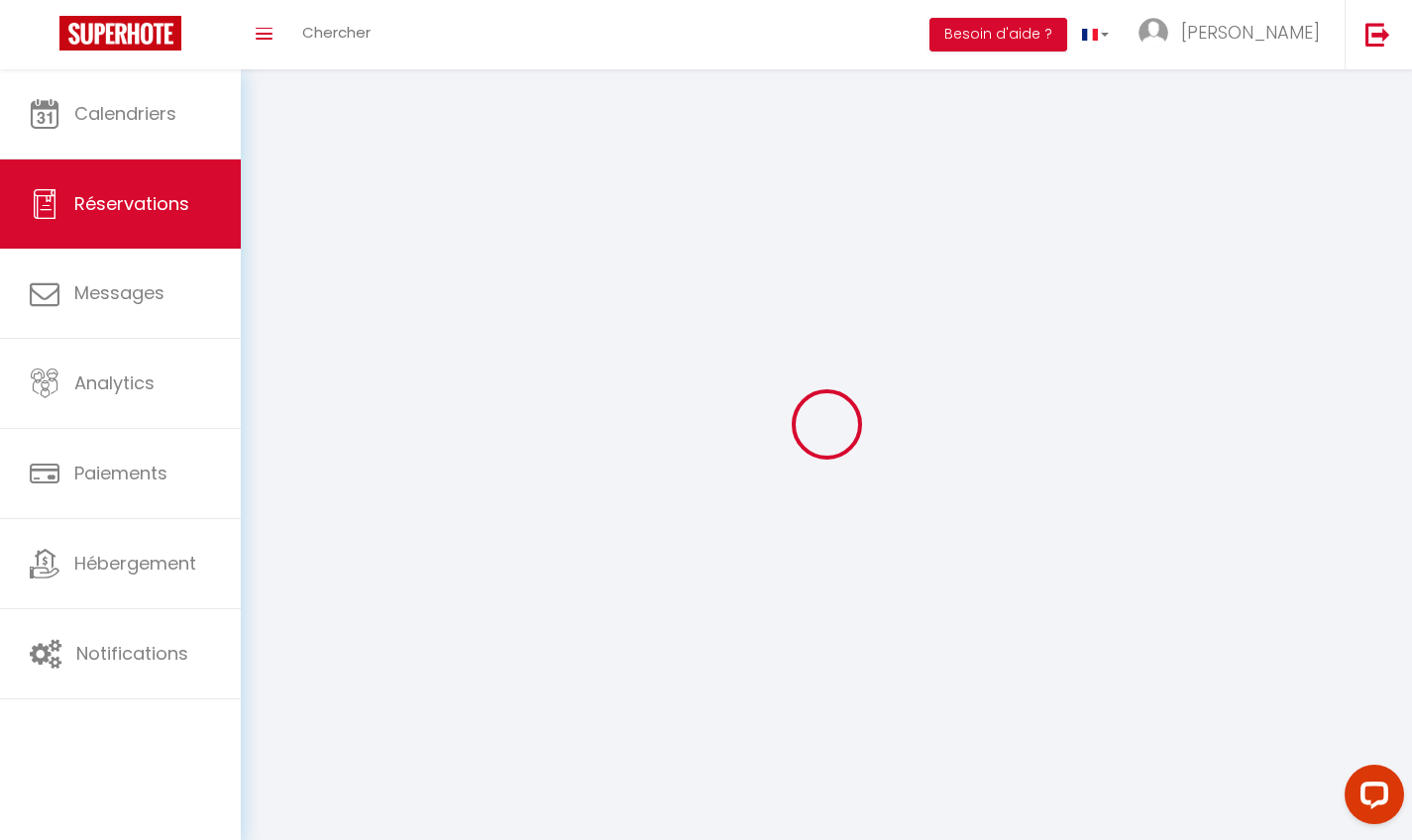 select 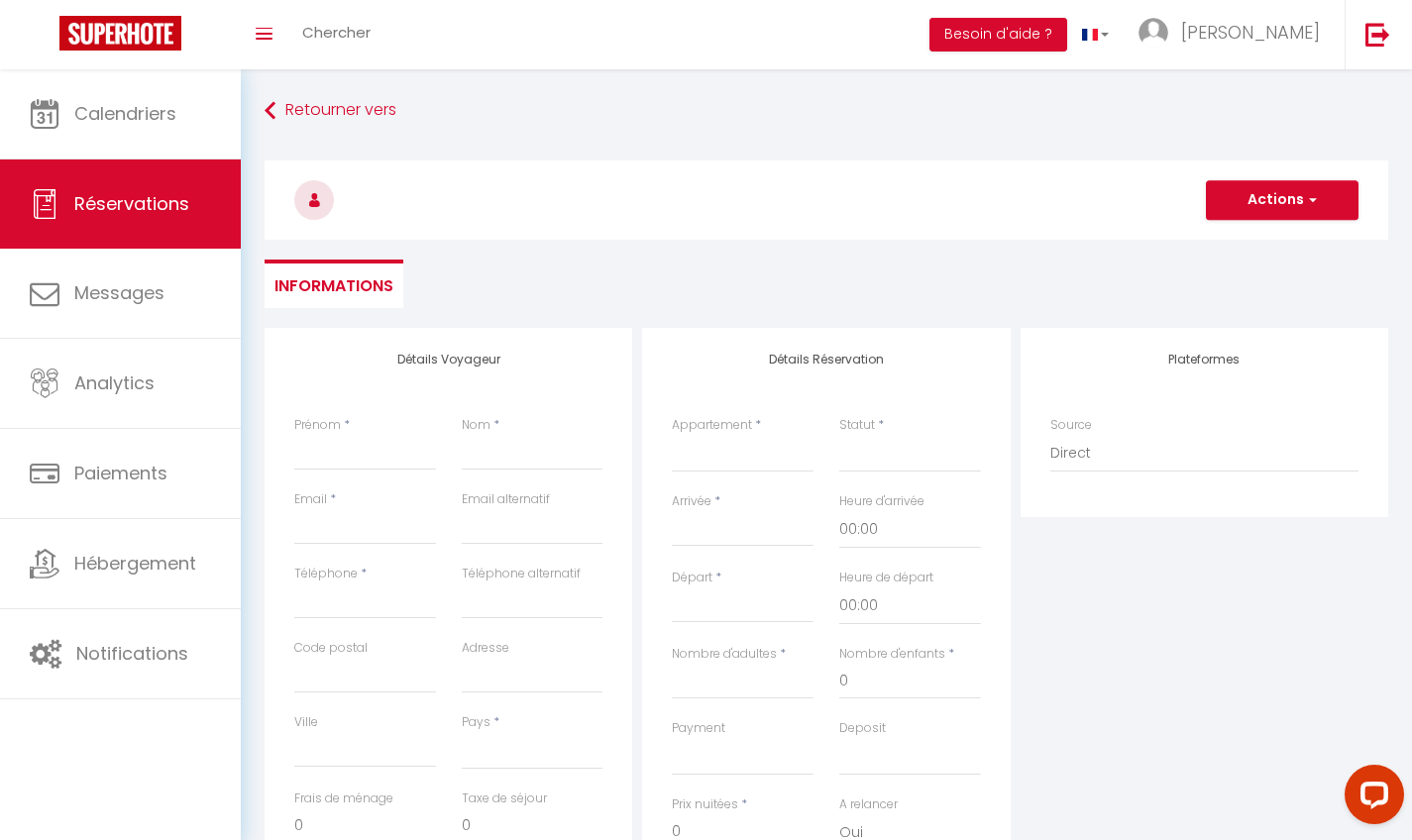 select 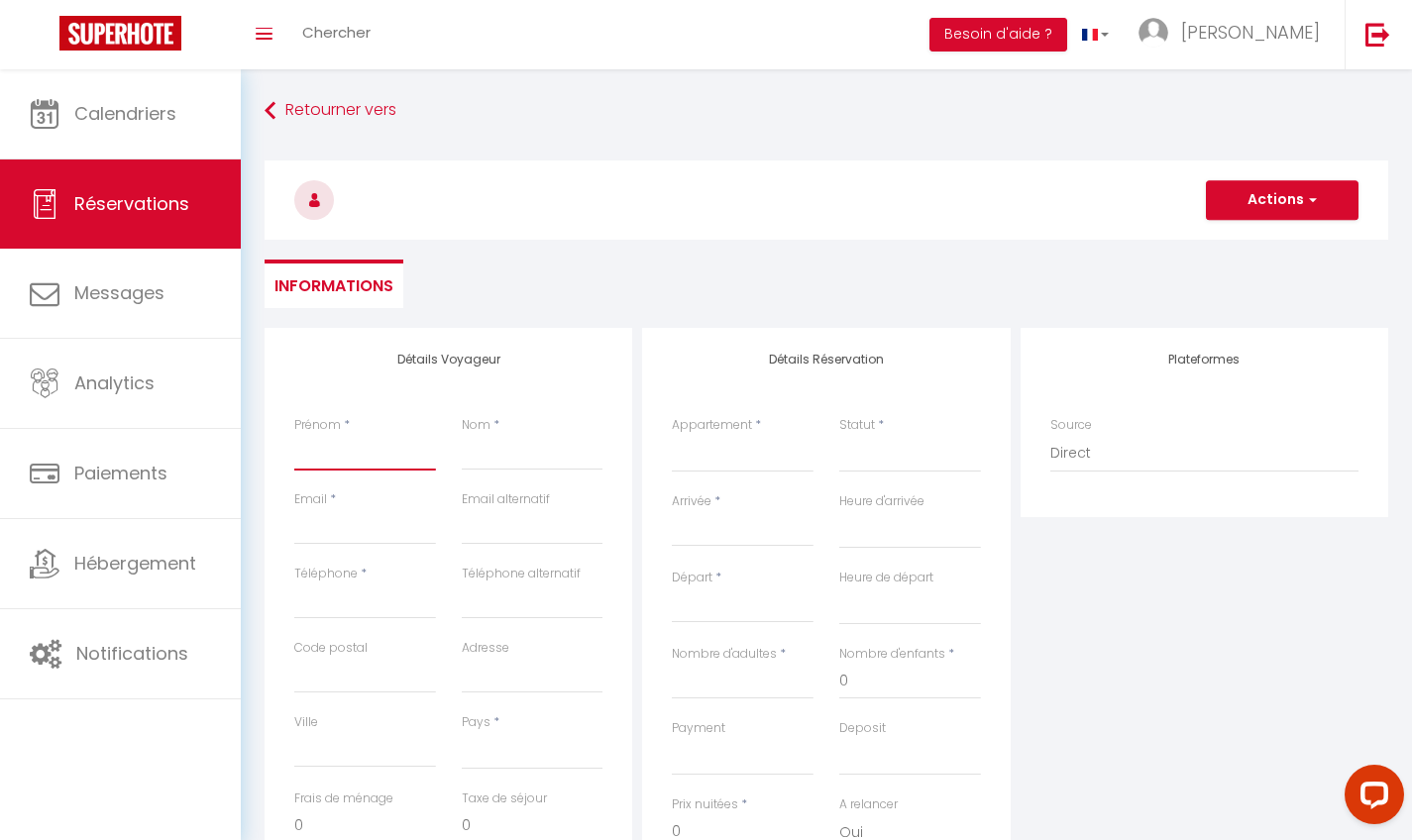 click on "Prénom" at bounding box center (365, 453) 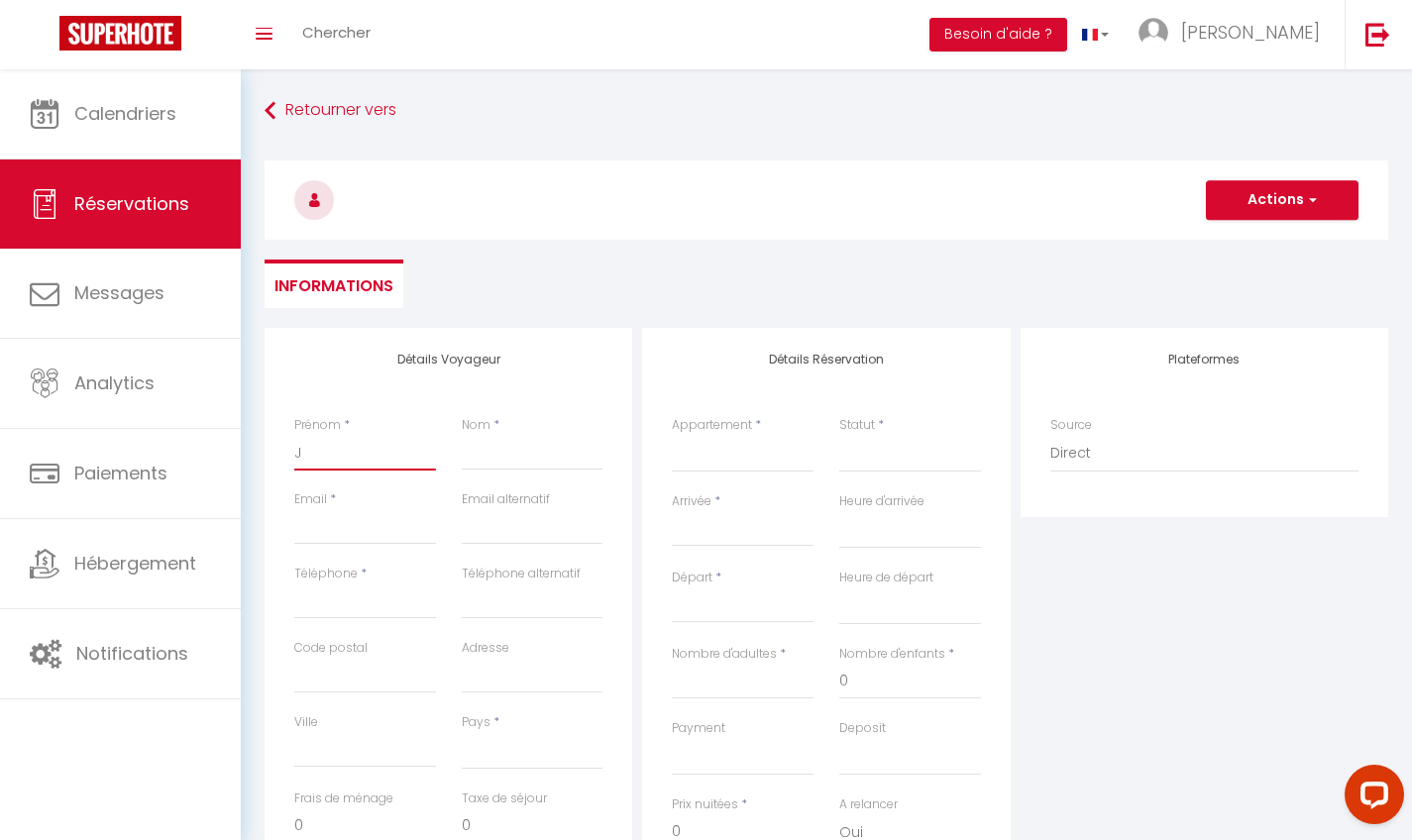 select 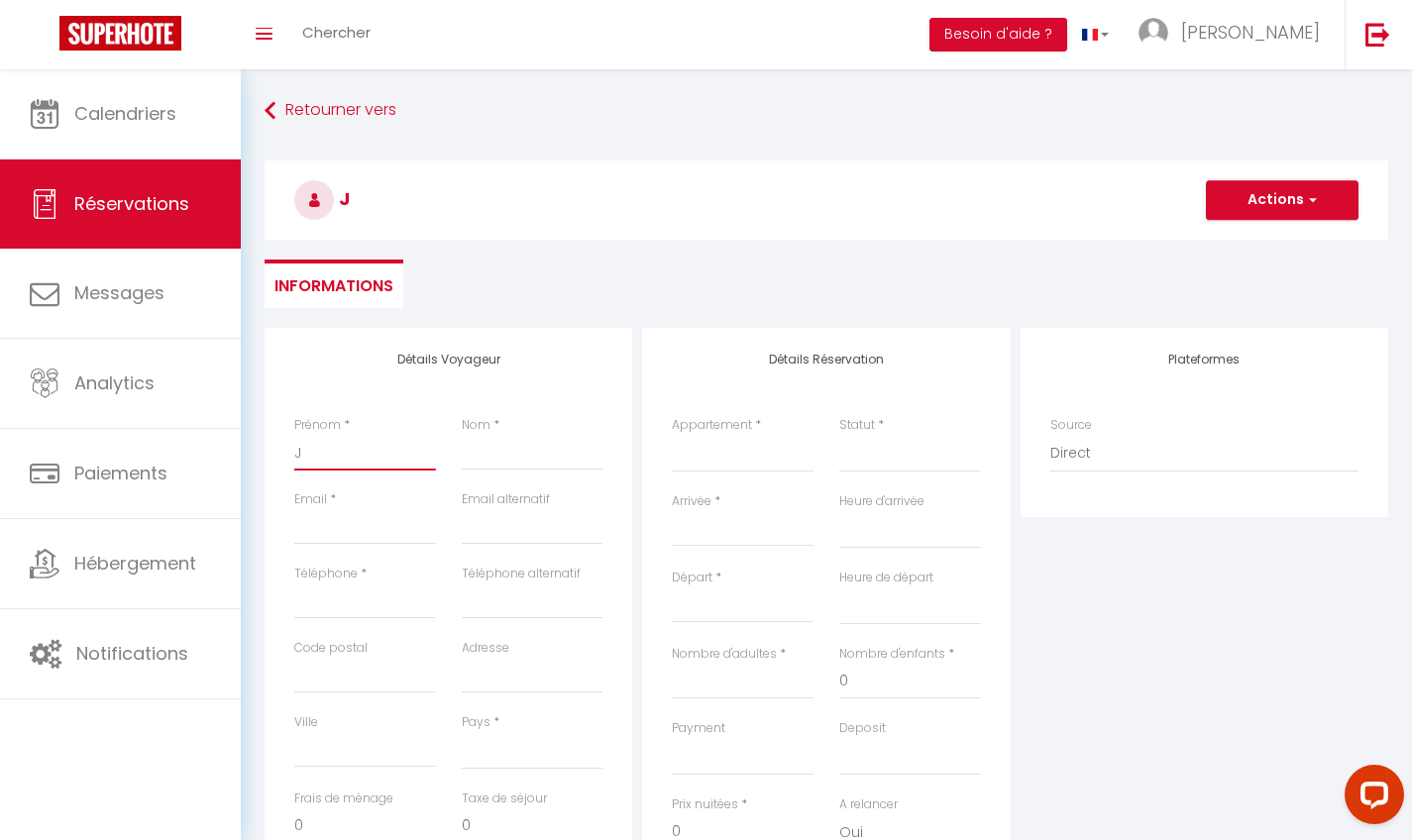 type on "Ju" 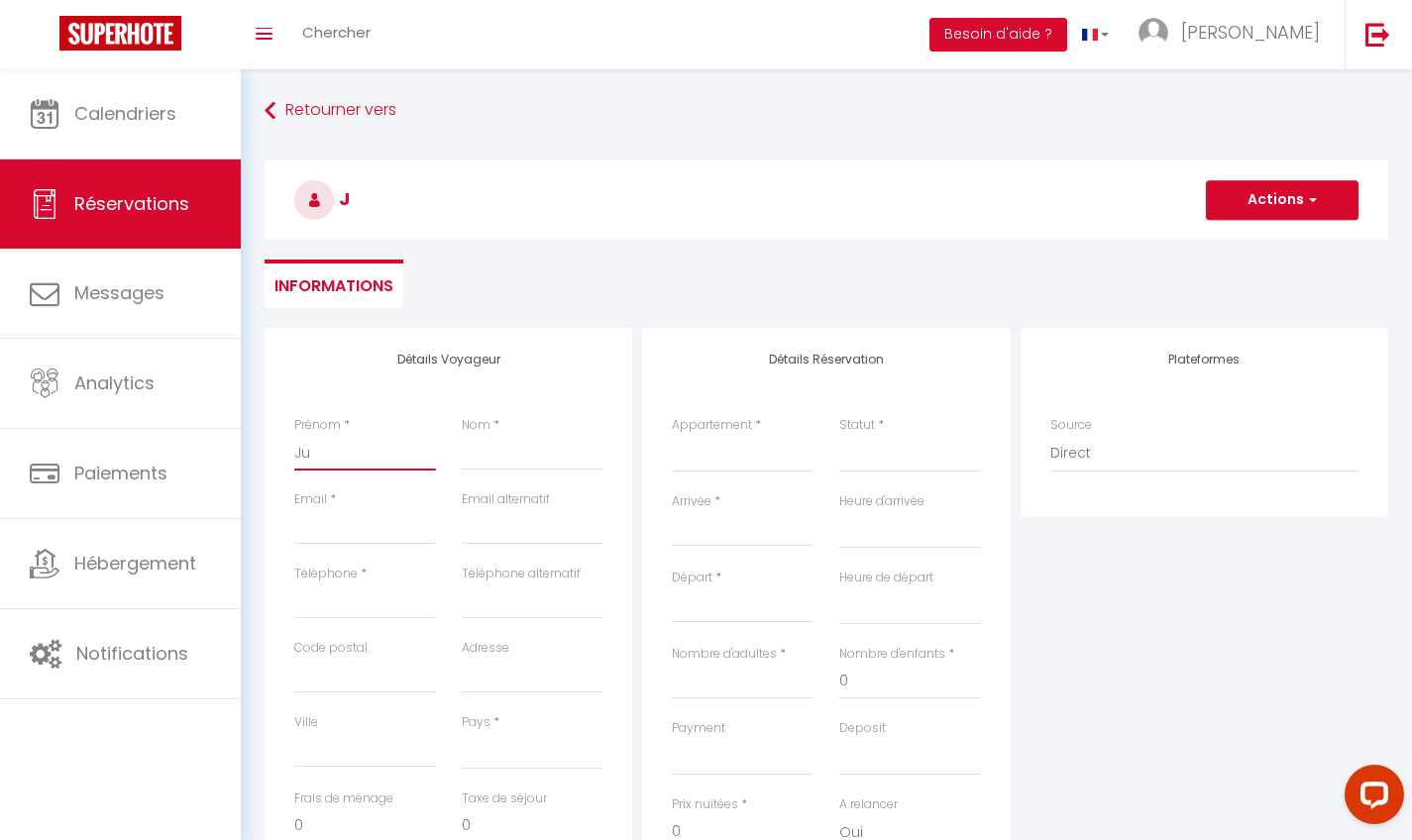 select 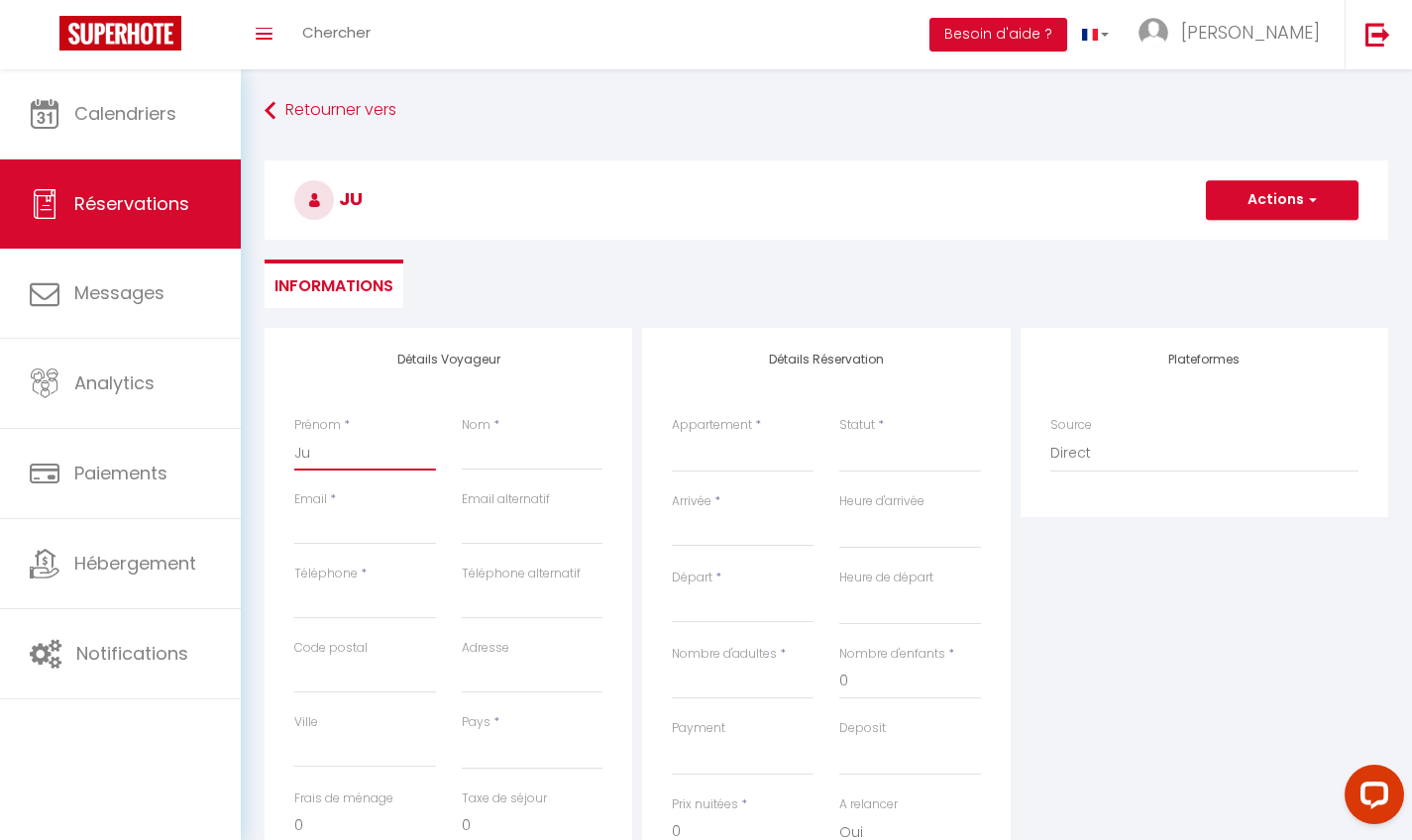 type on "[DATE]" 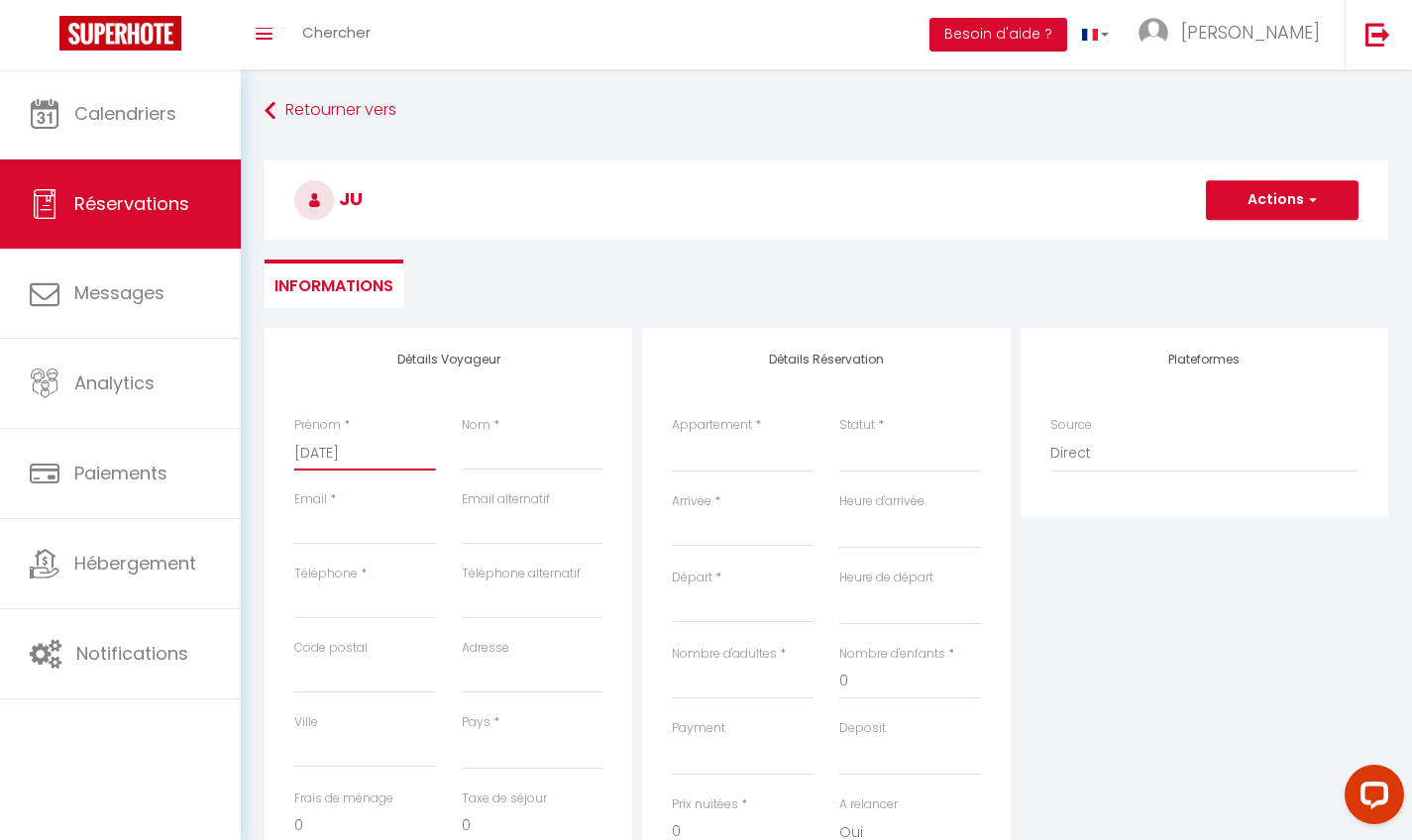 select 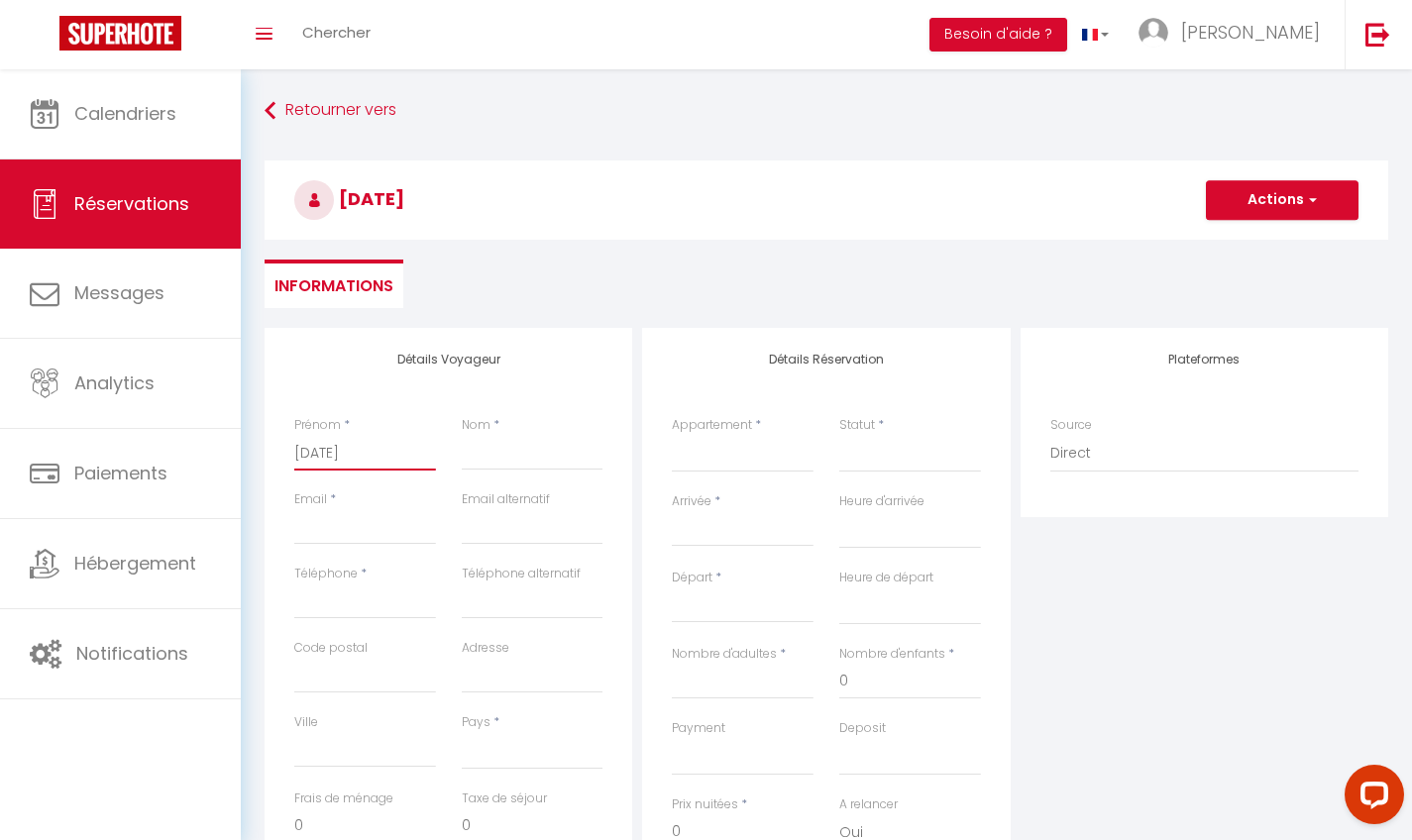type on "Juli" 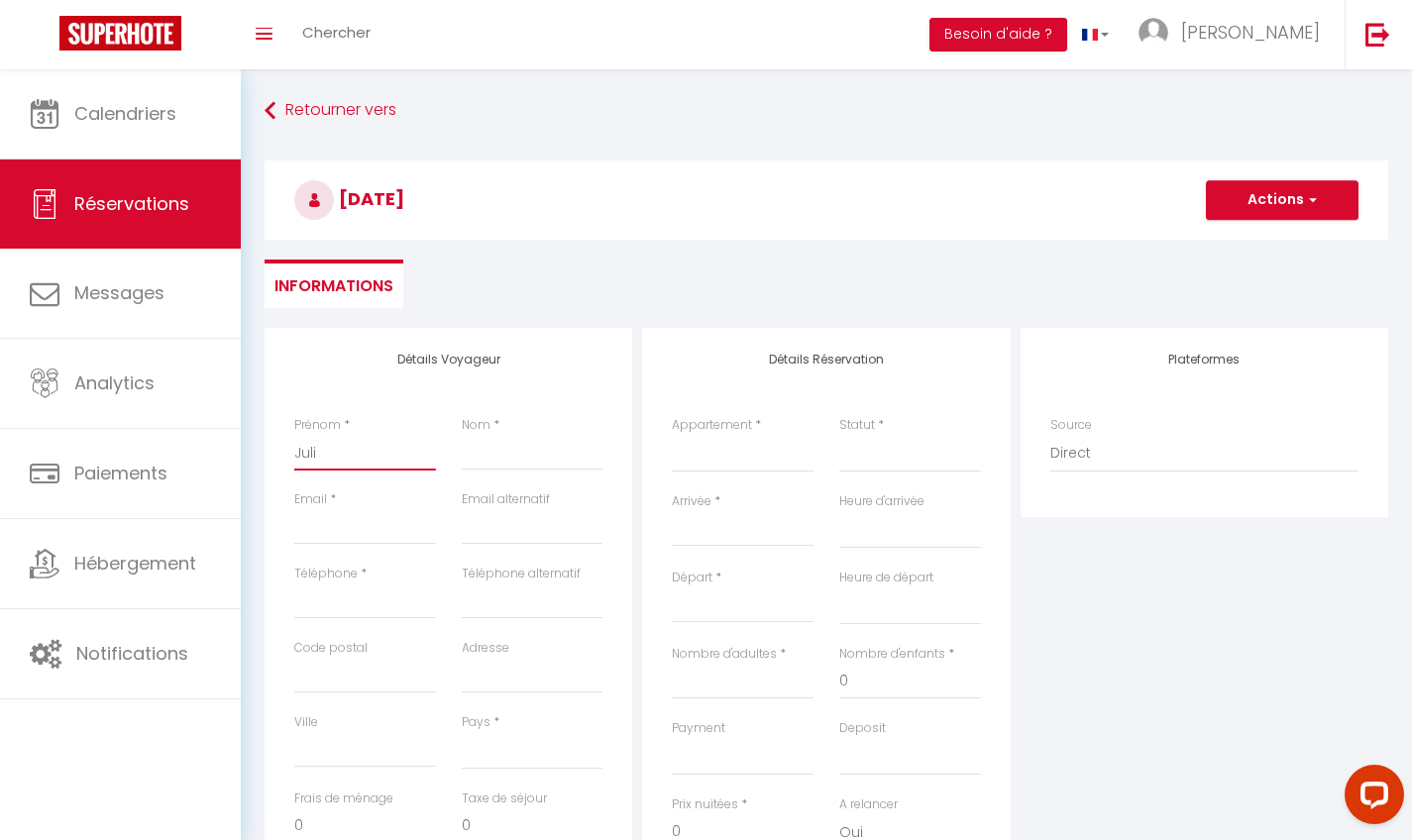 select 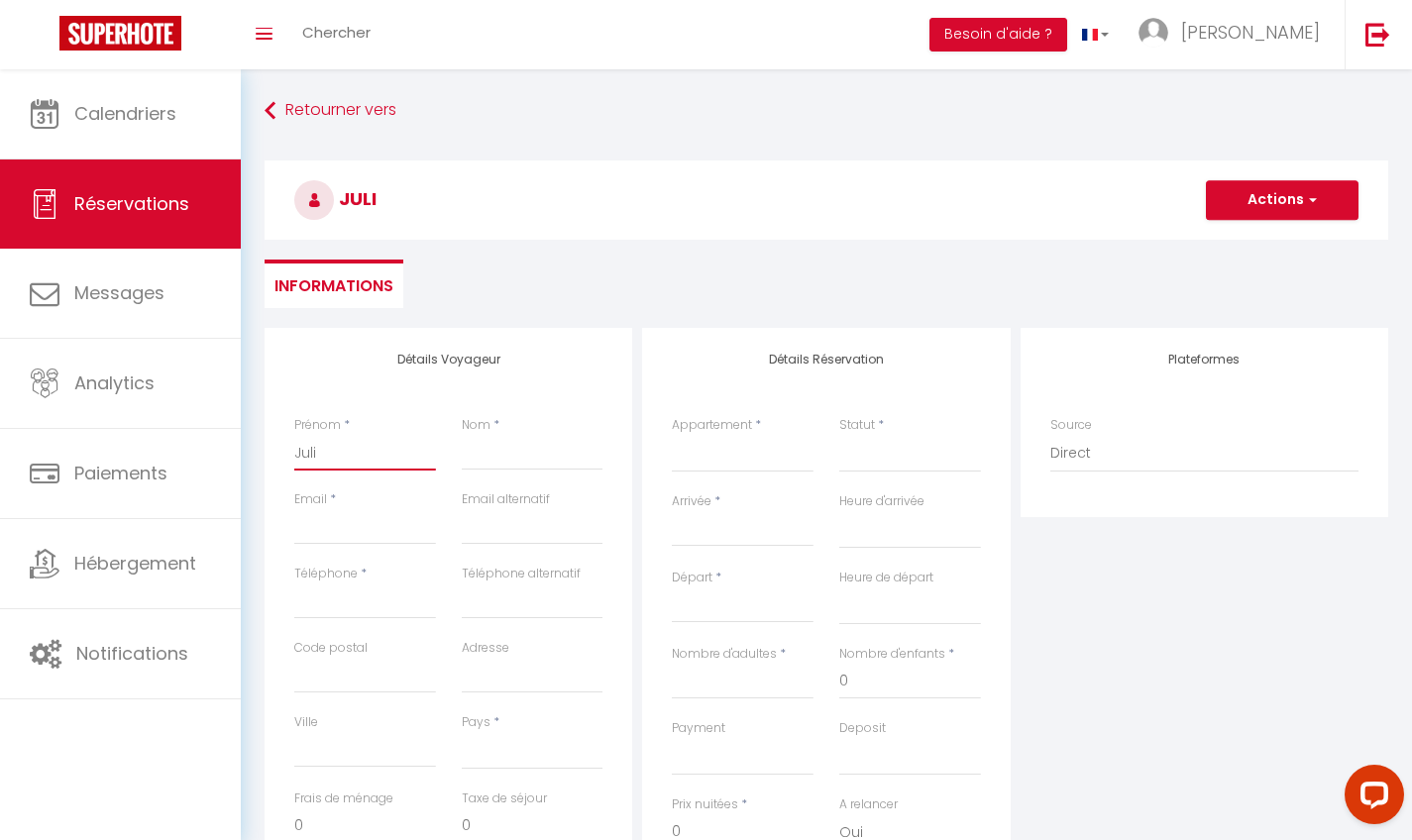 type on "[PERSON_NAME]" 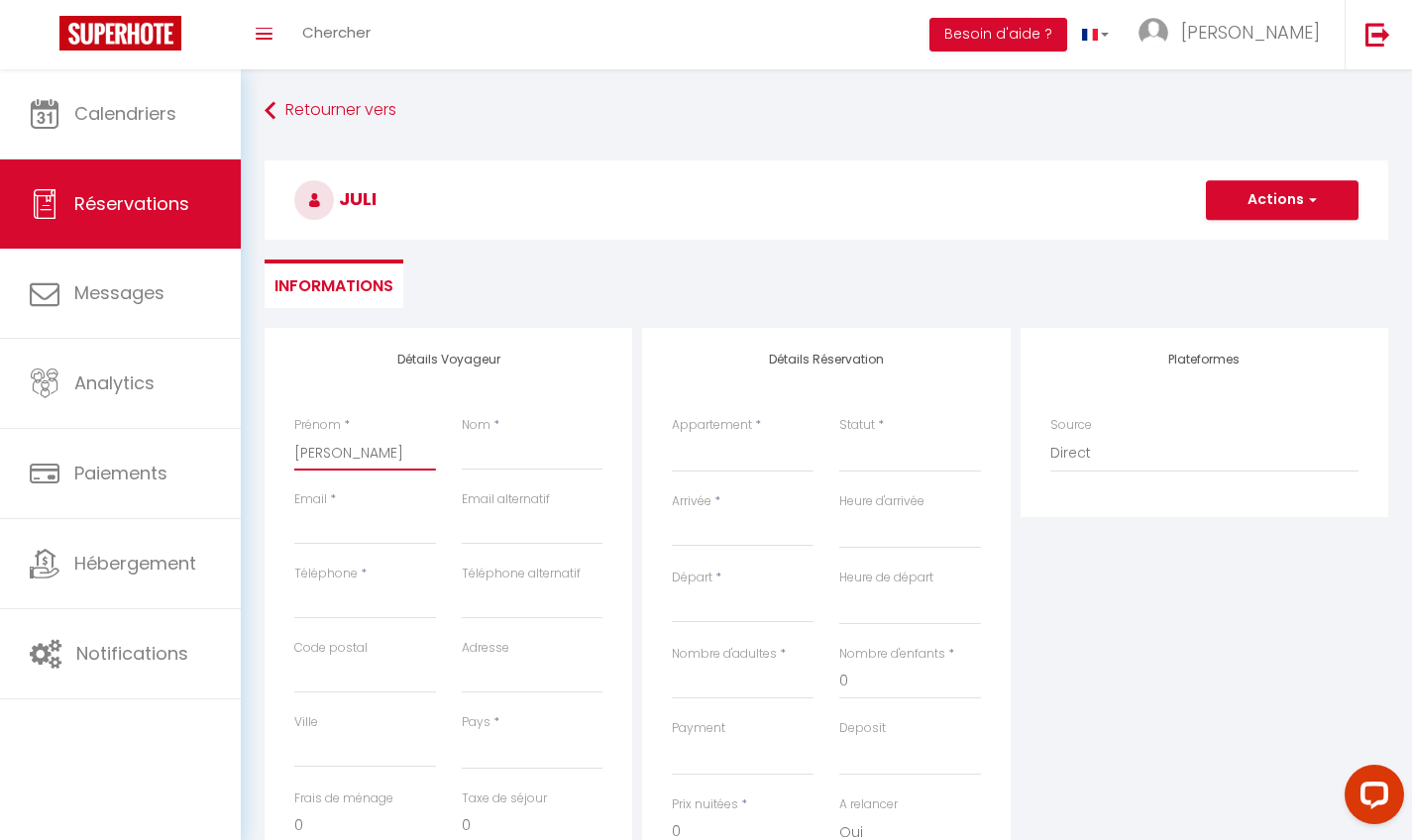select 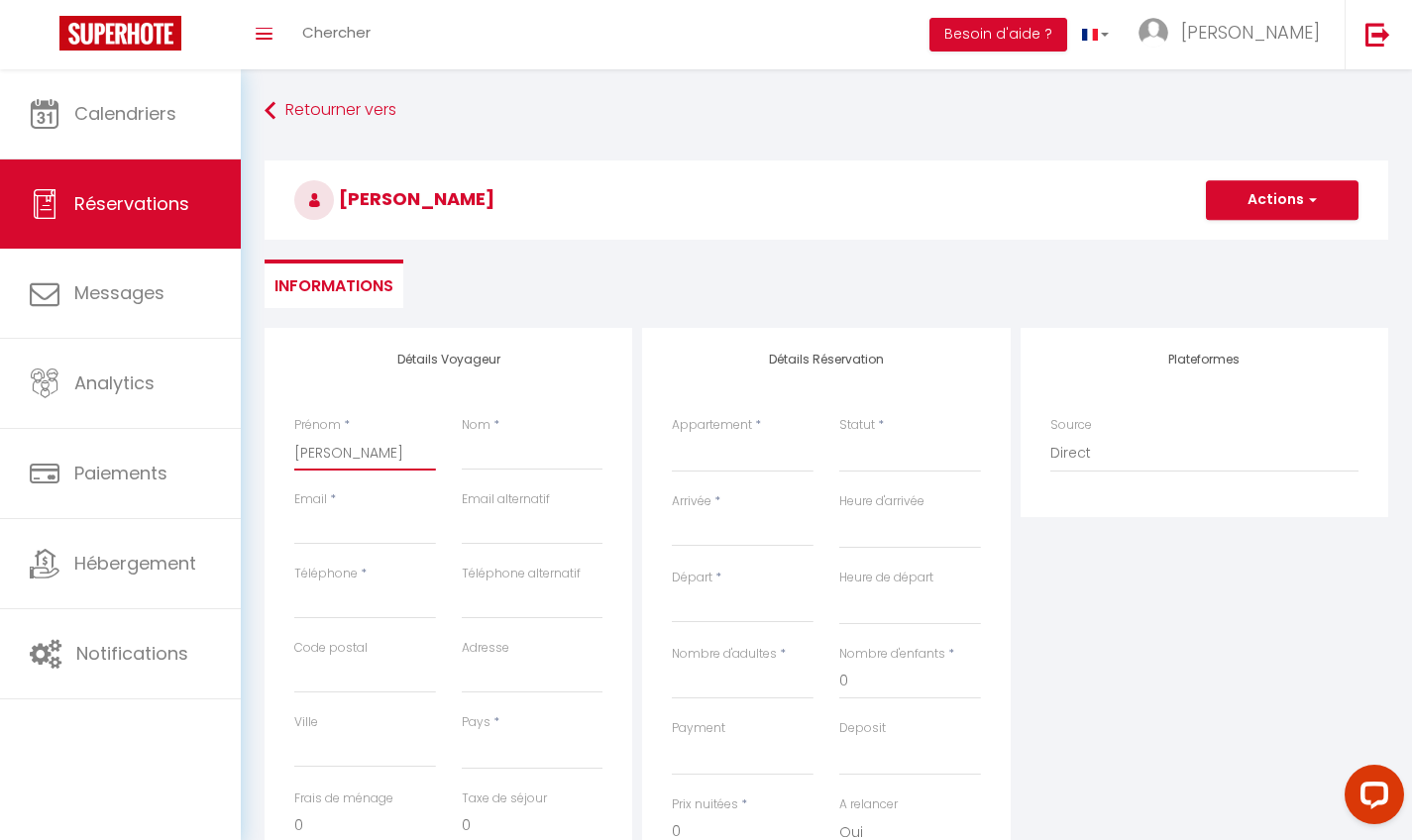 type on "[PERSON_NAME]" 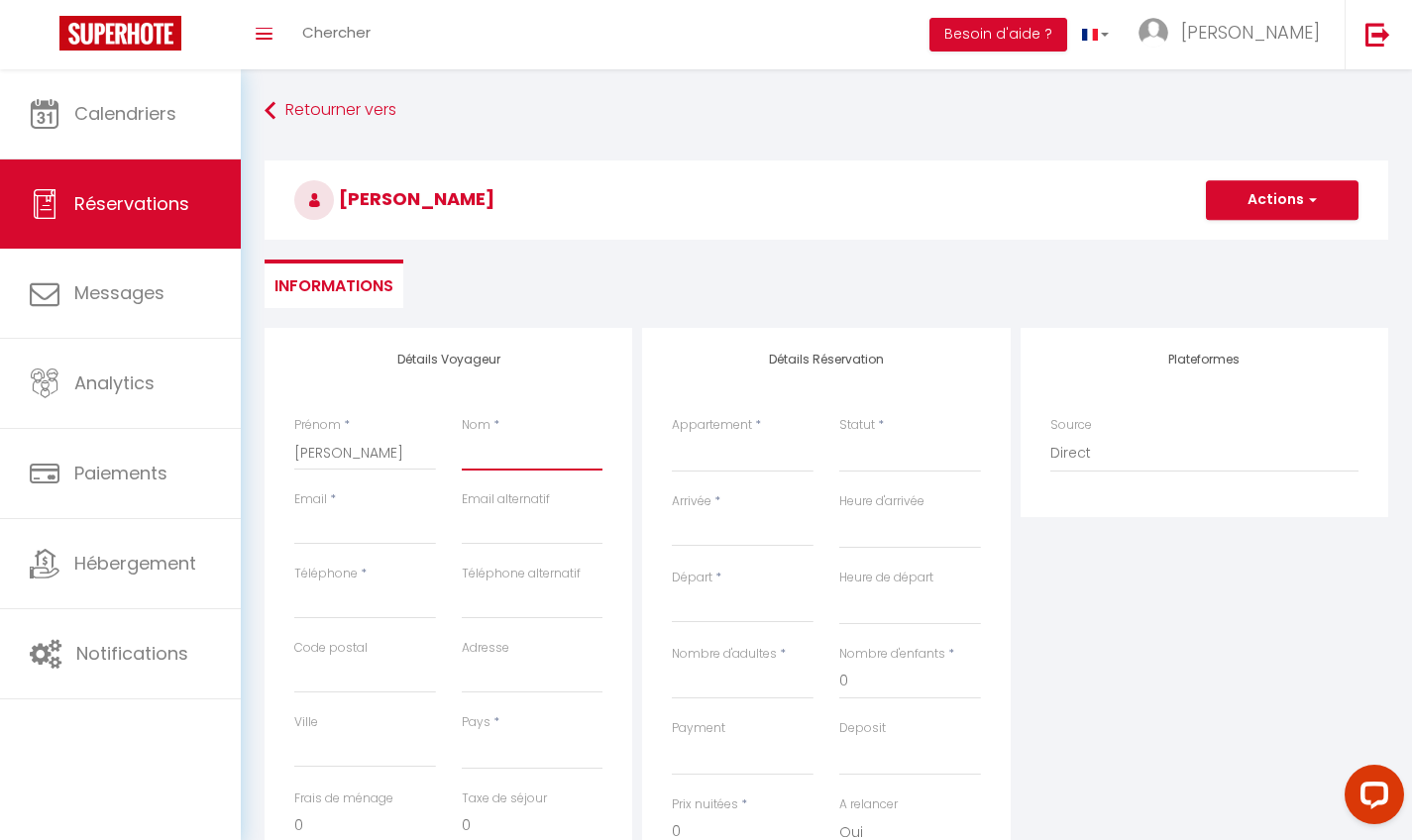 type on "F" 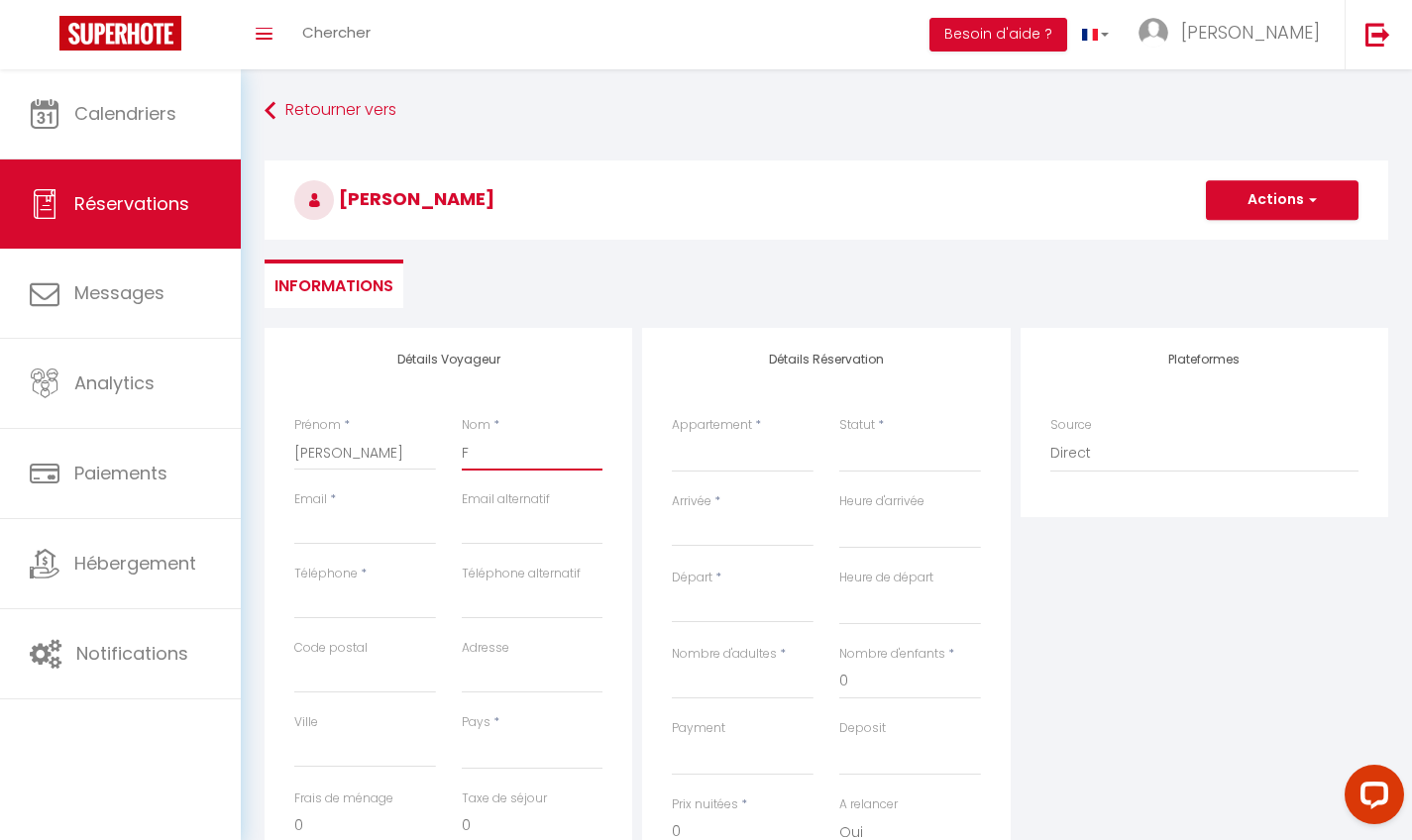 select 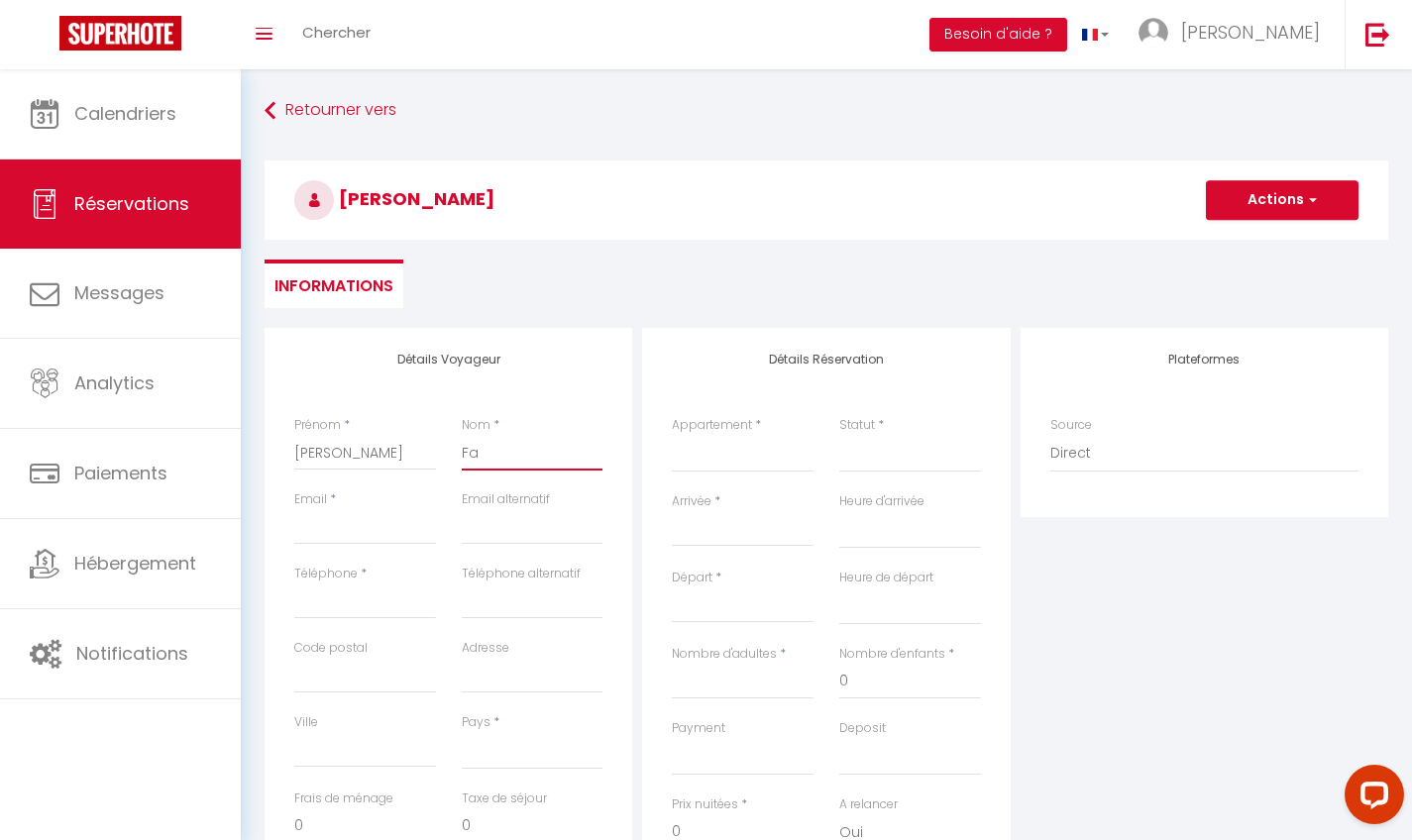 select 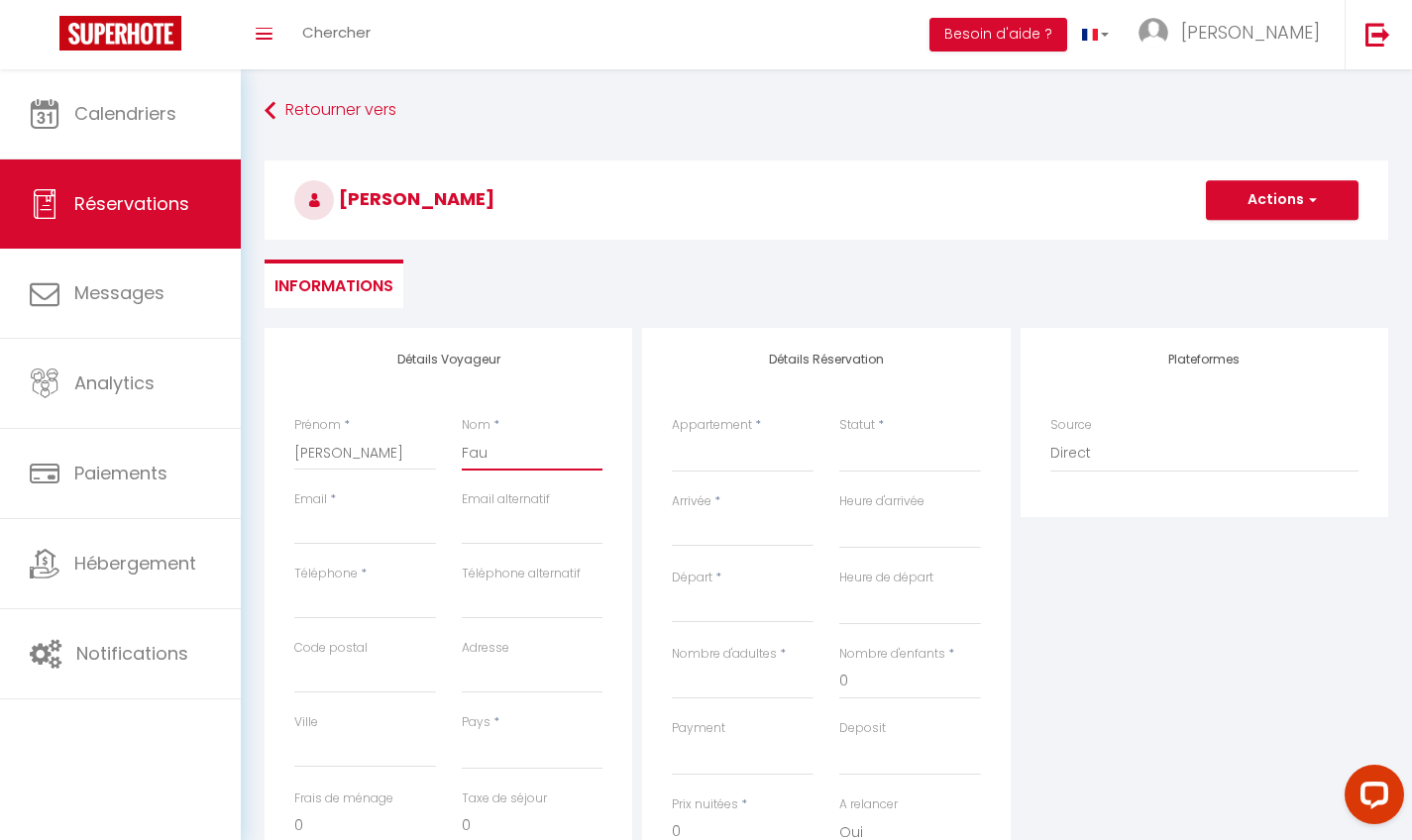select 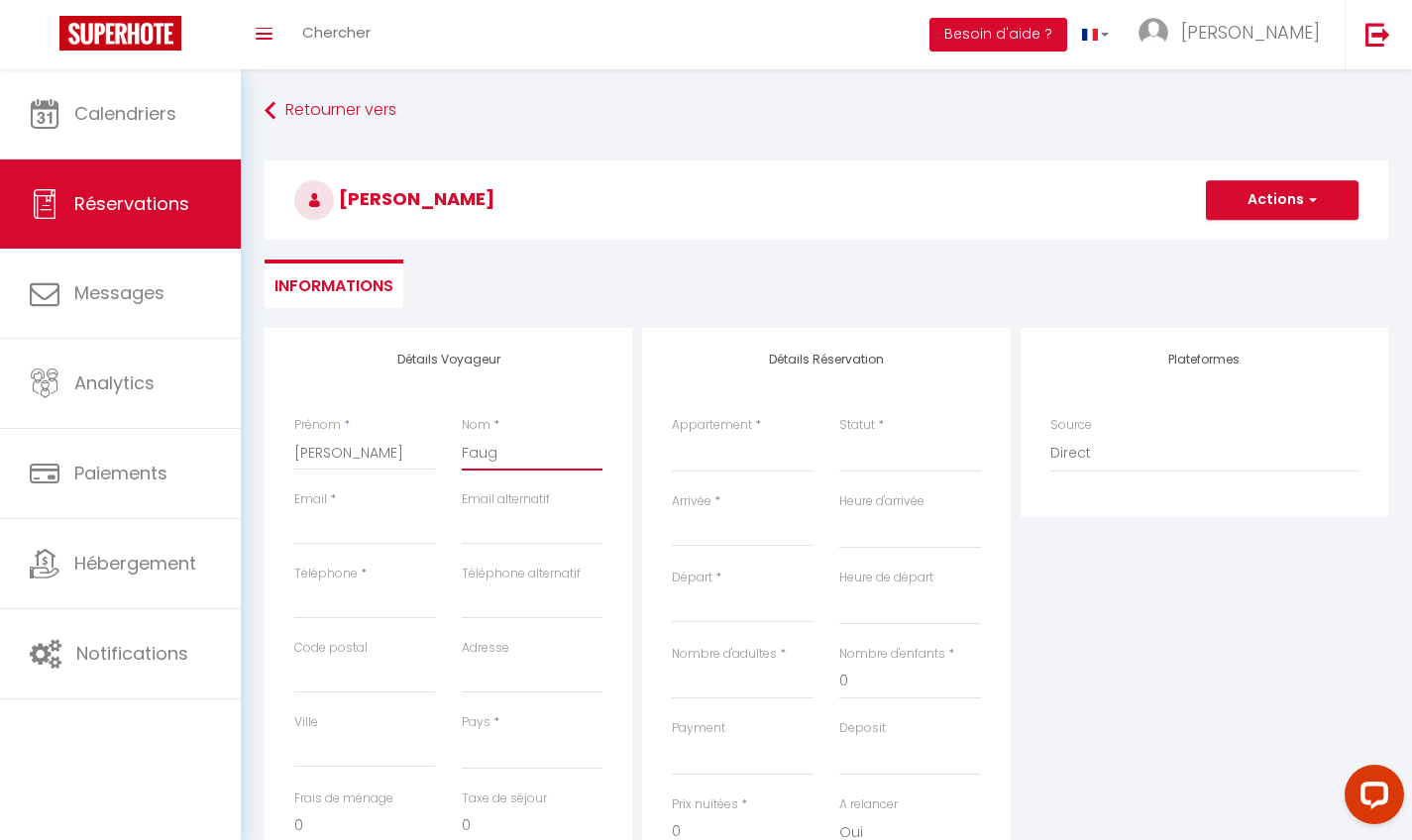 select 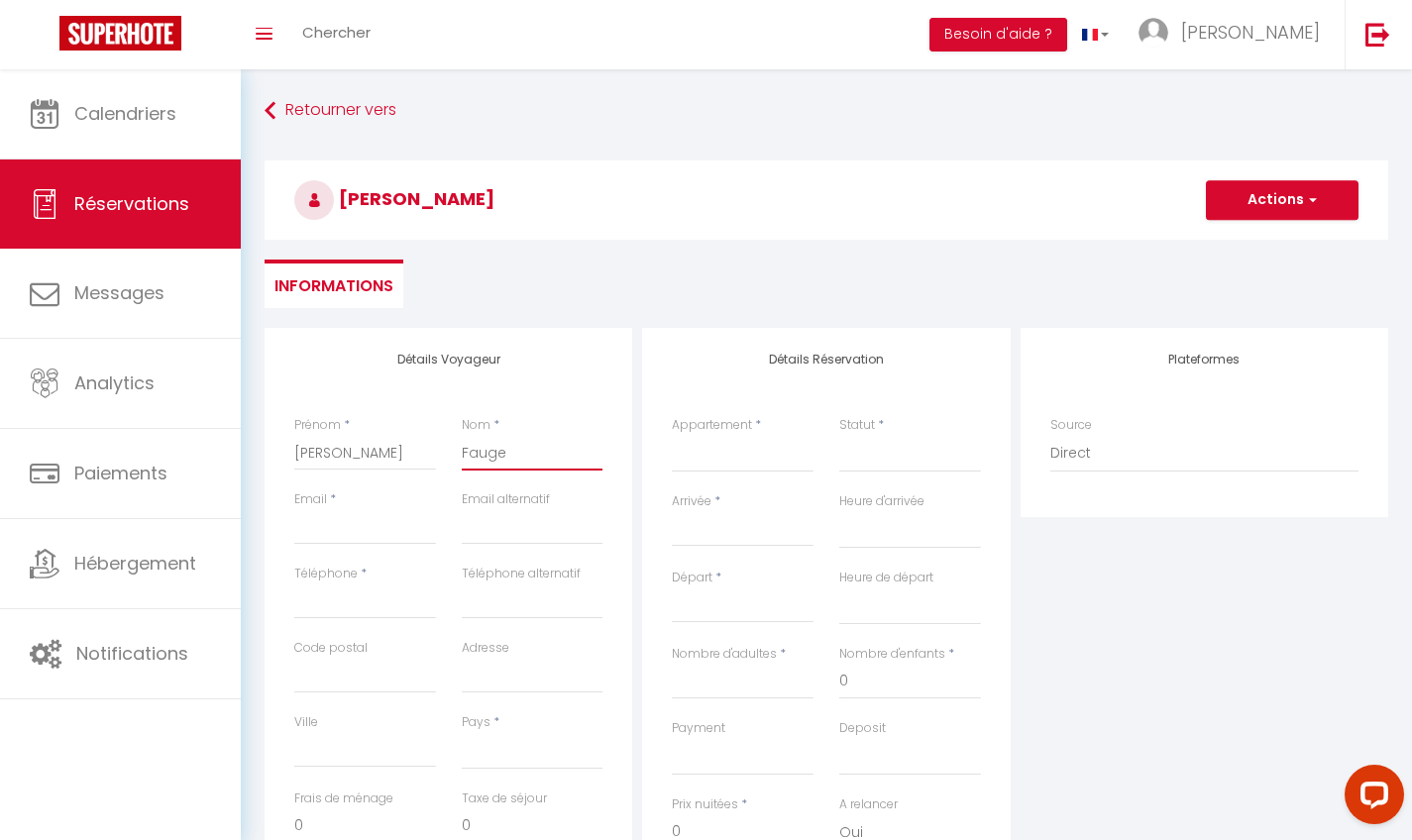 select 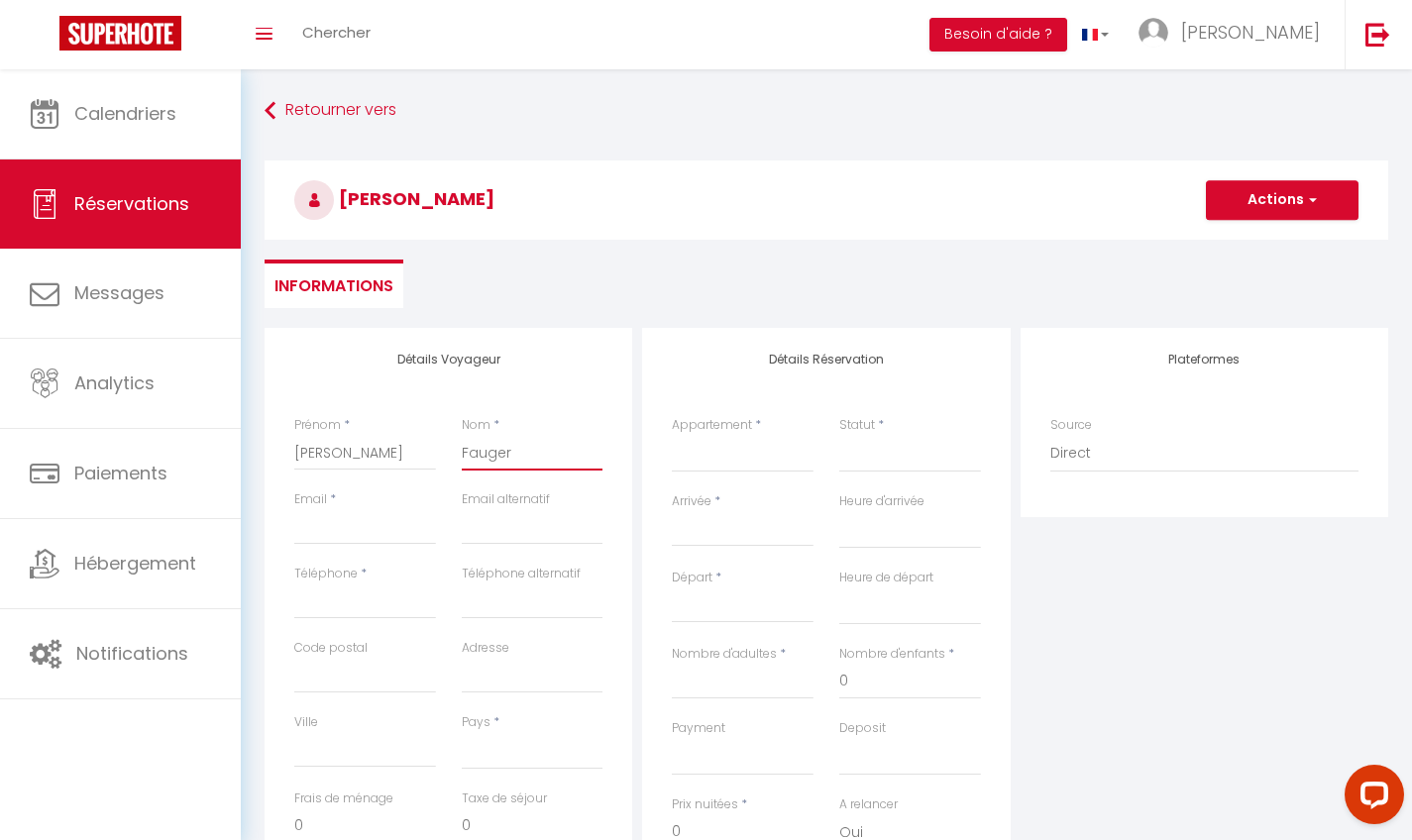 select 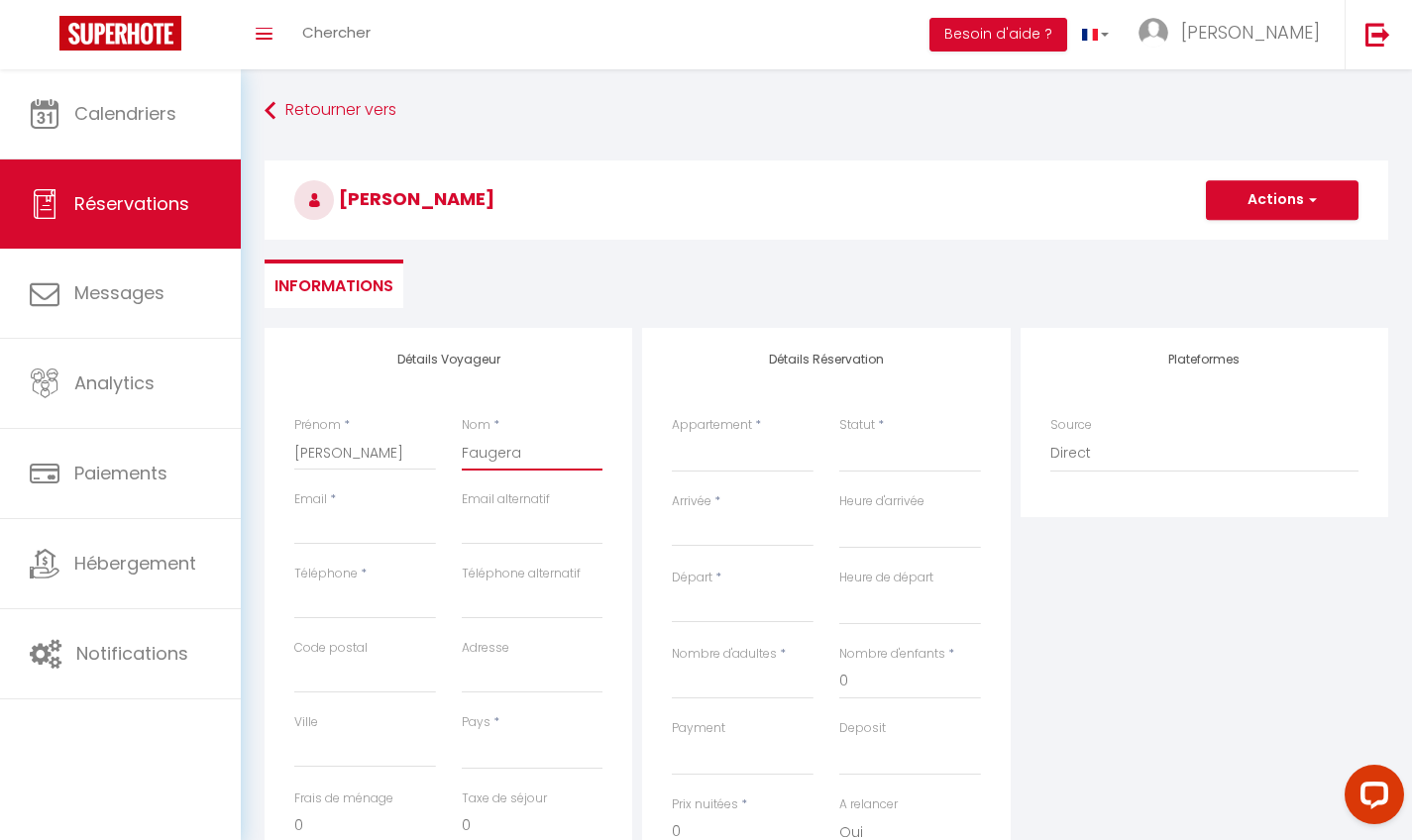 select 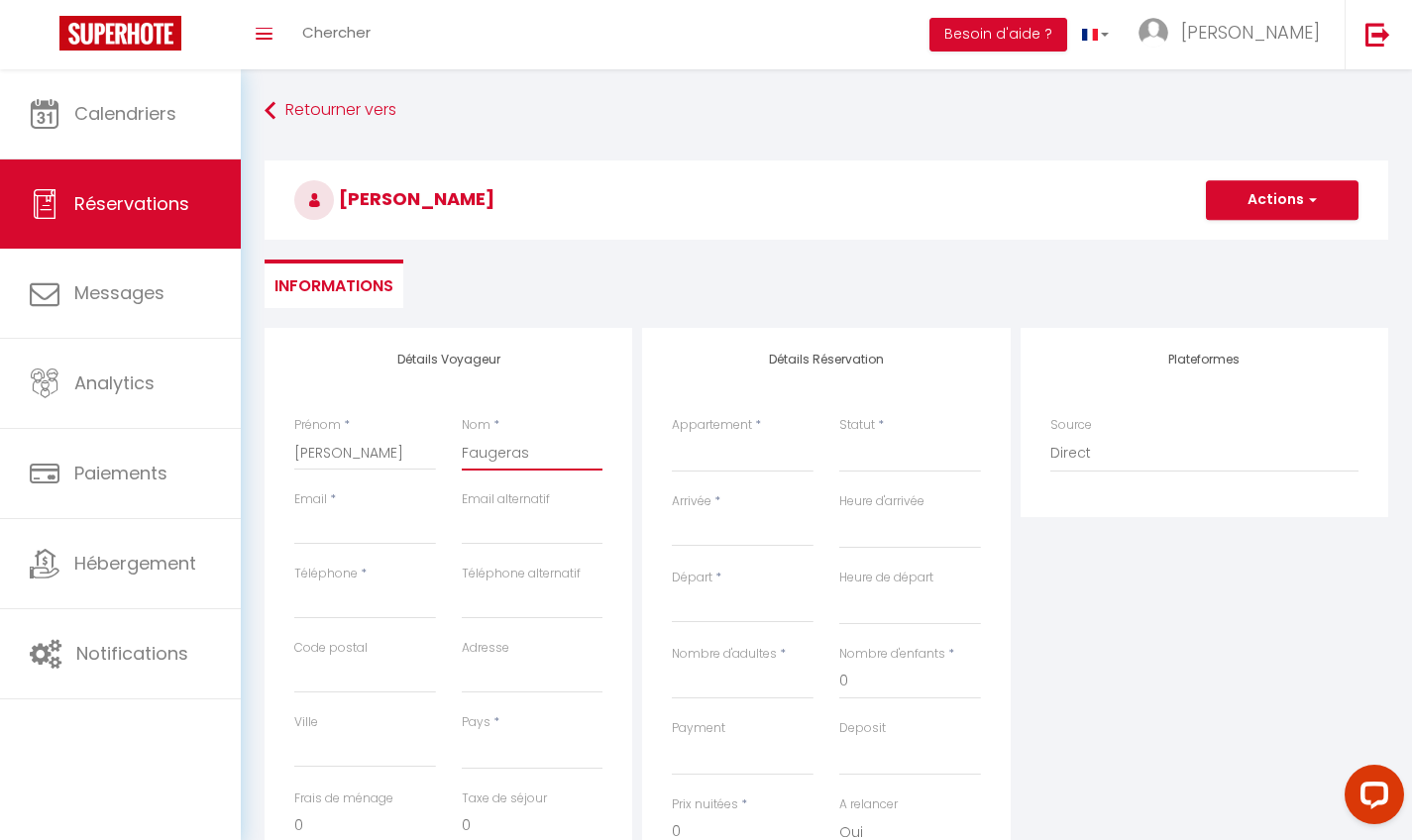 select 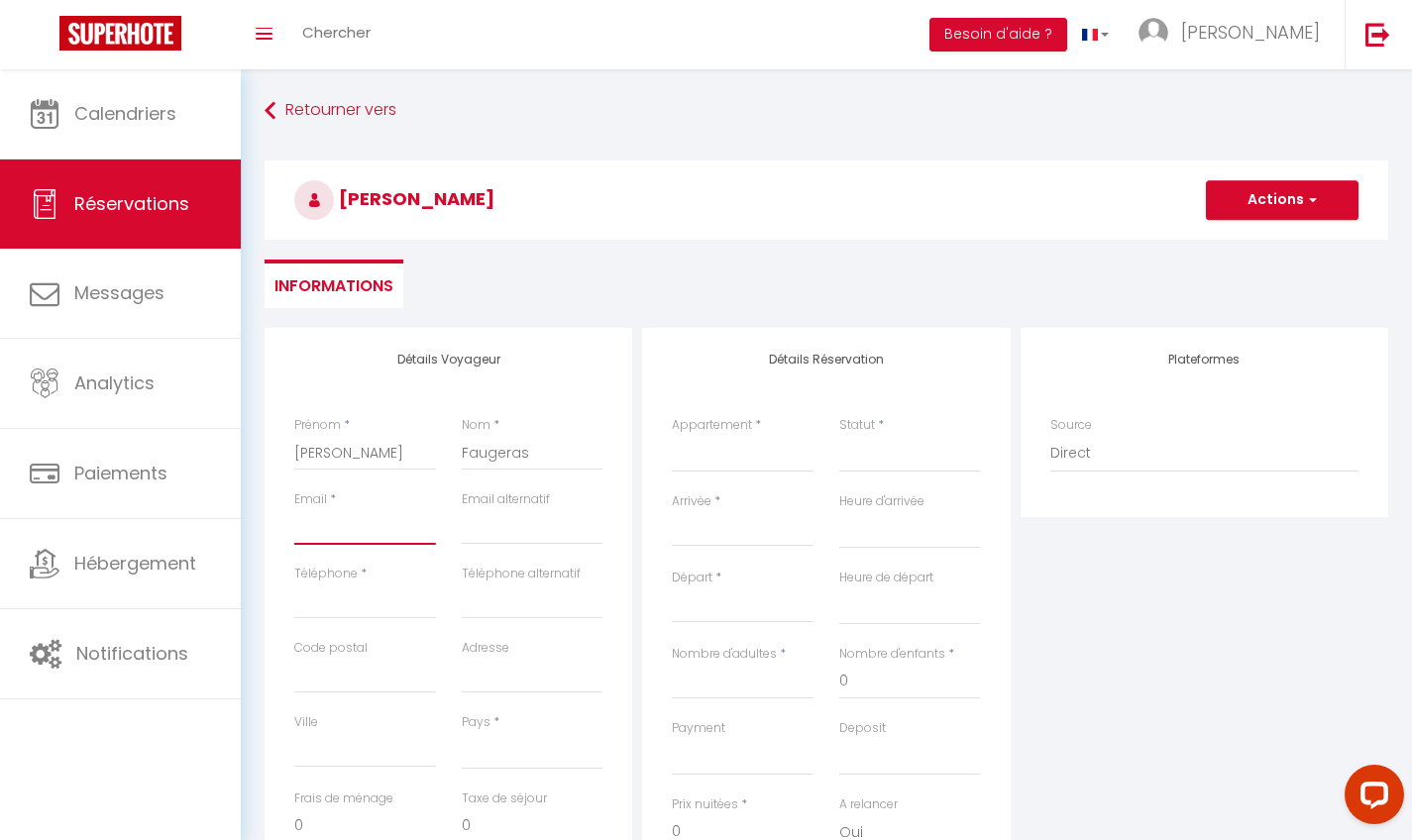 scroll, scrollTop: 175, scrollLeft: 0, axis: vertical 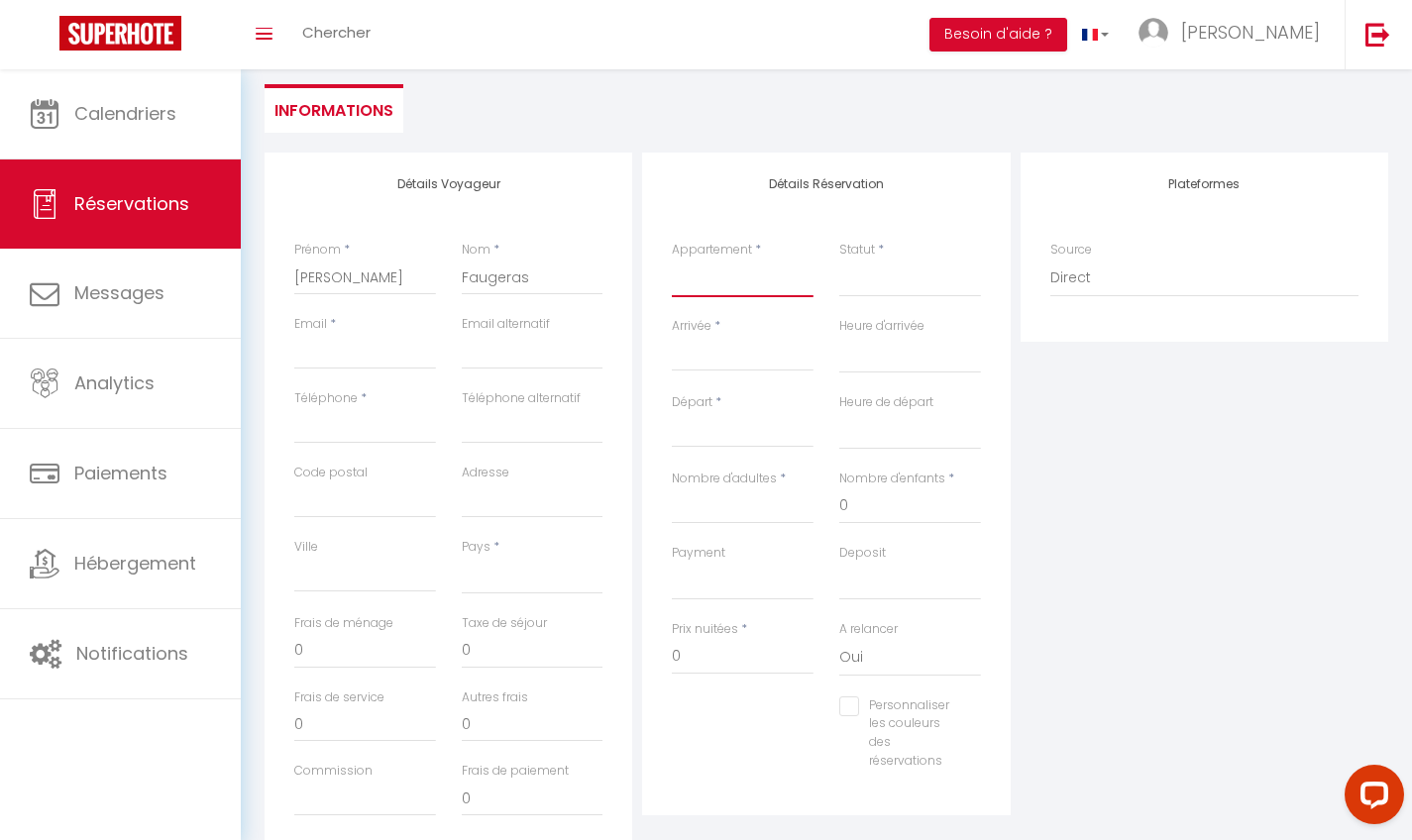 select on "48273" 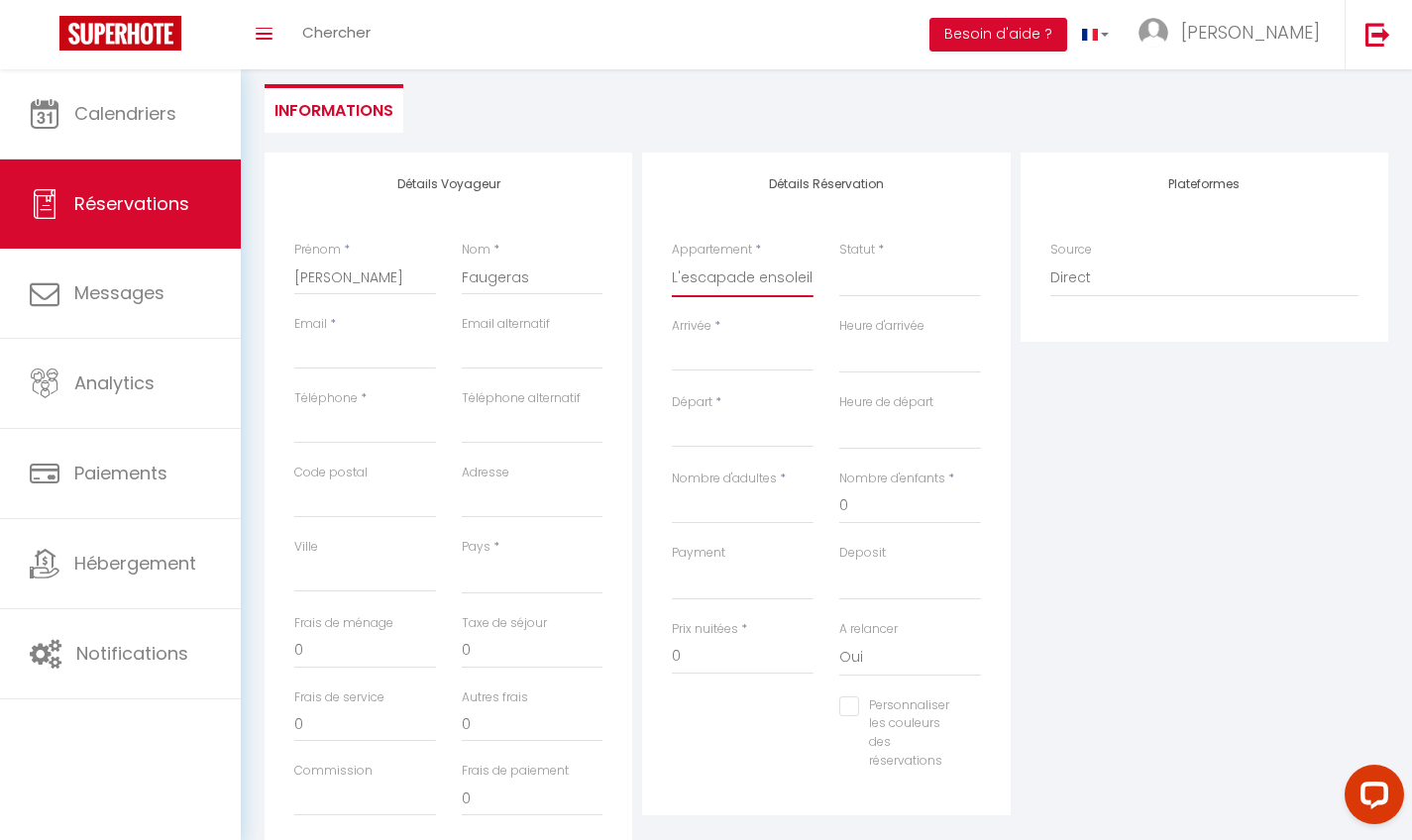 select 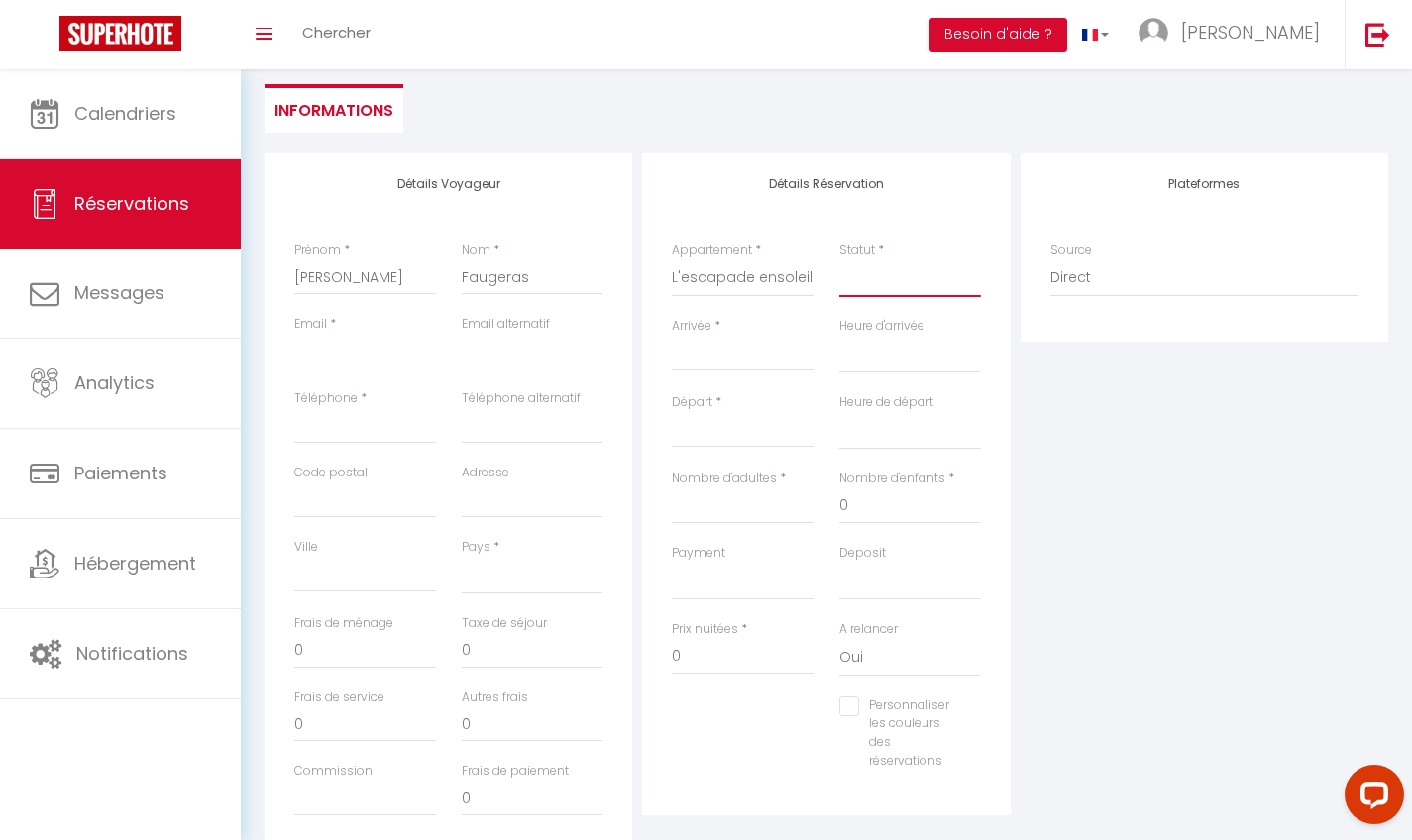 select on "2" 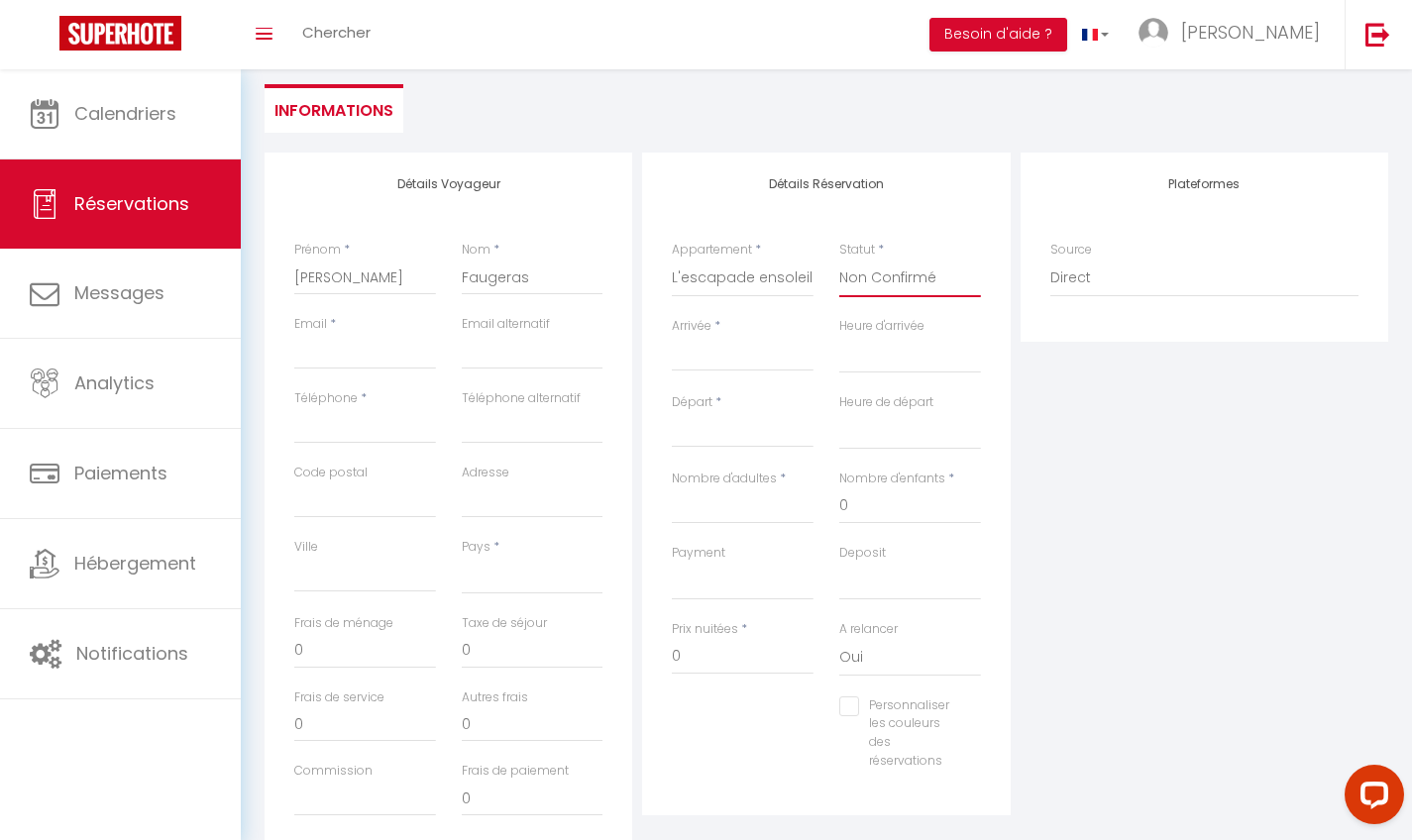 select 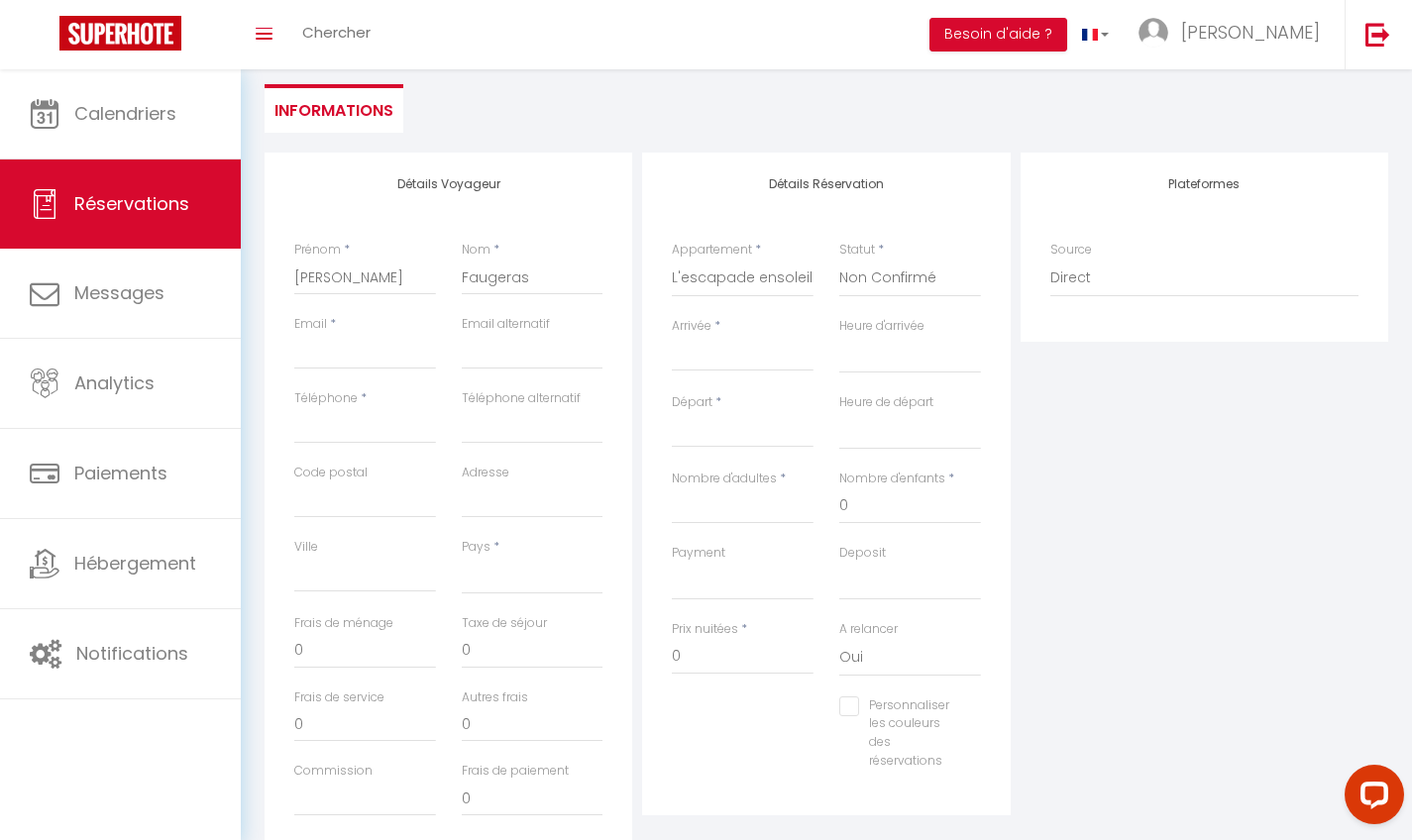 click on "<   Juil 2025   >   Dim Lun Mar Mer Jeu Ven Sam   1 2 3 4 5 6 7 8 9 10 11 12 13 14 15 16 17 18 19 20 21 22 23 24 25 26 27 28 29 30 31     <   2025   >   [PERSON_NAME] Mars [PERSON_NAME] Juin Juillet Août Septembre Octobre Novembre Décembre     <   [DATE] - [DATE]   >   2020 2021 2022 2023 2024 2025 2026 2027 2028 2029" at bounding box center [742, 354] 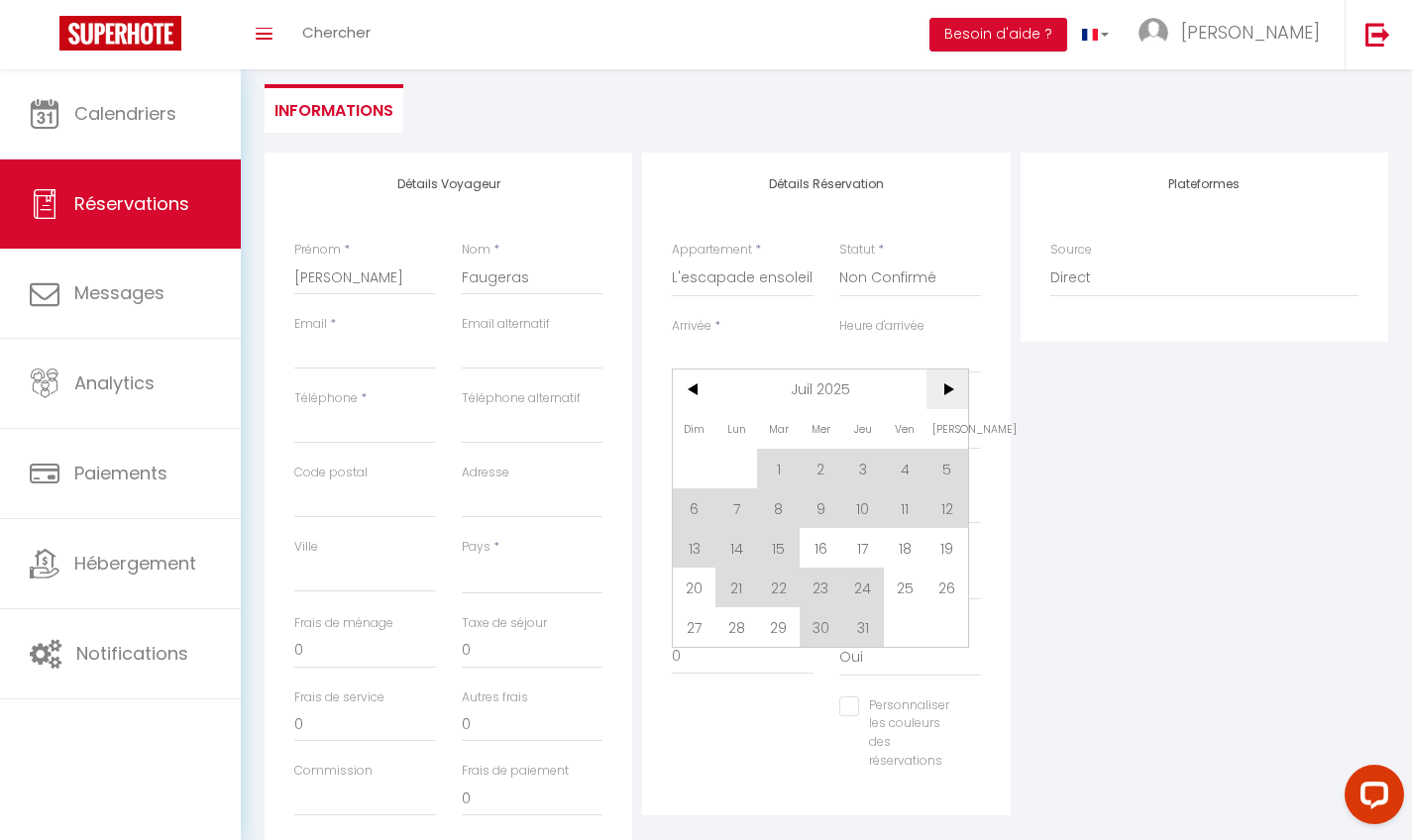click on ">" at bounding box center [947, 389] 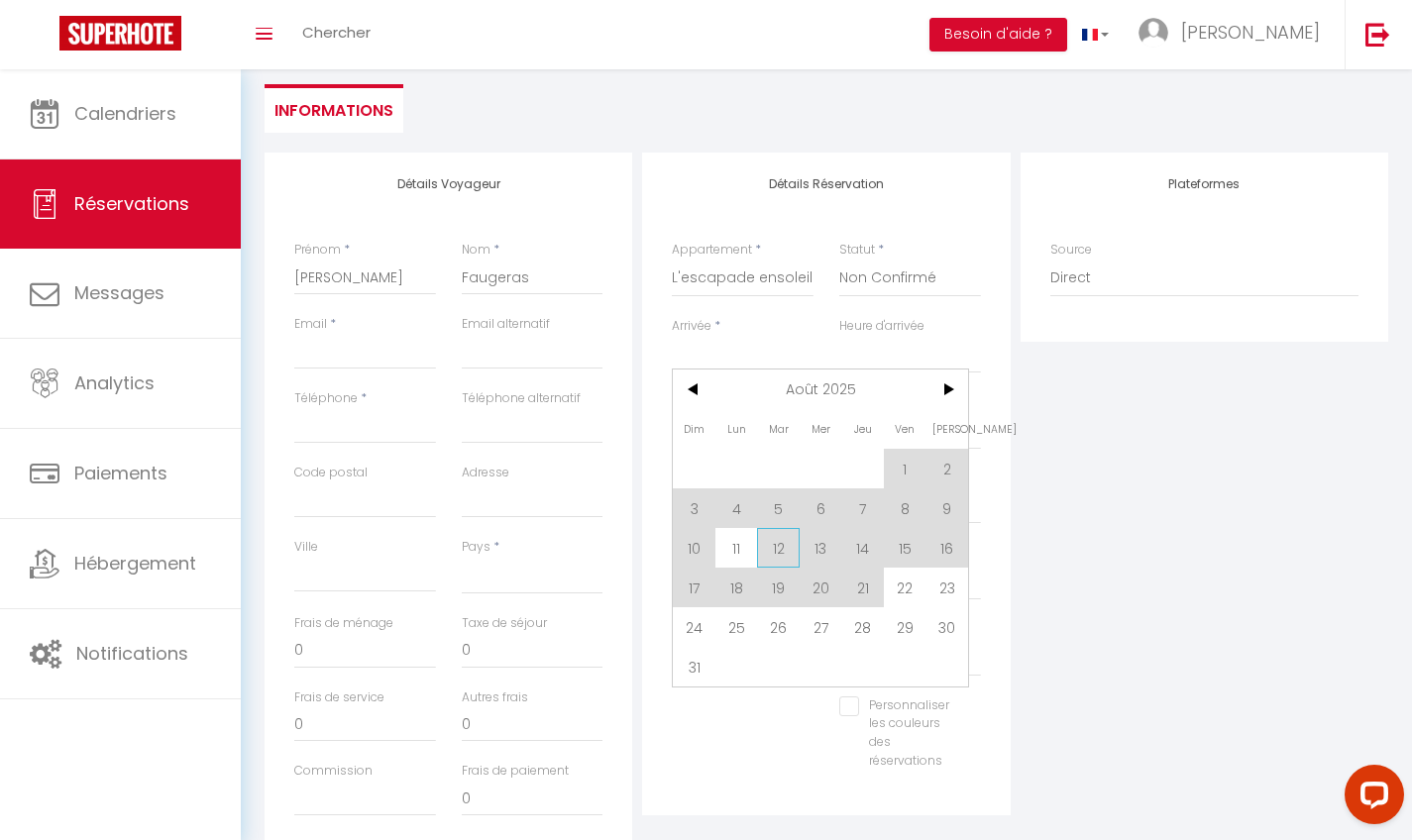 click on "12" at bounding box center [778, 548] 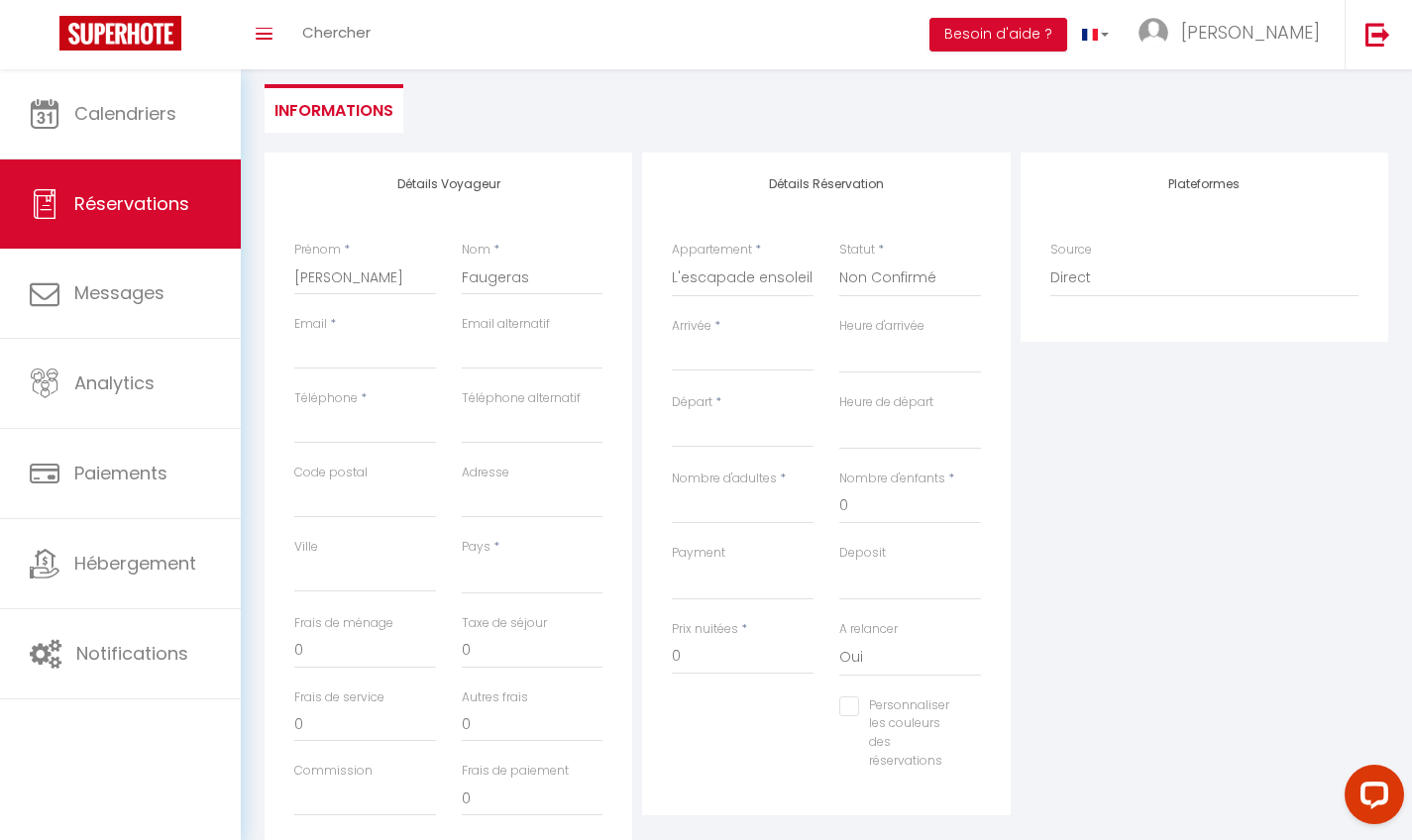 select 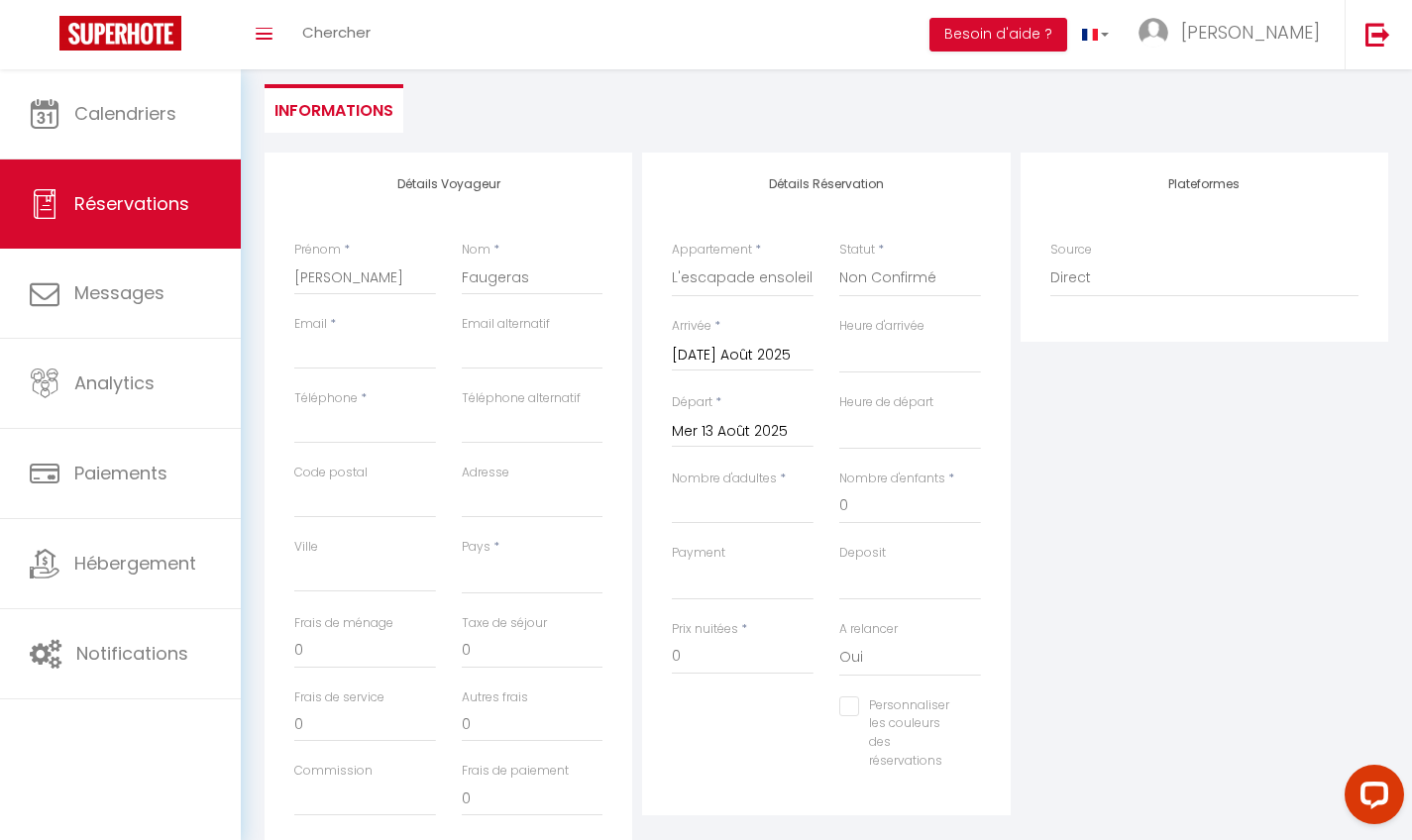 click on "Mer 13 Août 2025" at bounding box center [742, 432] 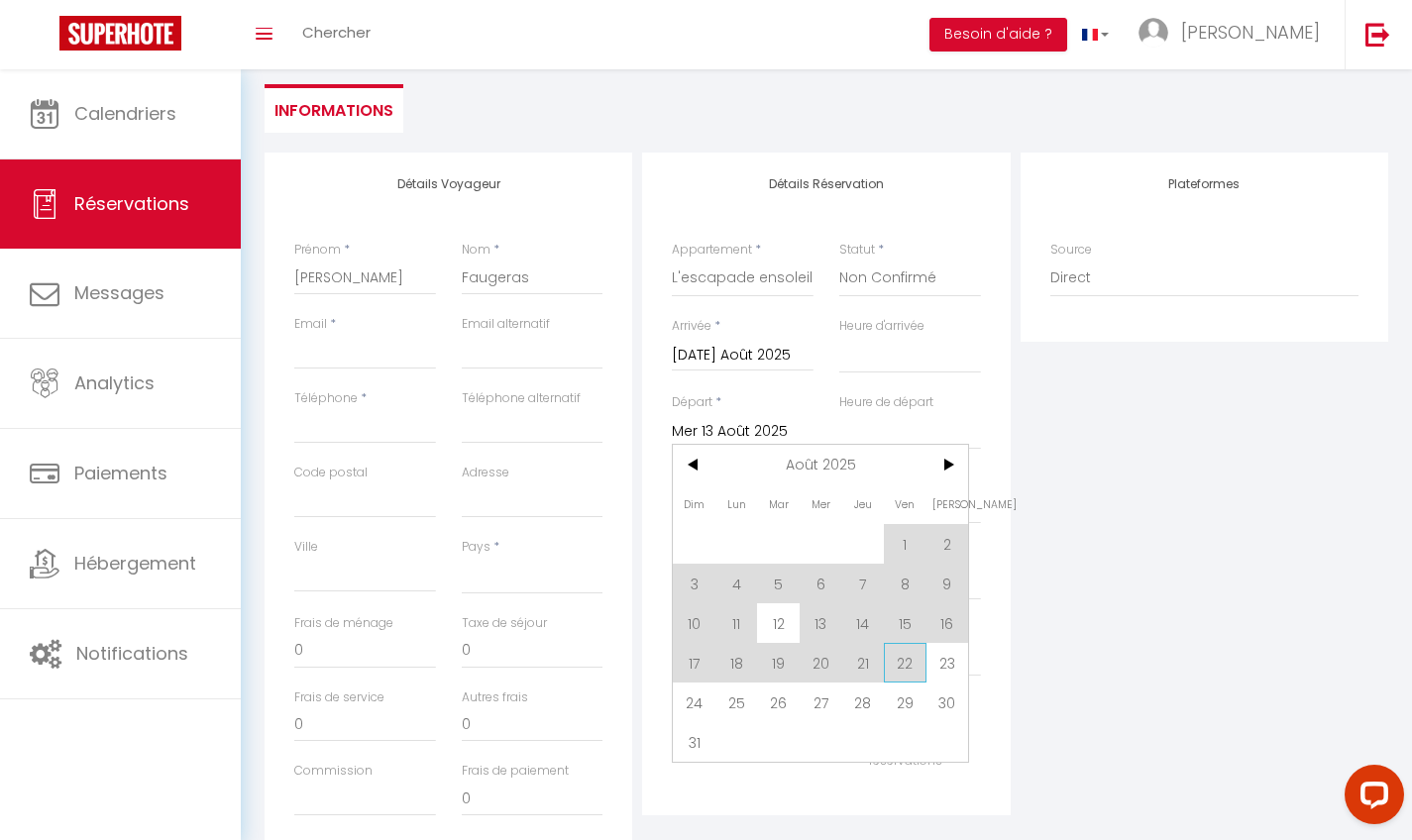 click on "22" at bounding box center [905, 663] 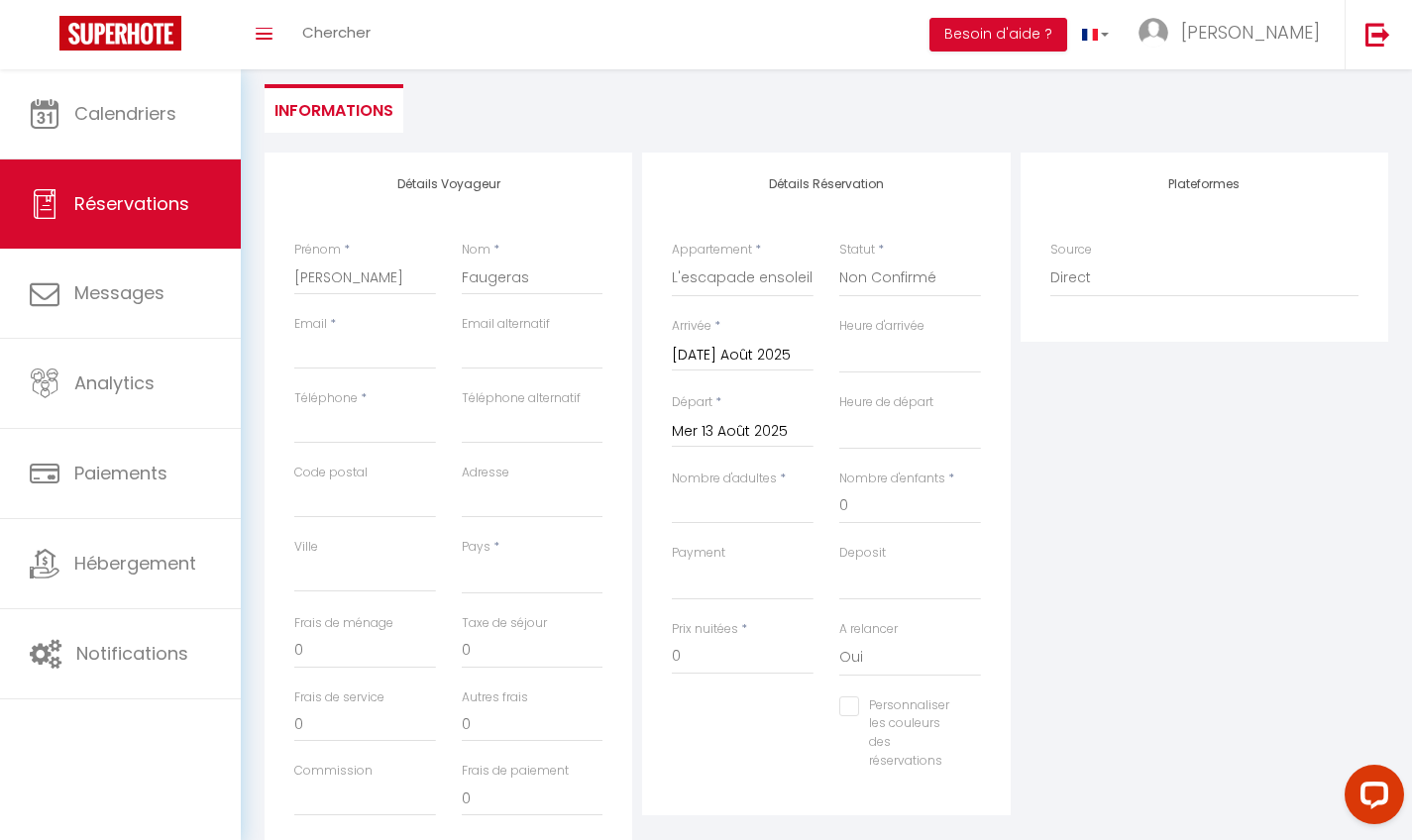 select 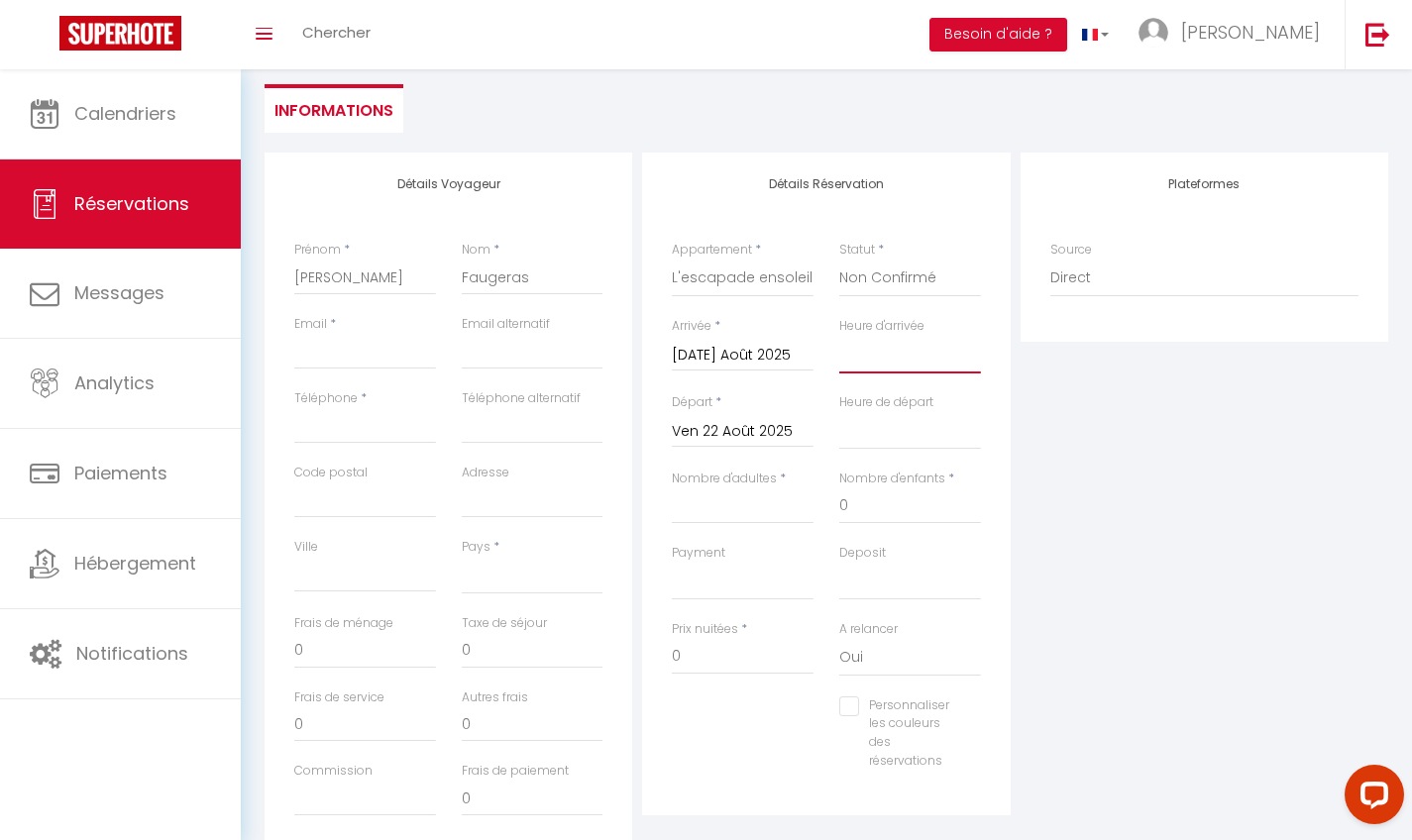 select on "16:00" 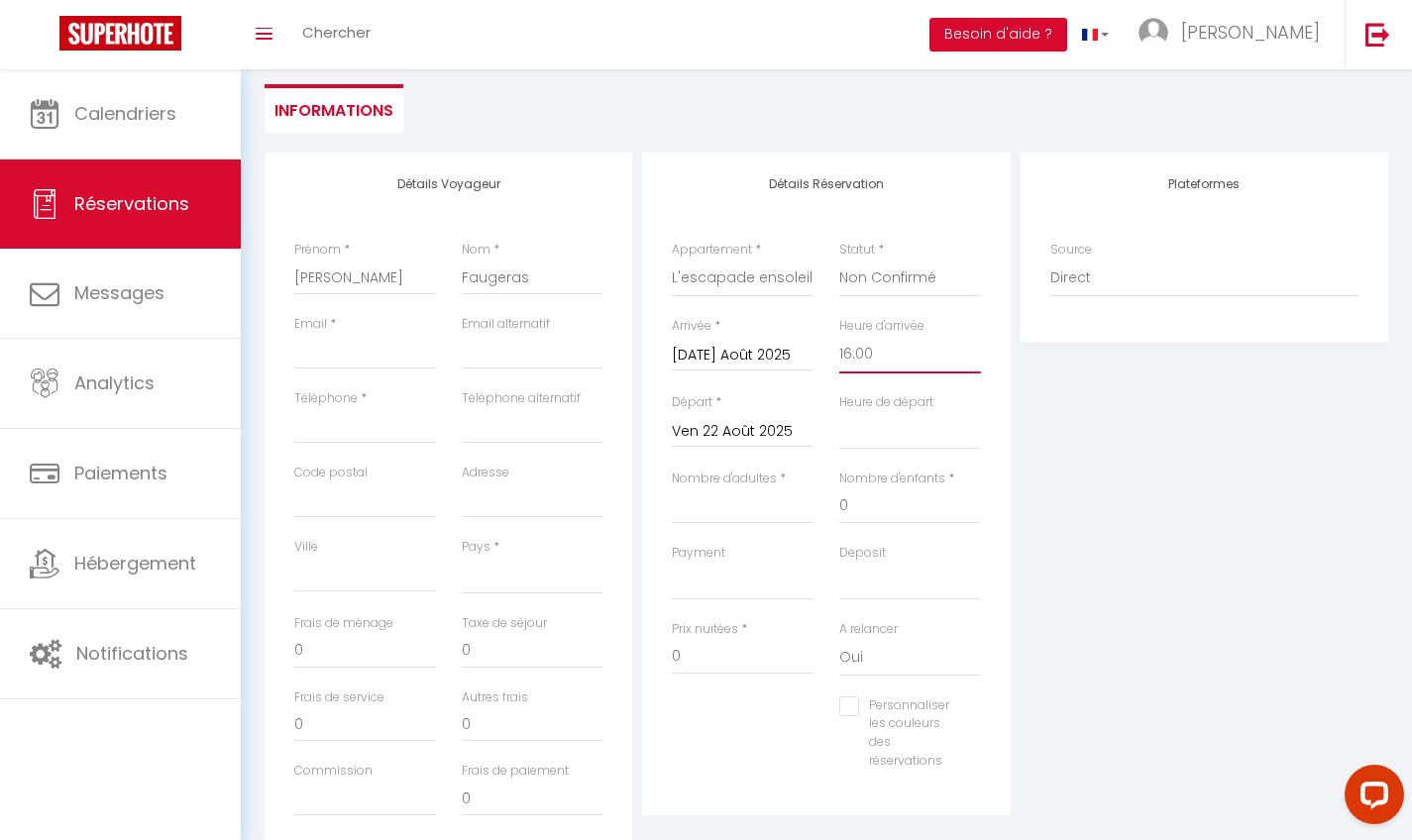type 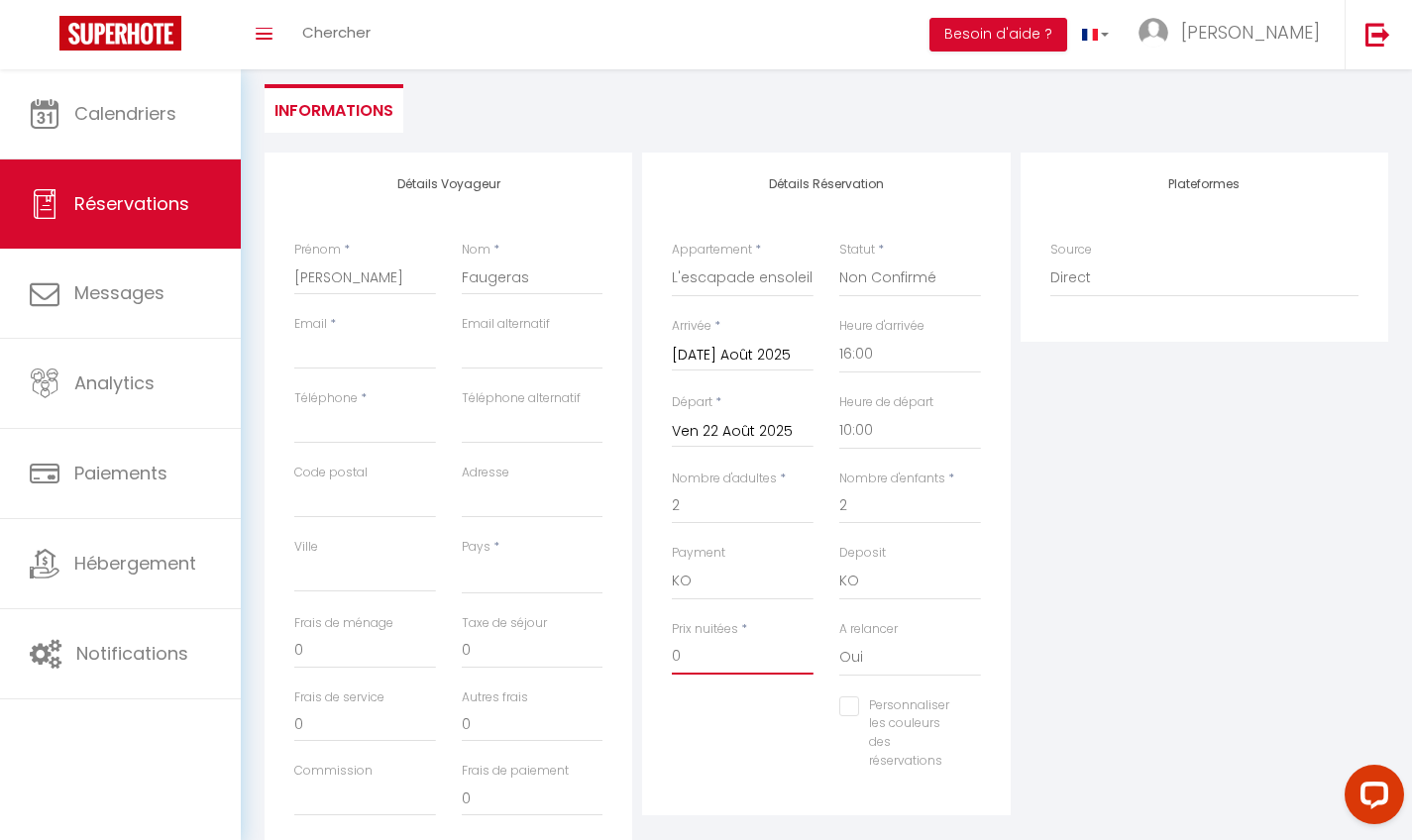 click on "0" at bounding box center [742, 657] 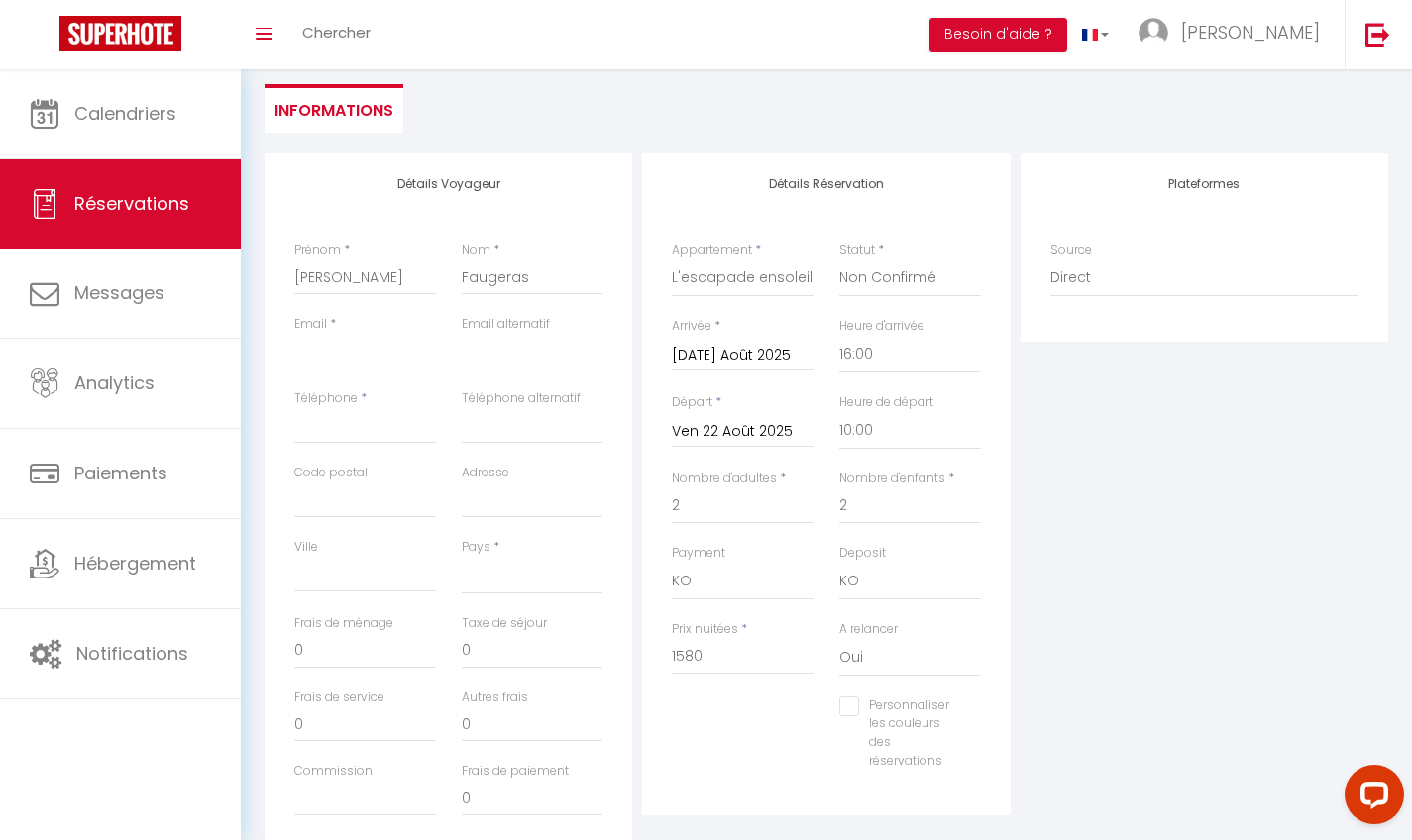 click on "Plateformes    Source
Direct
[DOMAIN_NAME]
[DOMAIN_NAME]
Chalet montagne
Expedia
Gite de [GEOGRAPHIC_DATA]
Homeaway
Homeaway iCal
[DOMAIN_NAME]
[DOMAIN_NAME]
[DOMAIN_NAME]
Ical" at bounding box center [1204, 506] 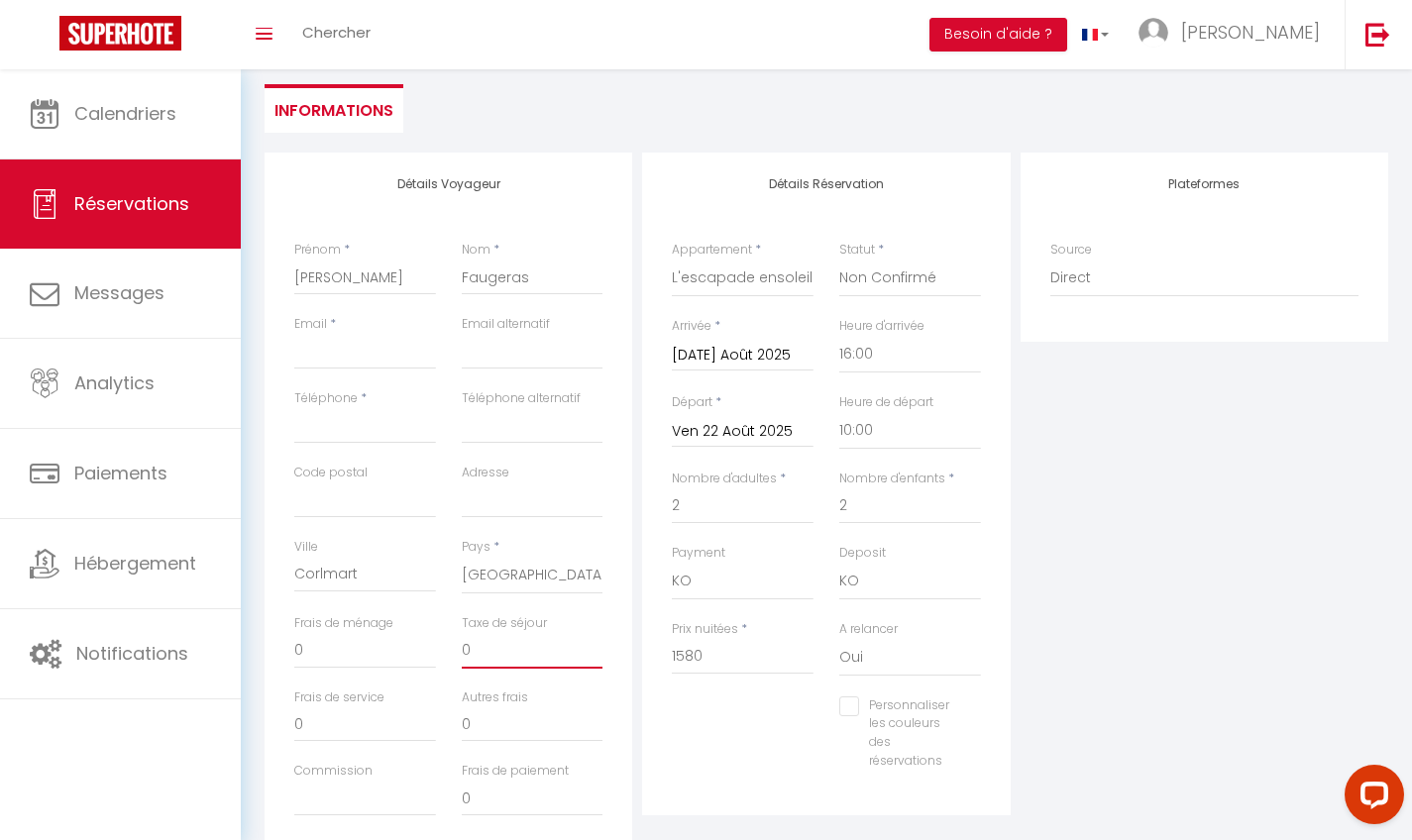 click on "0" at bounding box center (532, 651) 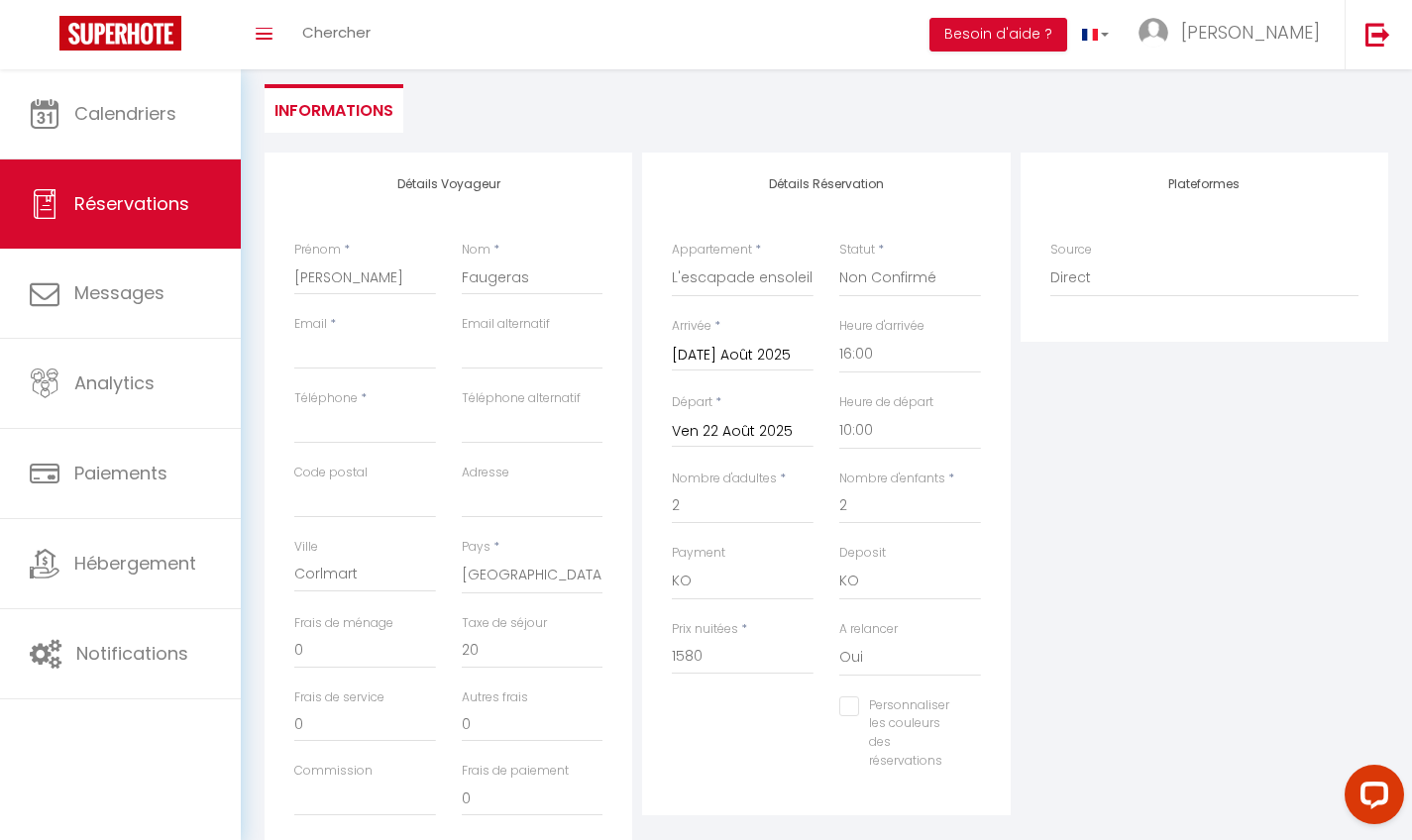click on "Plateformes    Source
Direct
[DOMAIN_NAME]
[DOMAIN_NAME]
Chalet montagne
Expedia
Gite de [GEOGRAPHIC_DATA]
Homeaway
Homeaway iCal
[DOMAIN_NAME]
[DOMAIN_NAME]
[DOMAIN_NAME]
Ical" at bounding box center (1204, 506) 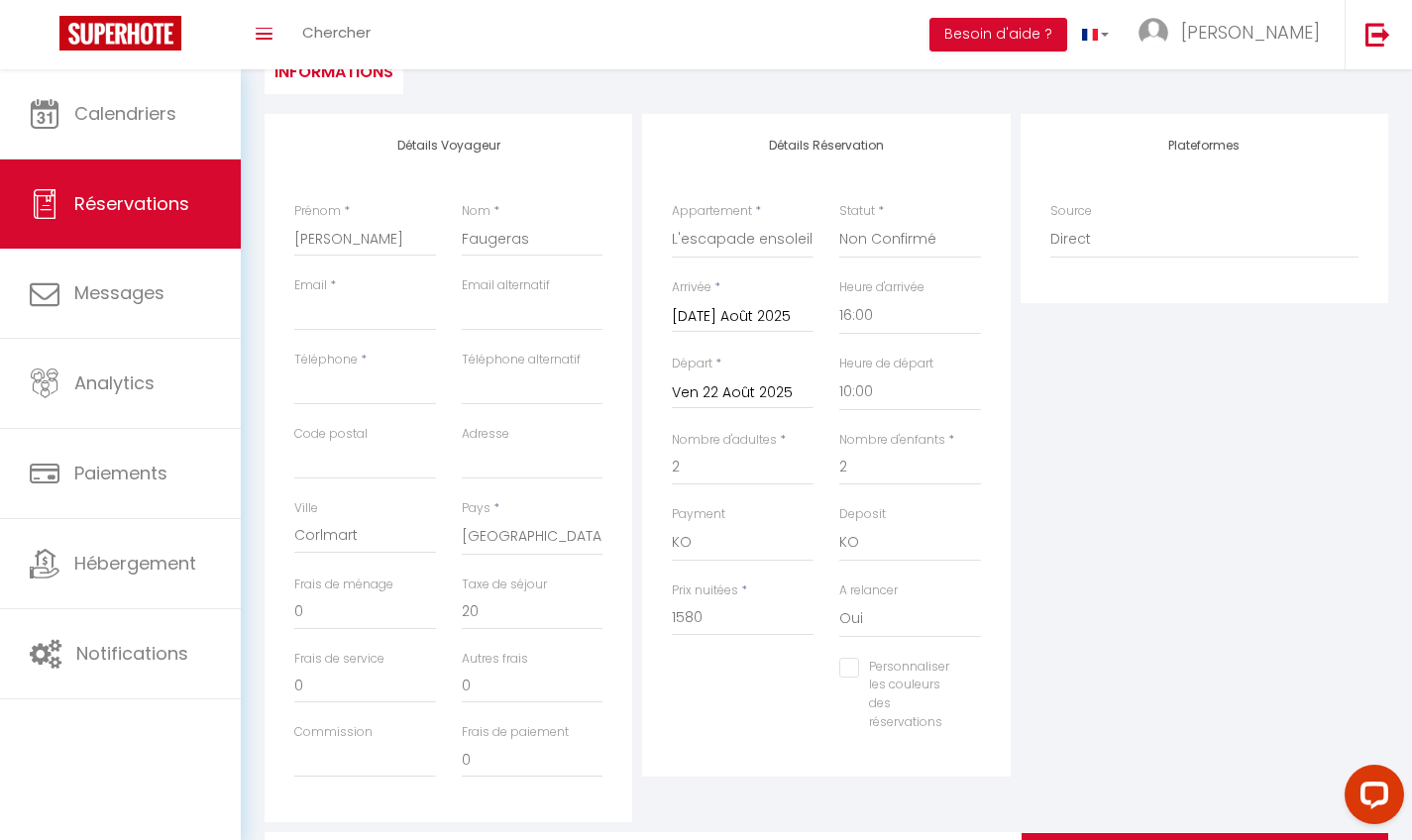 scroll, scrollTop: 225, scrollLeft: 0, axis: vertical 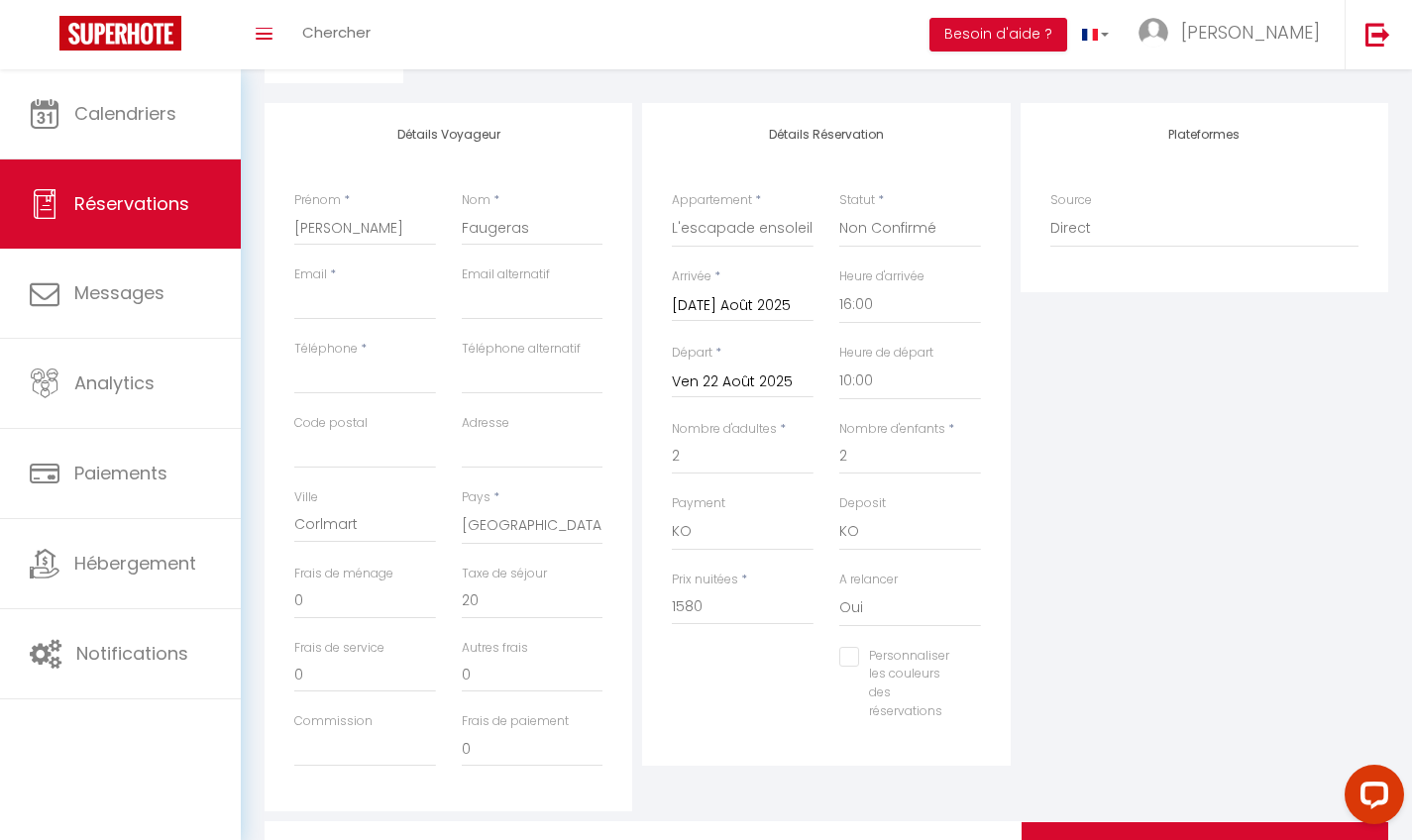 drag, startPoint x: 1401, startPoint y: 414, endPoint x: 1414, endPoint y: 367, distance: 48.764741 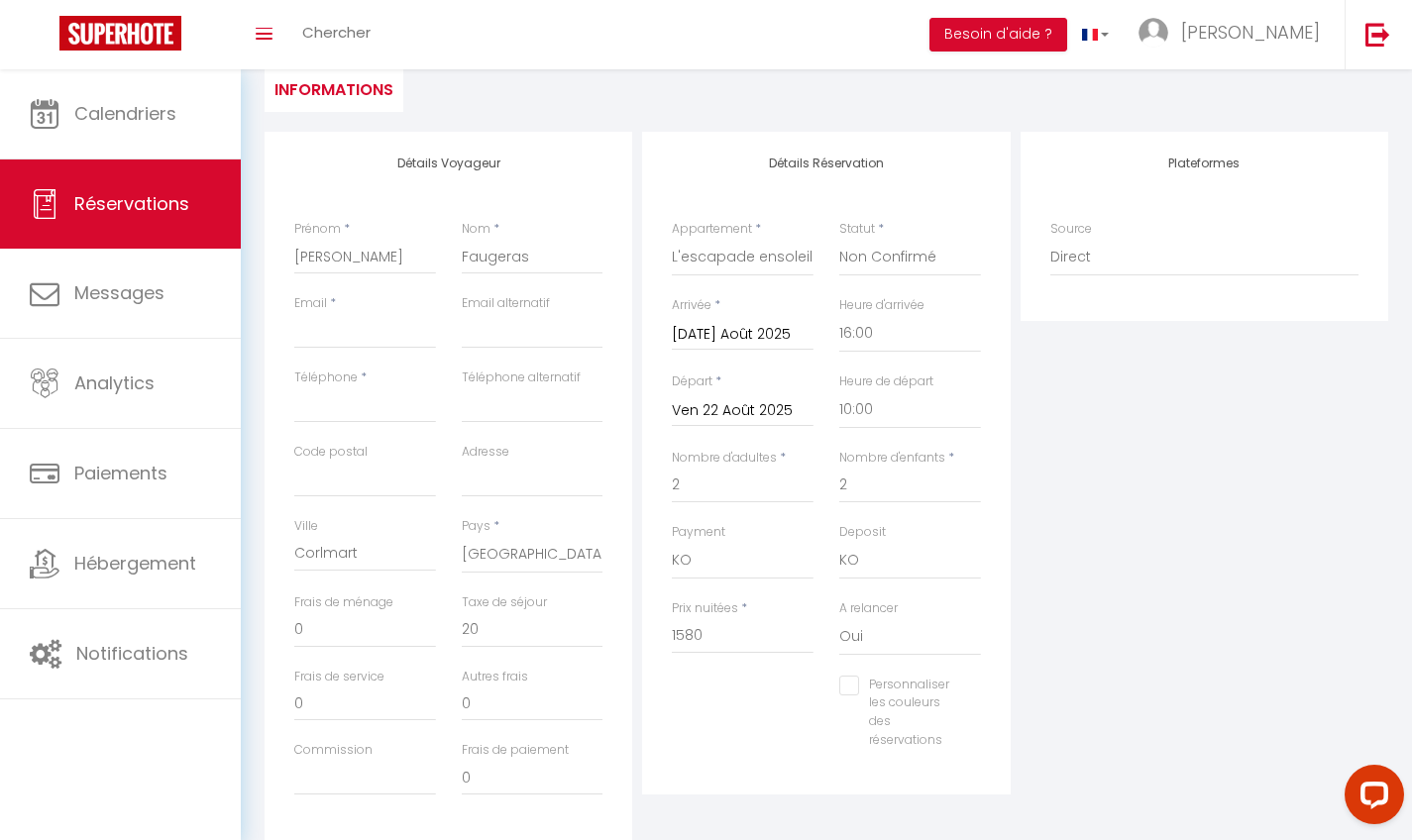 scroll, scrollTop: 209, scrollLeft: 0, axis: vertical 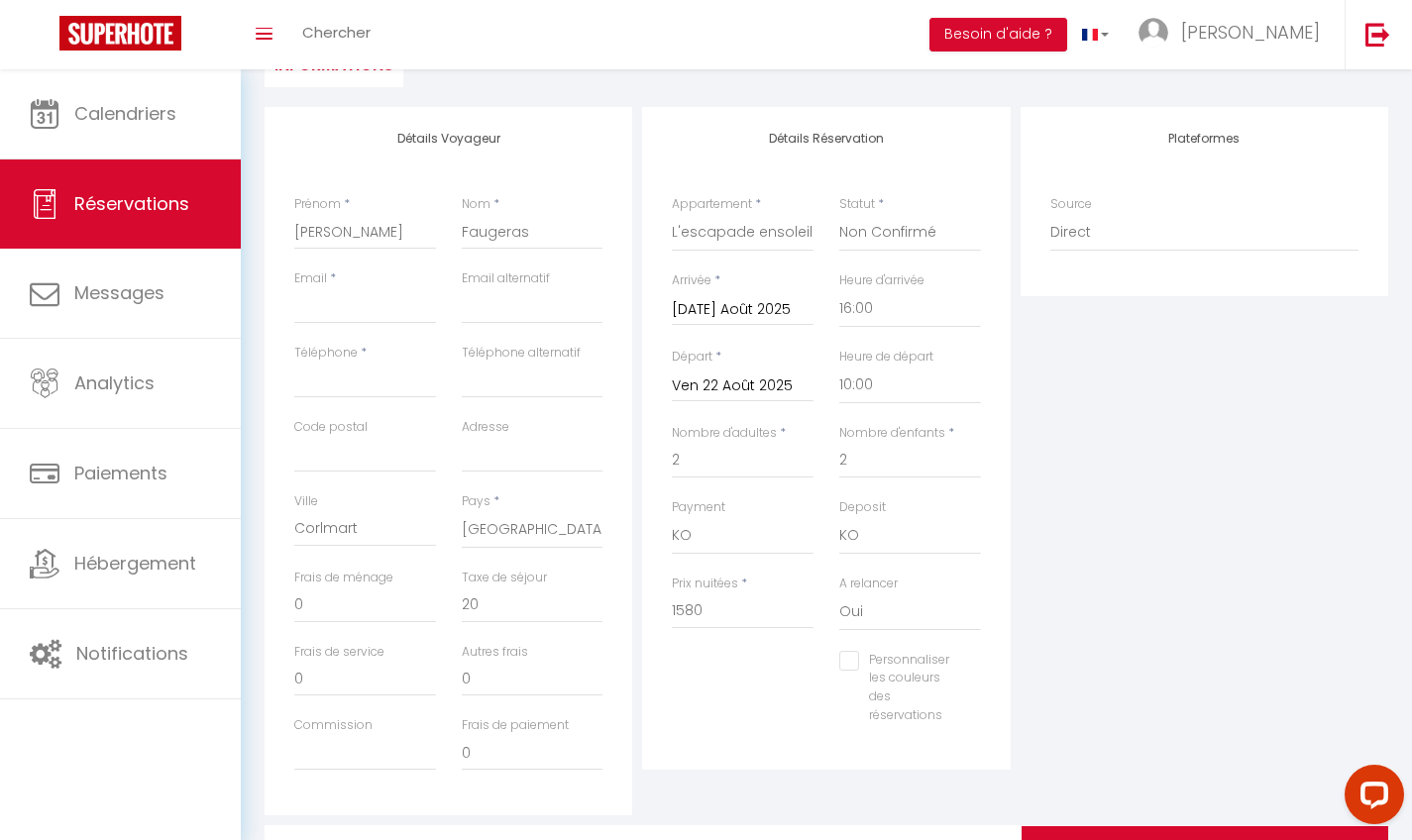 click on "Détails Réservation    Appartement   *     Rêve Tropical L'arc en ciel, 50m de la mer L'escapade ensoleillée 50m de la mer avec parking Le cocon   Statut   *   Confirmé Non Confirmé Annulé Annulé par le voyageur No Show Request   Arrivée   *       [DATE] Août 2025         <   Août 2025   >   Dim Lun Mar Mer Jeu Ven Sam   1 2 3 4 5 6 7 8 9 10 11 12 13 14 15 16 17 18 19 20 21 22 23 24 25 26 27 28 29 30 31     <   2025   >   [PERSON_NAME] Mars [PERSON_NAME] Juin Juillet Août Septembre Octobre Novembre Décembre     <   [DATE] - [DATE]   >   2020 2021 2022 2023 2024 2025 2026 2027 2028 2029     Heure d'arrivée   00:00 00:30 01:00 01:30 02:00 02:30 03:00 03:30 04:00 04:30 05:00 05:30 06:00 06:30 07:00 07:30 08:00 08:30 09:00 09:30 10:00 10:30 11:00 11:30 12:00 12:30 13:00 13:30 14:00 14:30 15:00 15:30 16:00 16:30 17:00 17:30 18:00 18:30 19:00 19:30 20:00 20:30 21:00 21:30 22:00 22:30 23:00 23:30   Départ   *       Ven 22 Août 2025         <   Août 2025   >   Dim Lun Mar Mer Jeu Ven Sam   1 2 3 4 5 6 7 8" at bounding box center (825, 461) 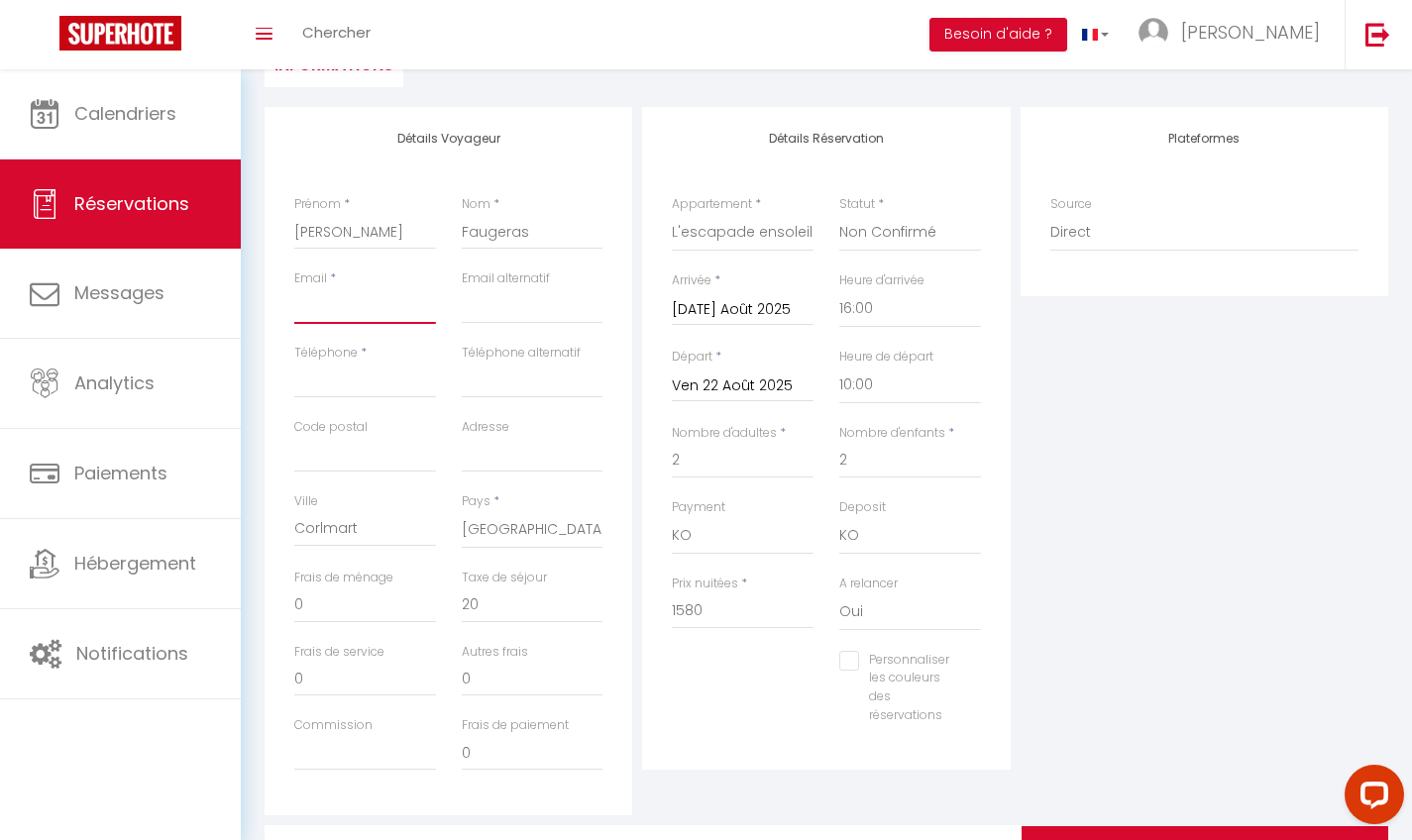 click on "Email client" at bounding box center (365, 306) 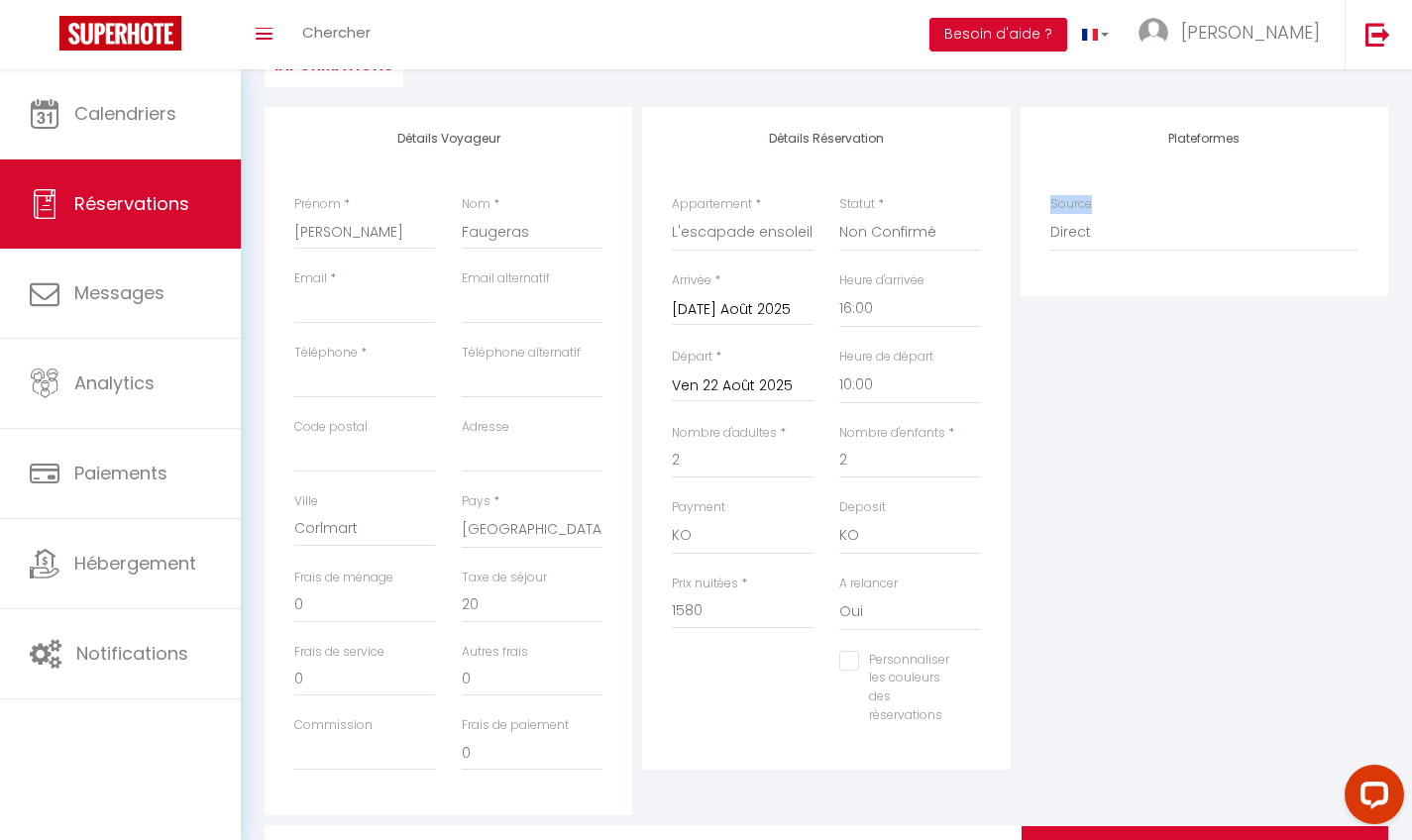 drag, startPoint x: 1020, startPoint y: 291, endPoint x: 1313, endPoint y: 136, distance: 331.4725 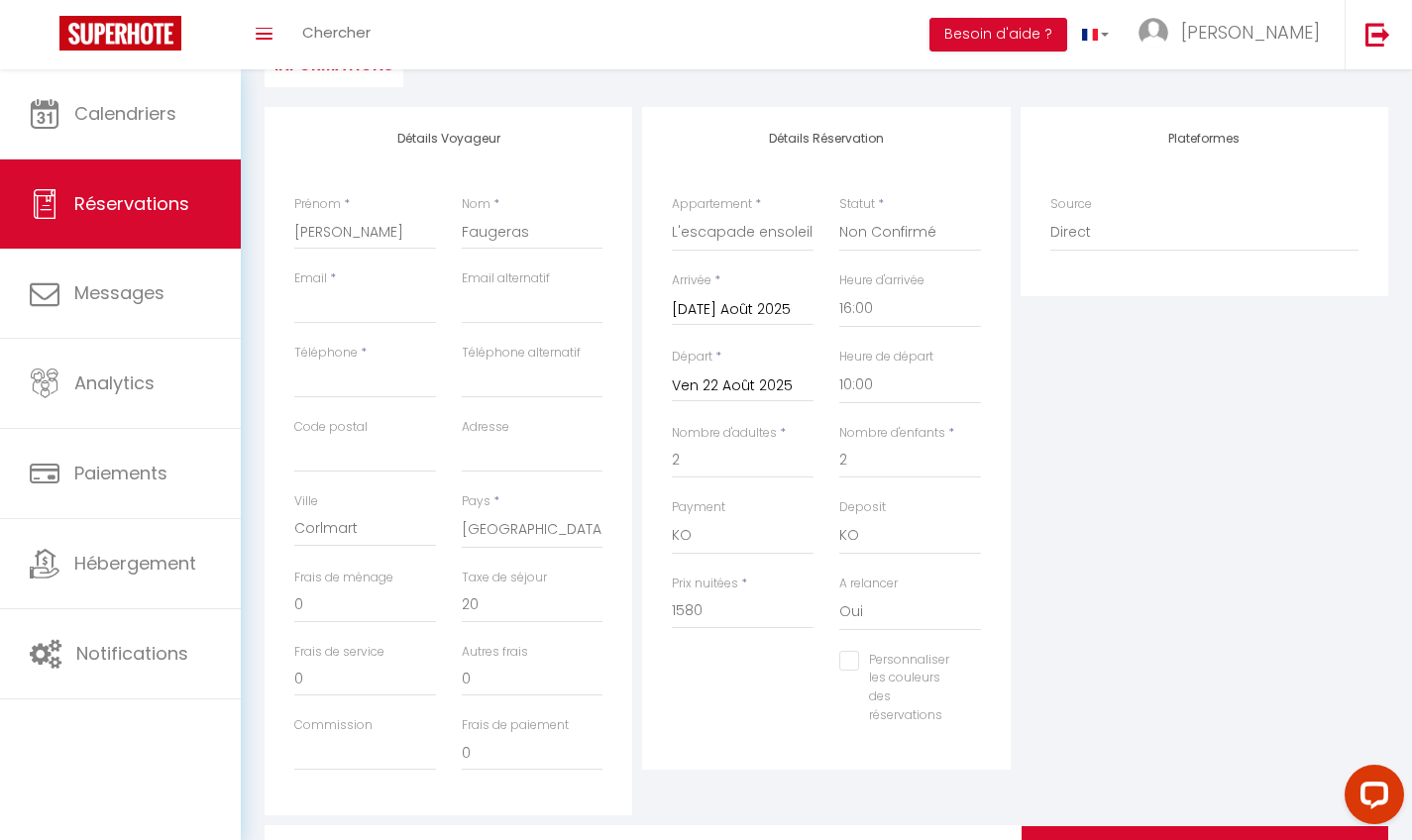click on "Retourner vers    [PERSON_NAME]
Actions
Enregistrer
Actions
Enregistrer   Aperçu et éditer   Envoyer la facture   Copier le lien
Actions
Voir le contrat   Envoyer le contrat   Copier le lien
Actions
Encaisser un paiement     Encaisser une caution     Créer nouveau [PERSON_NAME]     Créer nouveau lien caution     Envoyer un paiement global
Actions
Informations                   Détails Voyageur   Prénom   *   [PERSON_NAME]   *   Faugeras   Email   *     Email alternatif       Téléphone   *     Téléphone alternatif     Code postal     Adresse     Ville   Corlmart   Pays   *   [GEOGRAPHIC_DATA]
[GEOGRAPHIC_DATA]
Frais de ménage   0     20" at bounding box center (826, 401) 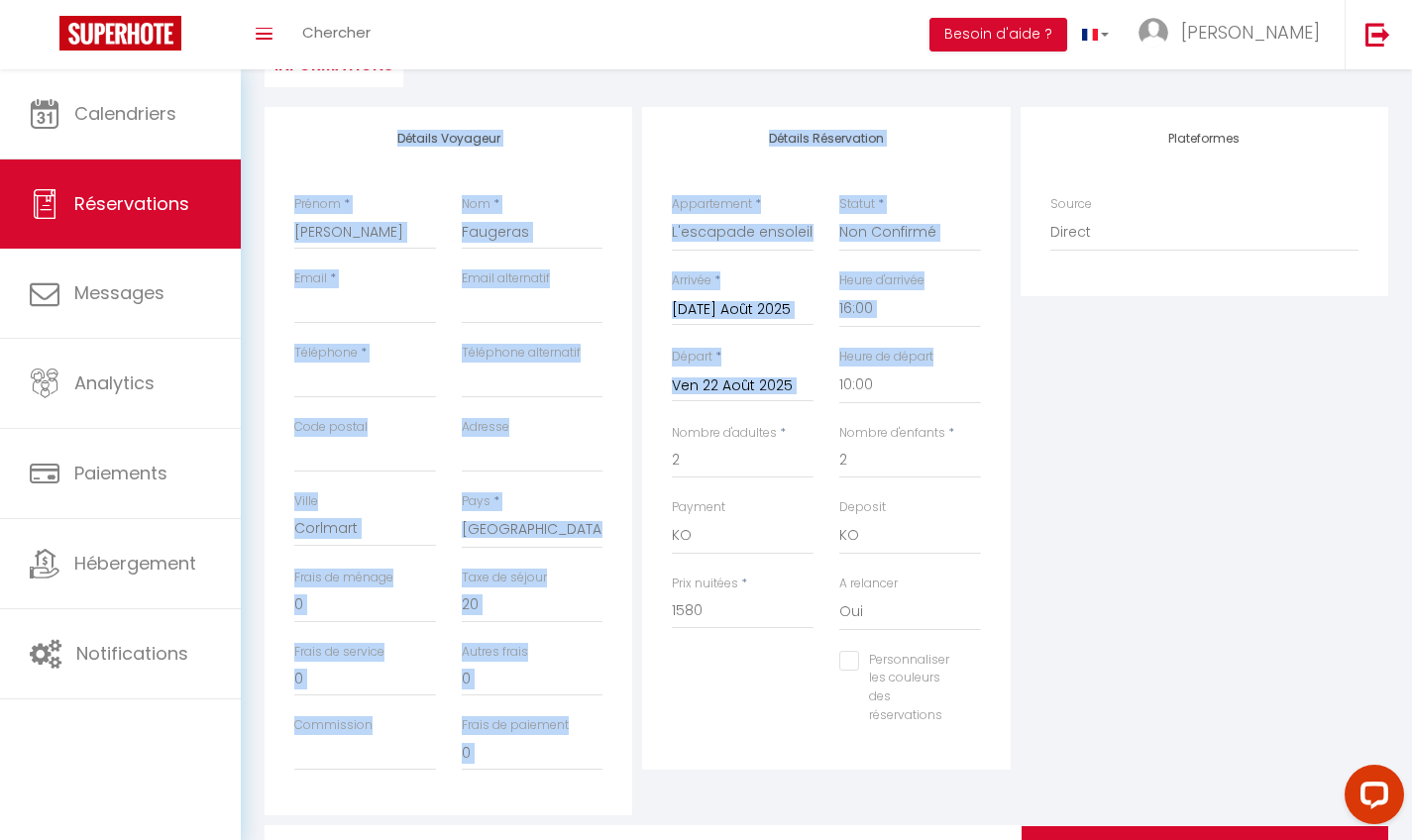 drag, startPoint x: 1388, startPoint y: 104, endPoint x: 953, endPoint y: 420, distance: 537.663 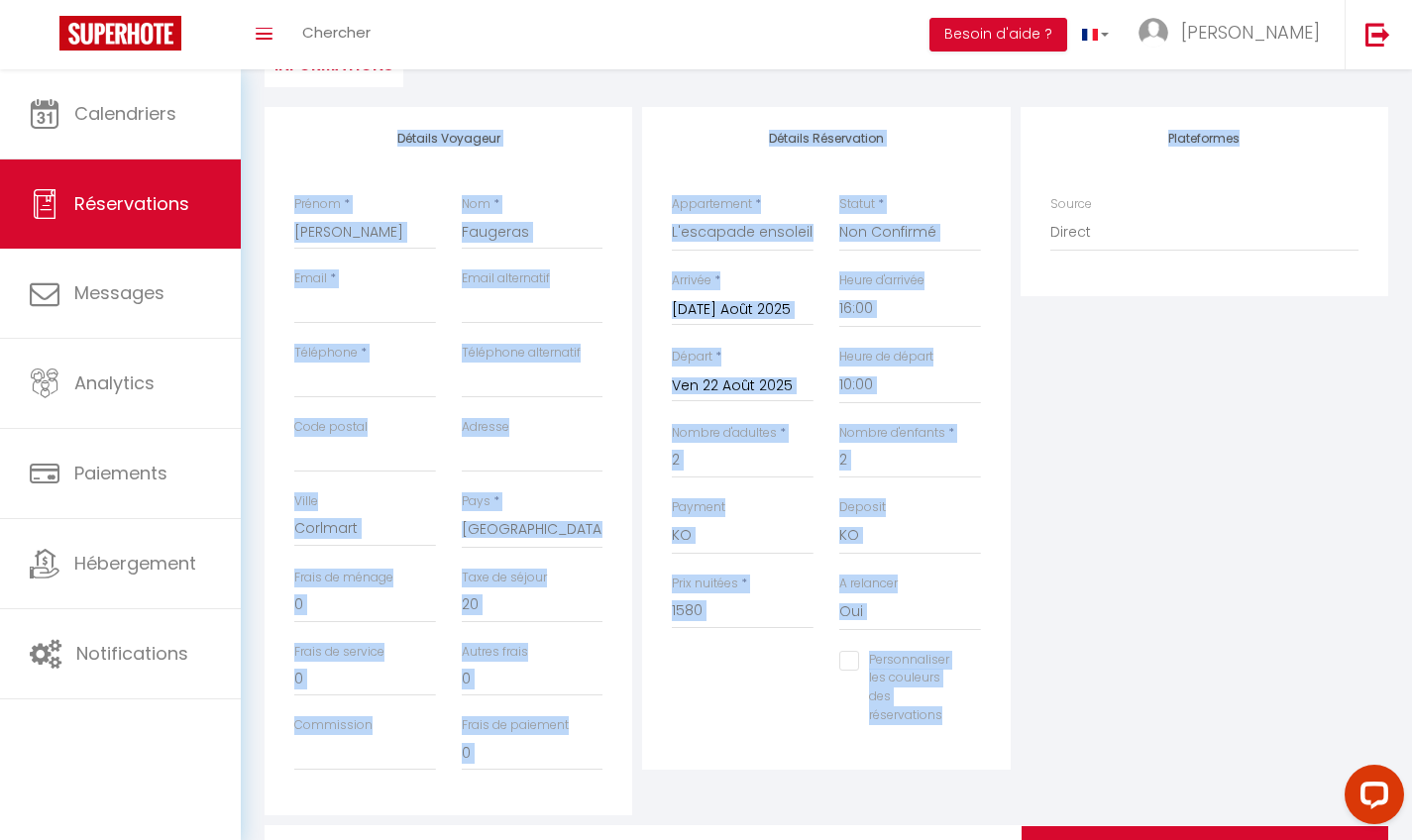drag, startPoint x: 1388, startPoint y: 105, endPoint x: 1375, endPoint y: 138, distance: 35.468296 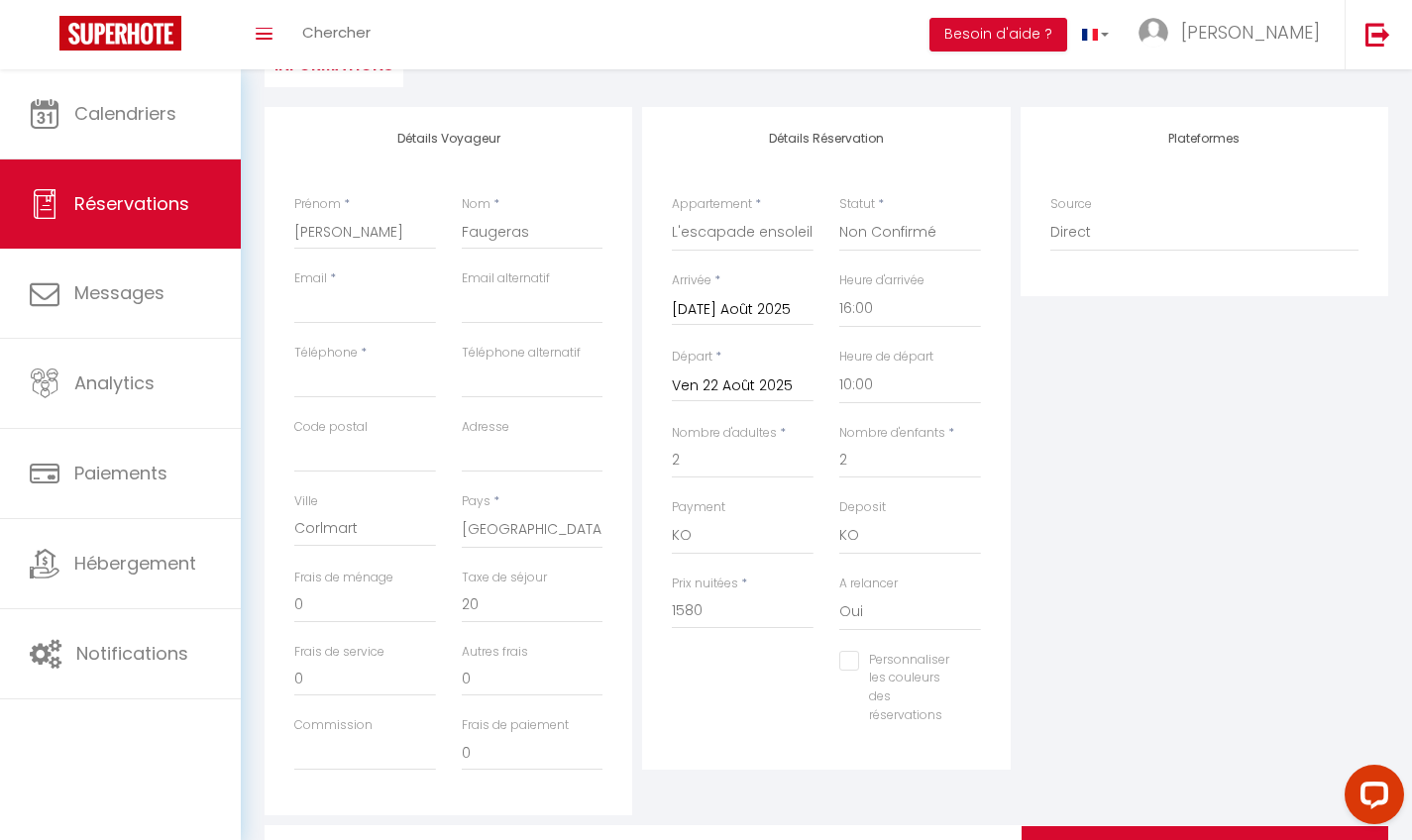click on "Plateformes    Source
Direct
[DOMAIN_NAME]
[DOMAIN_NAME]
Chalet montagne
Expedia
Gite de [GEOGRAPHIC_DATA]
Homeaway
Homeaway iCal
[DOMAIN_NAME]
[DOMAIN_NAME]
[DOMAIN_NAME]
Ical" at bounding box center (1204, 201) 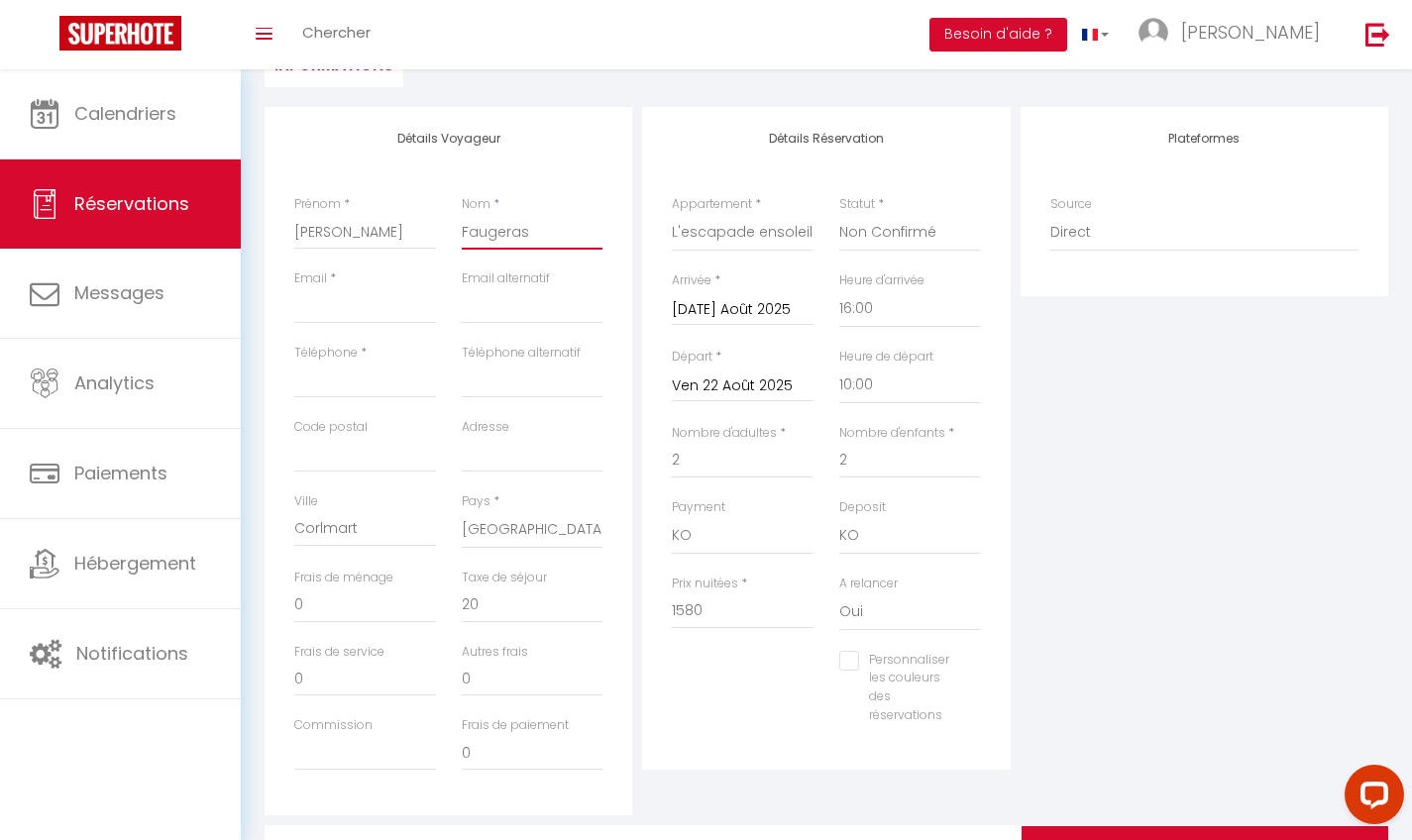 drag, startPoint x: 542, startPoint y: 222, endPoint x: 450, endPoint y: 208, distance: 93.05912 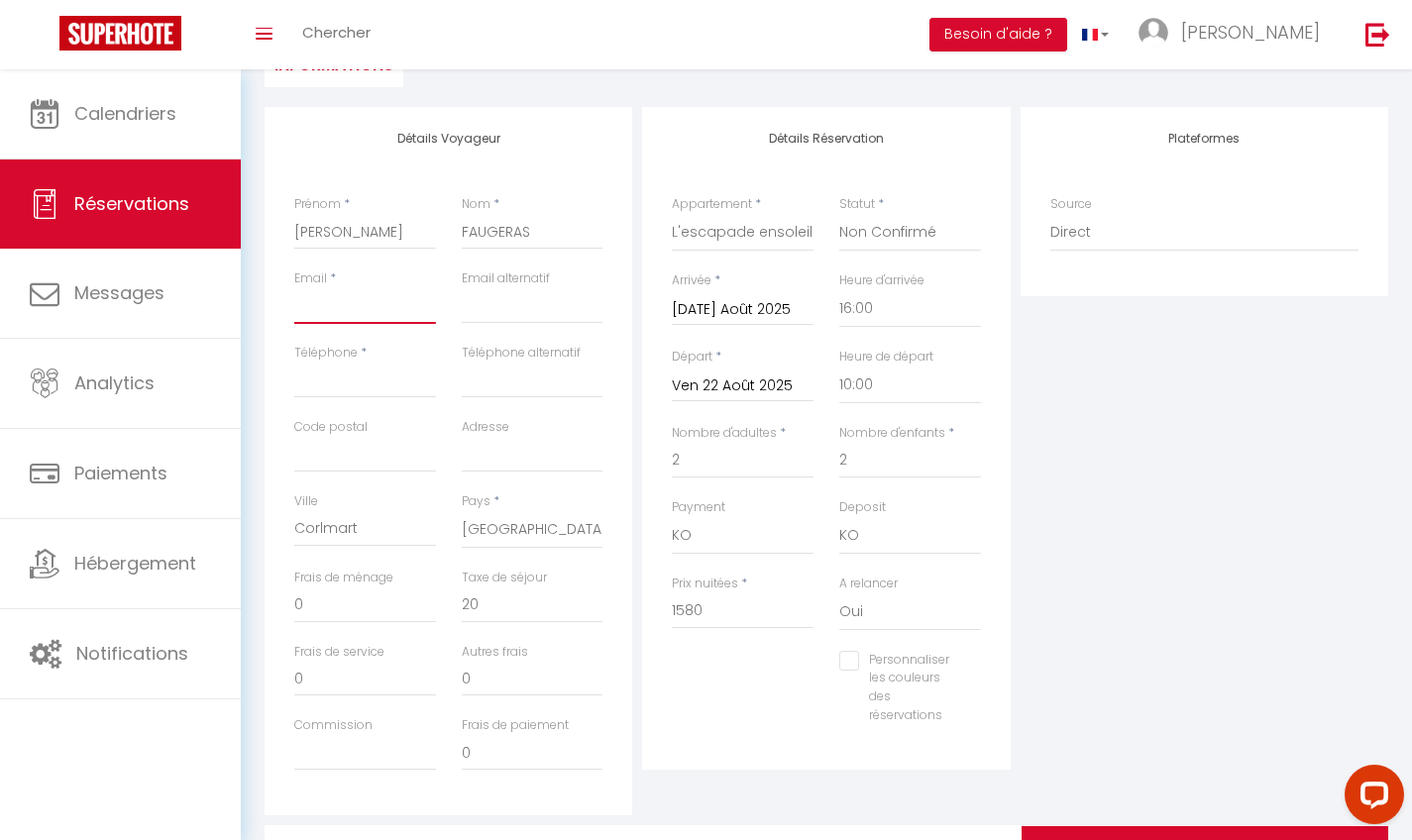 click on "Email client" at bounding box center (365, 306) 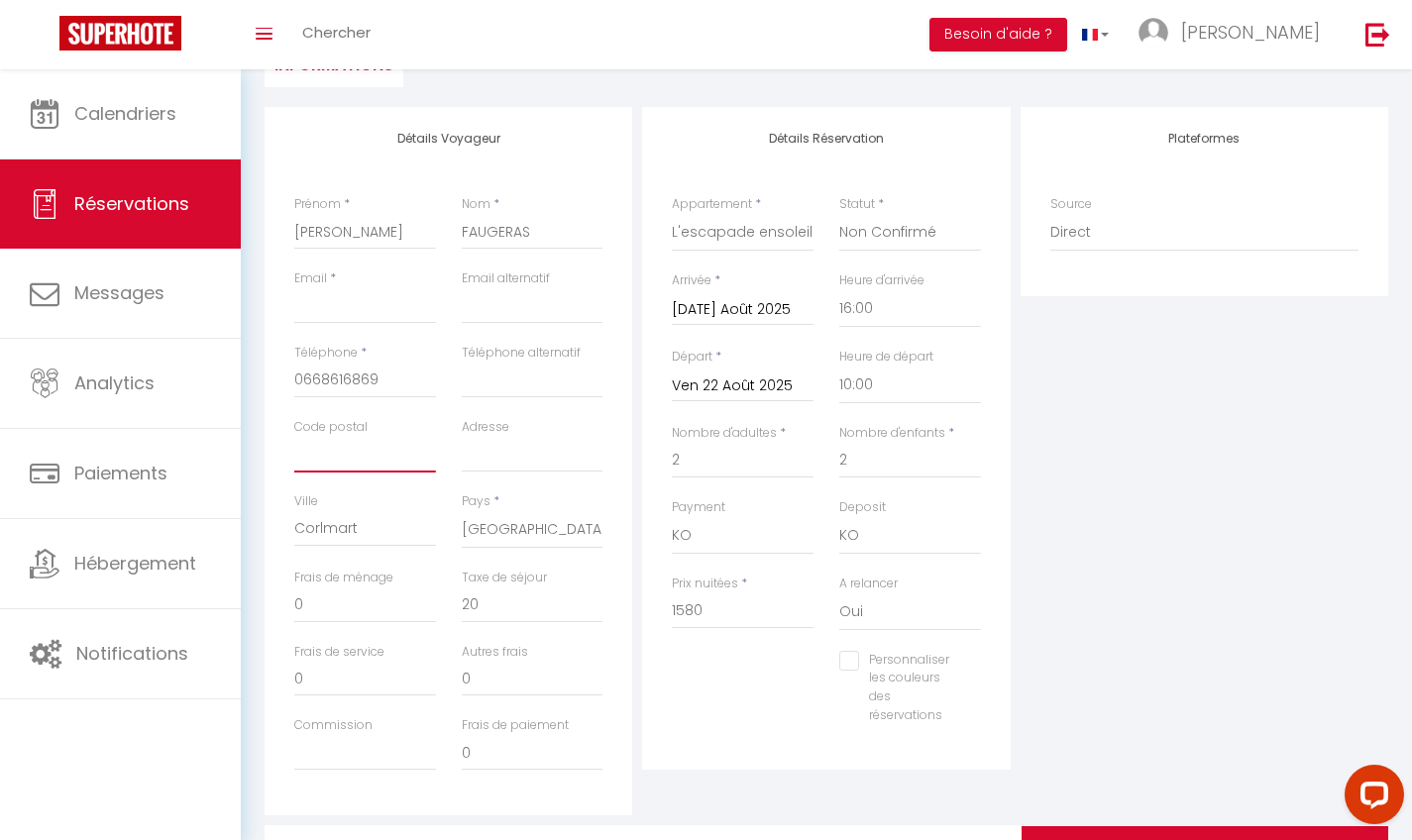 click on "Code postal" at bounding box center [365, 455] 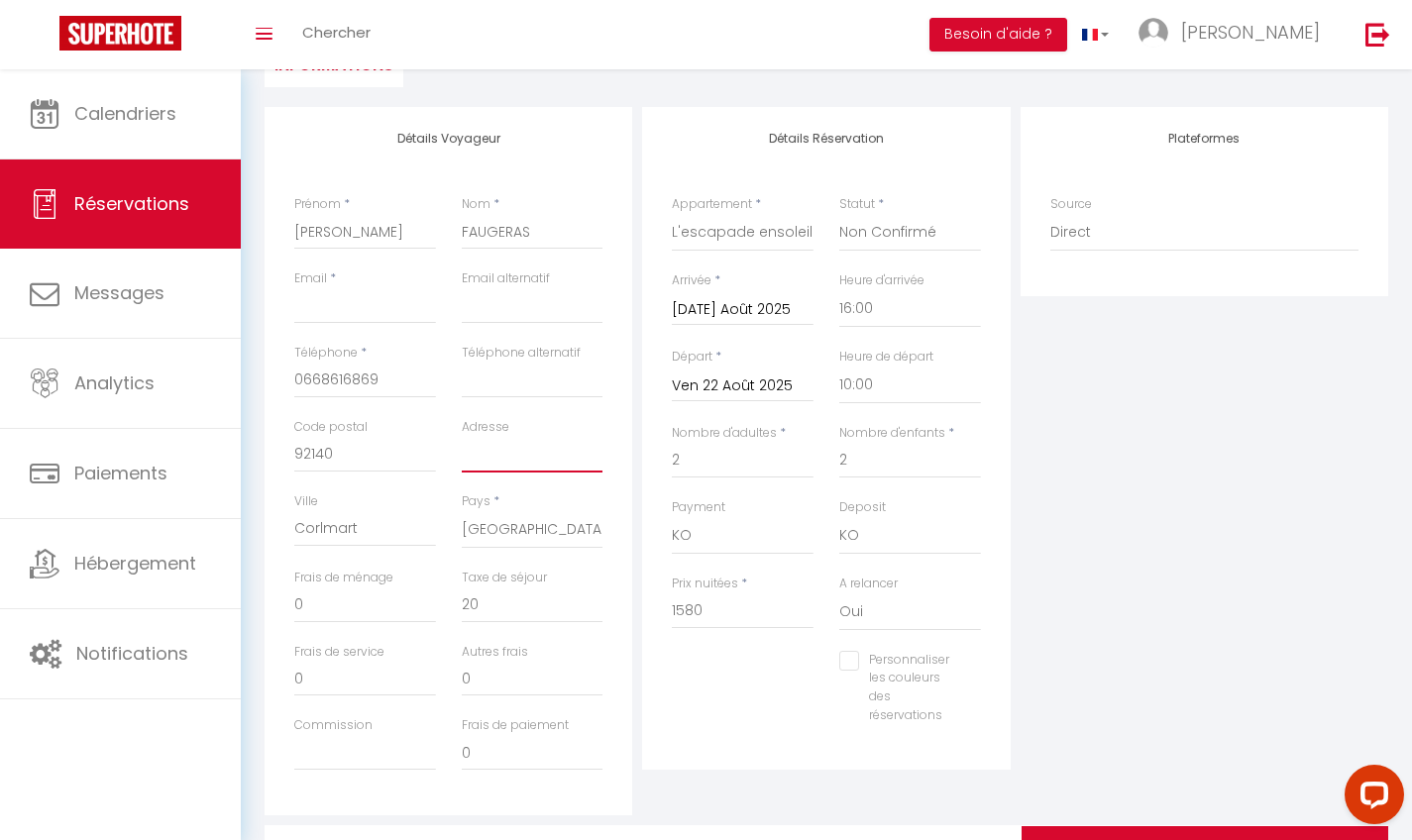 click on "Adresse" at bounding box center [532, 455] 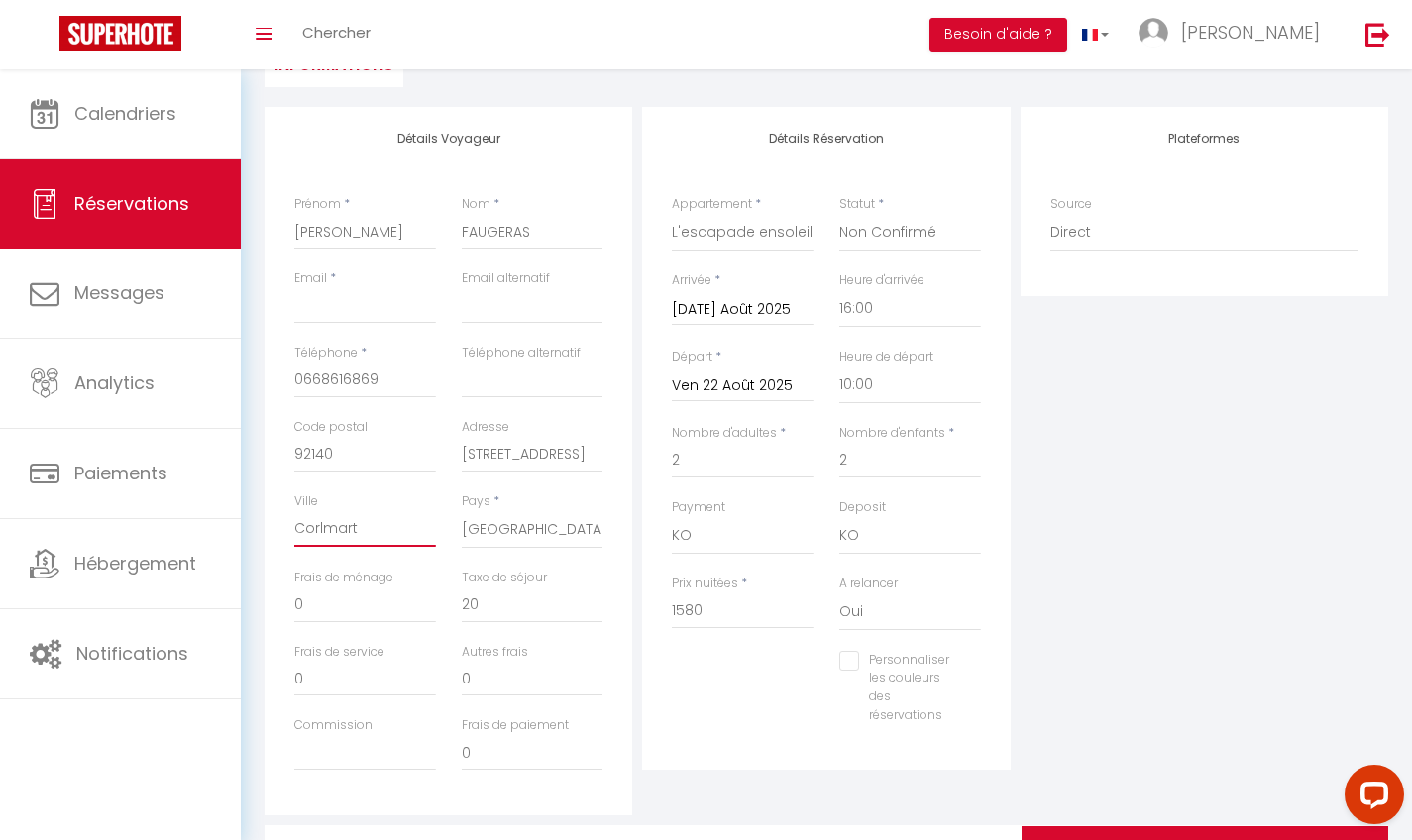 drag, startPoint x: 366, startPoint y: 526, endPoint x: 306, endPoint y: 526, distance: 60 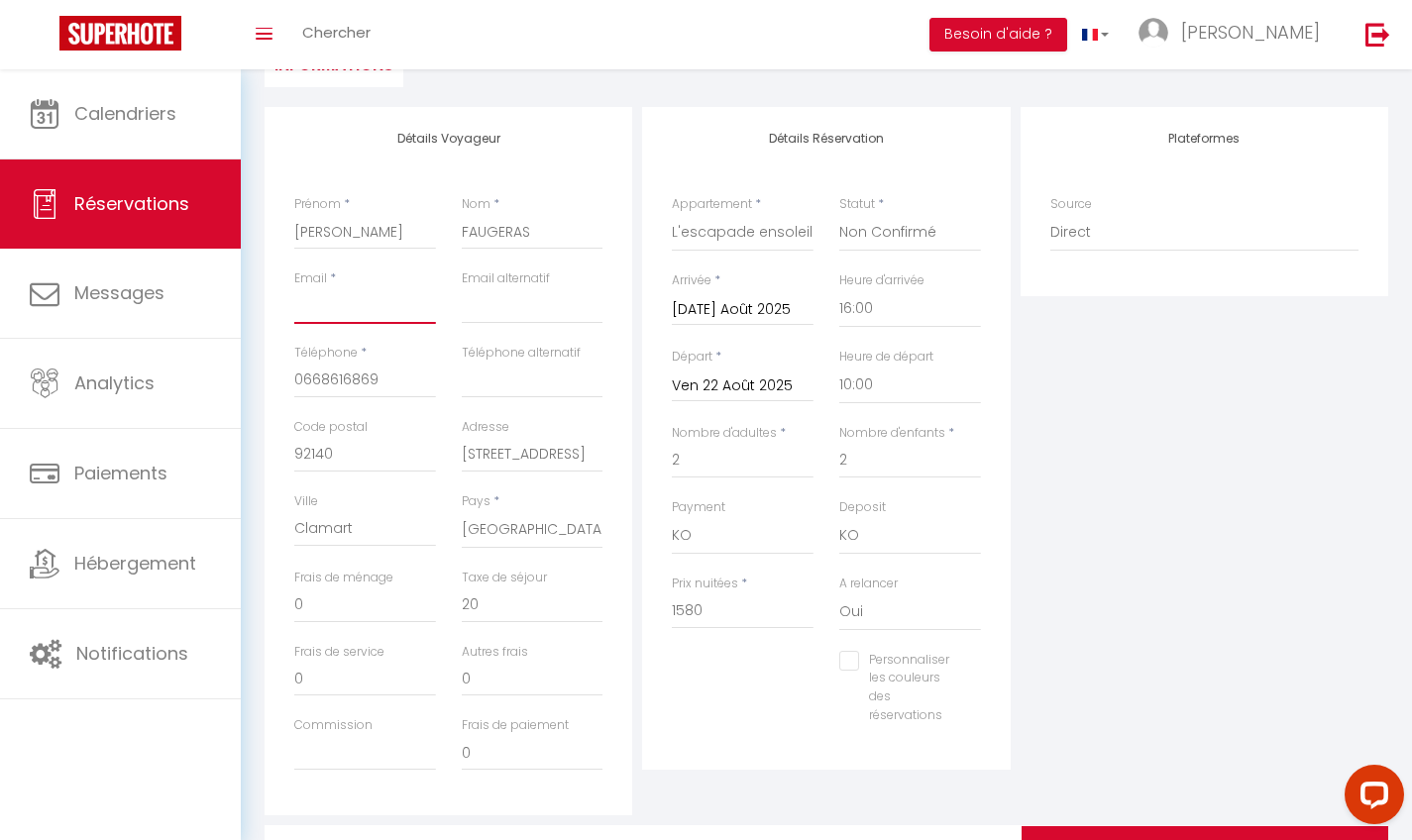 click on "Email client" at bounding box center [365, 306] 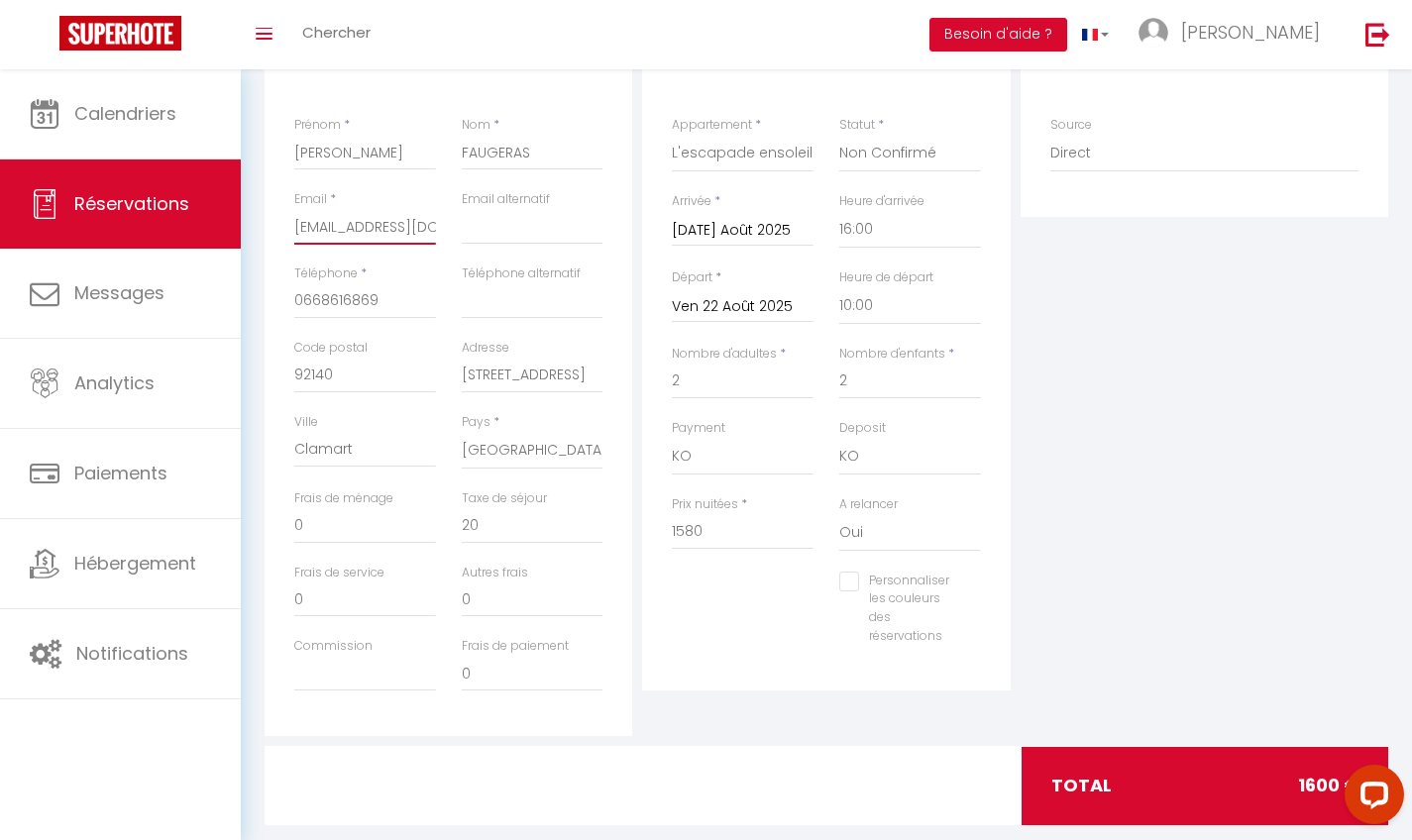 scroll, scrollTop: 0, scrollLeft: 0, axis: both 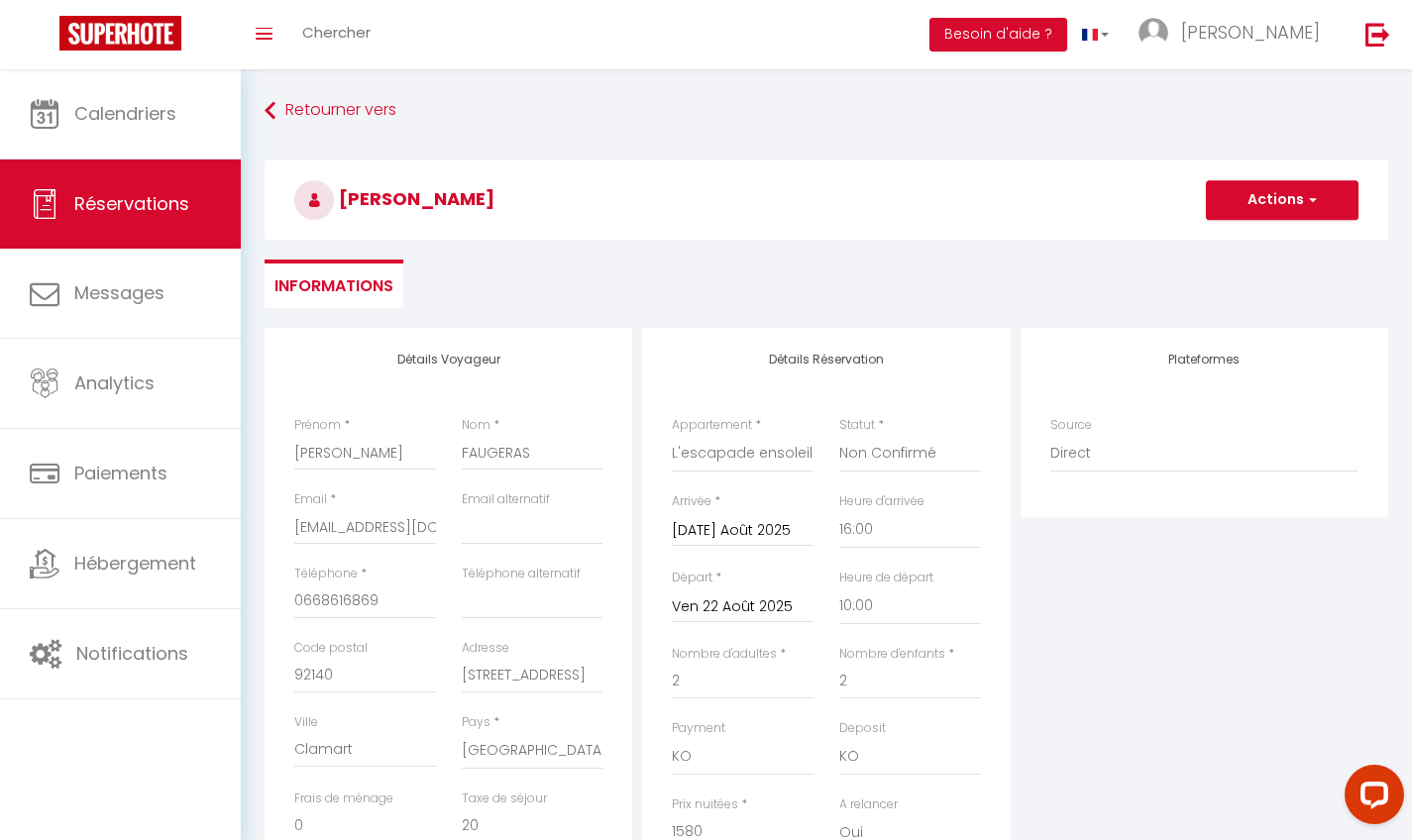click on "Actions" at bounding box center (1282, 200) 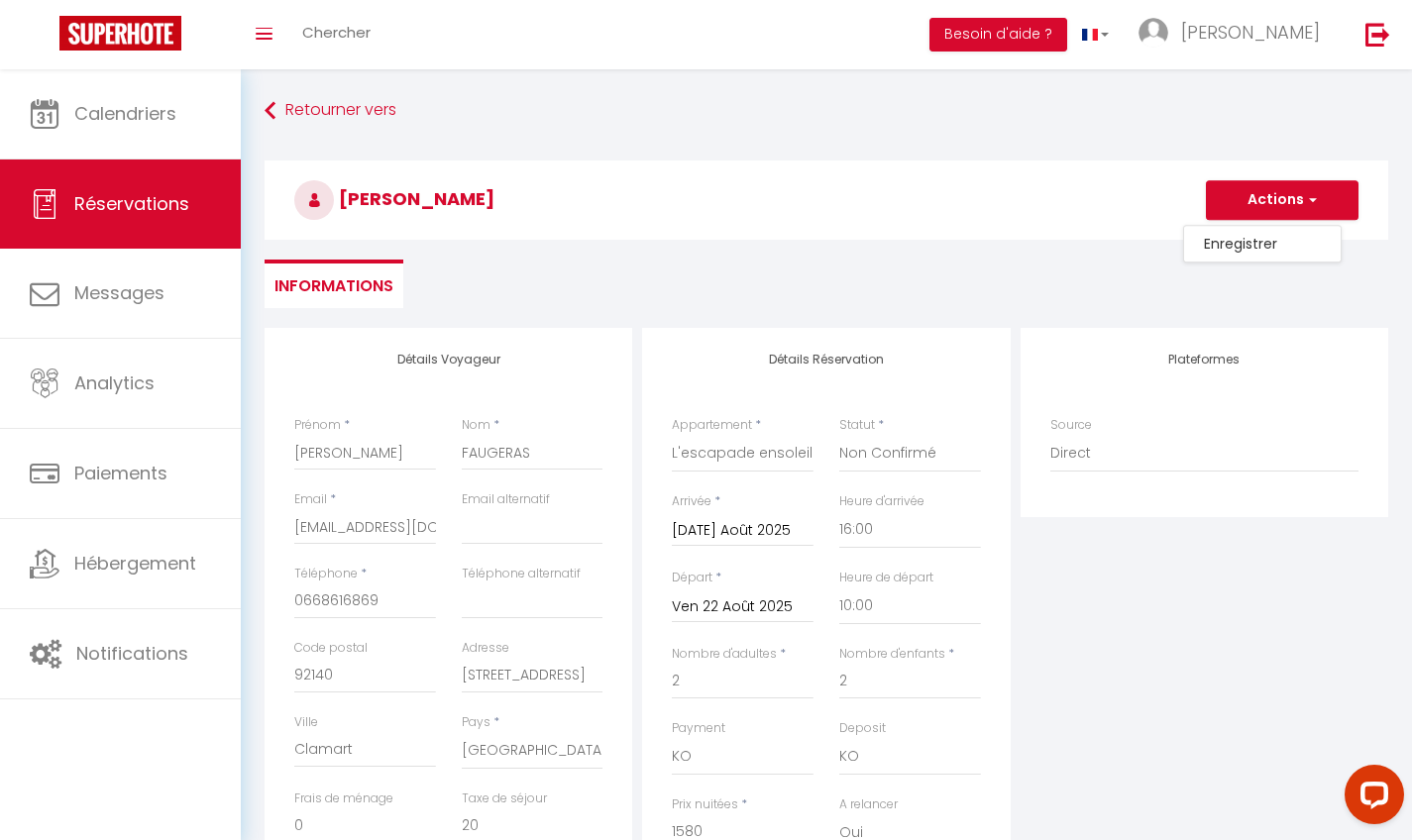 click on "Plateformes    Source
Direct
[DOMAIN_NAME]
[DOMAIN_NAME]
Chalet montagne
Expedia
Gite de [GEOGRAPHIC_DATA]
Homeaway
Homeaway iCal
[DOMAIN_NAME]
[DOMAIN_NAME]
[DOMAIN_NAME]
Ical" at bounding box center [1204, 682] 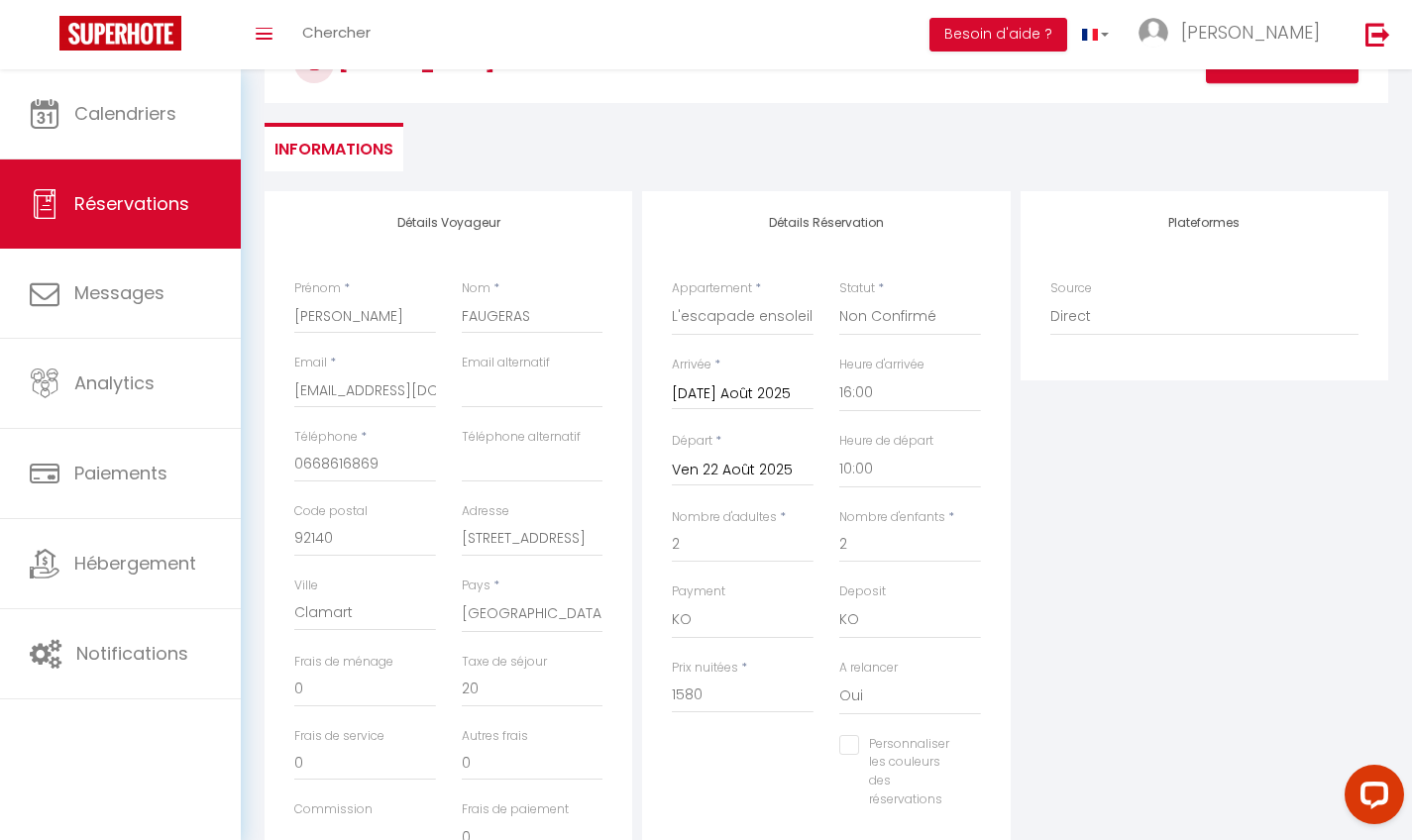 scroll, scrollTop: 0, scrollLeft: 0, axis: both 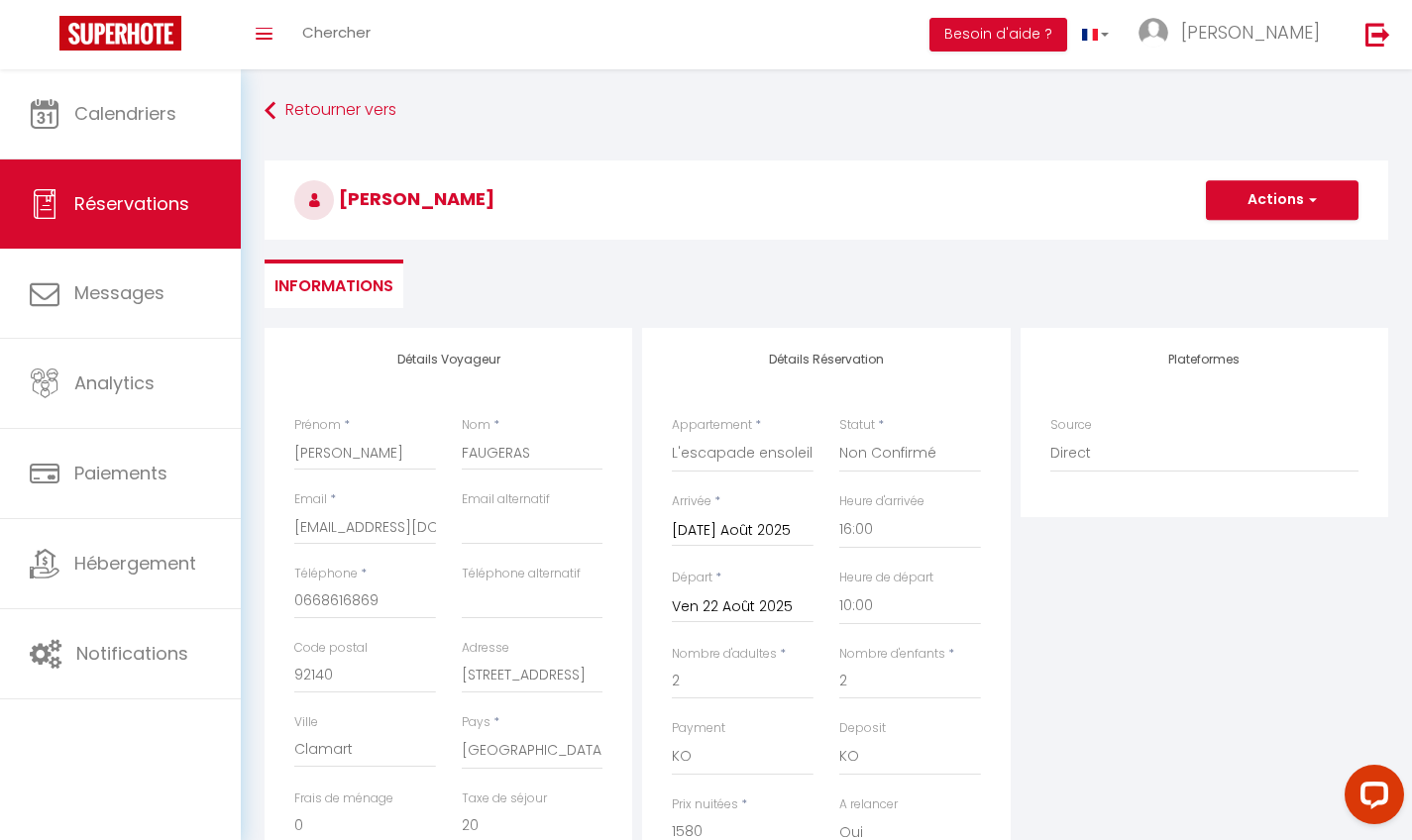 click on "Actions" at bounding box center (1282, 200) 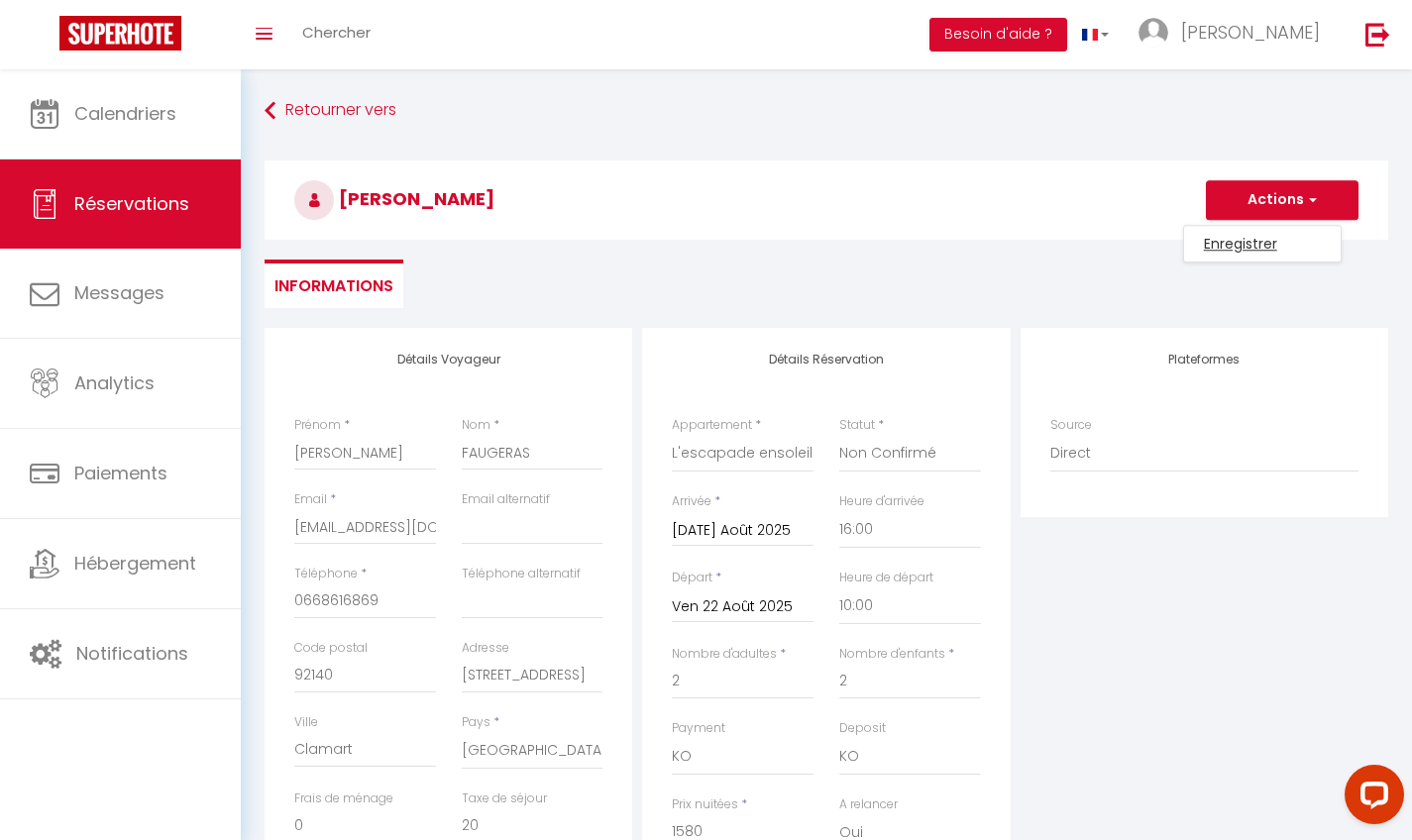click on "Enregistrer" at bounding box center (1262, 244) 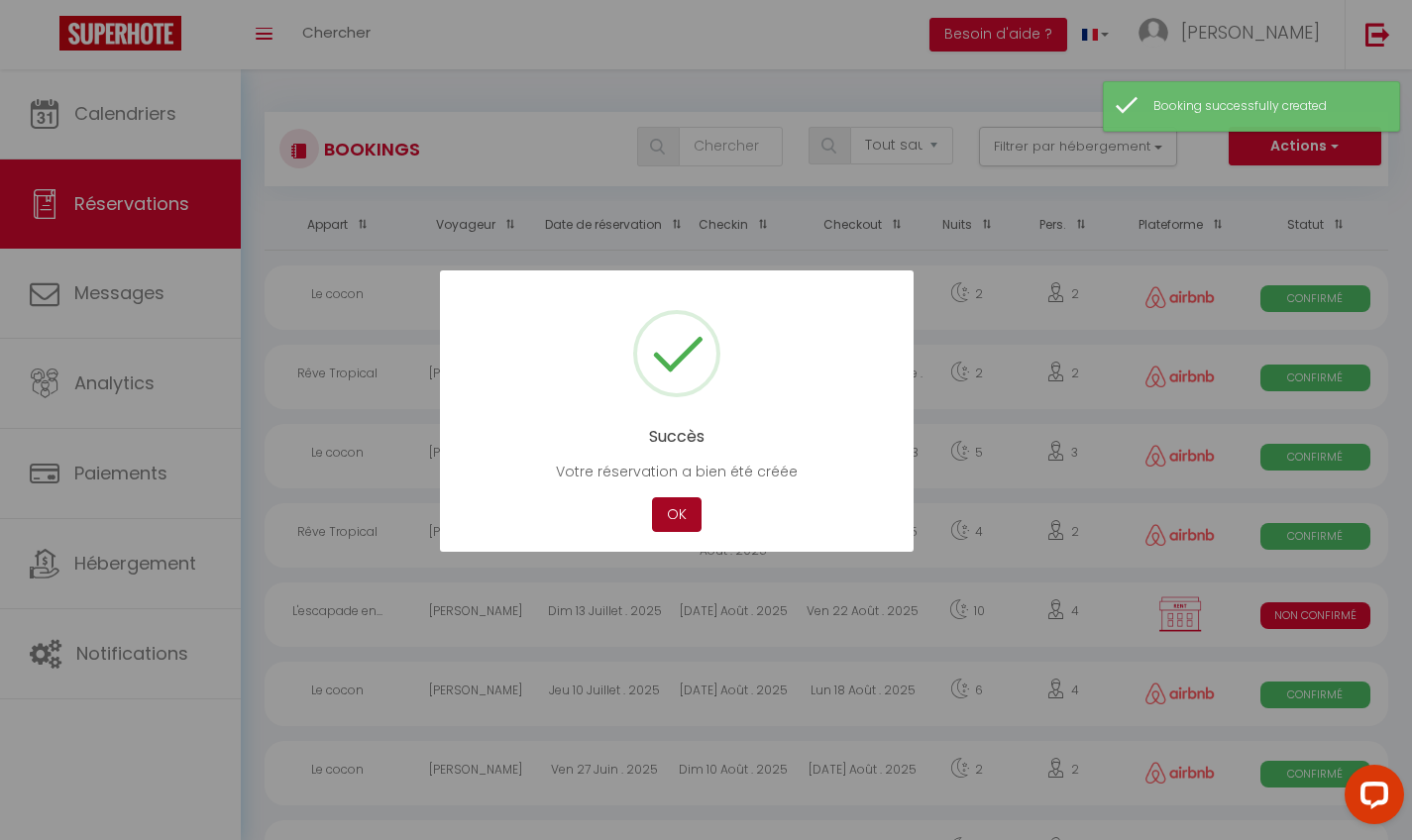 click on "OK" at bounding box center [677, 514] 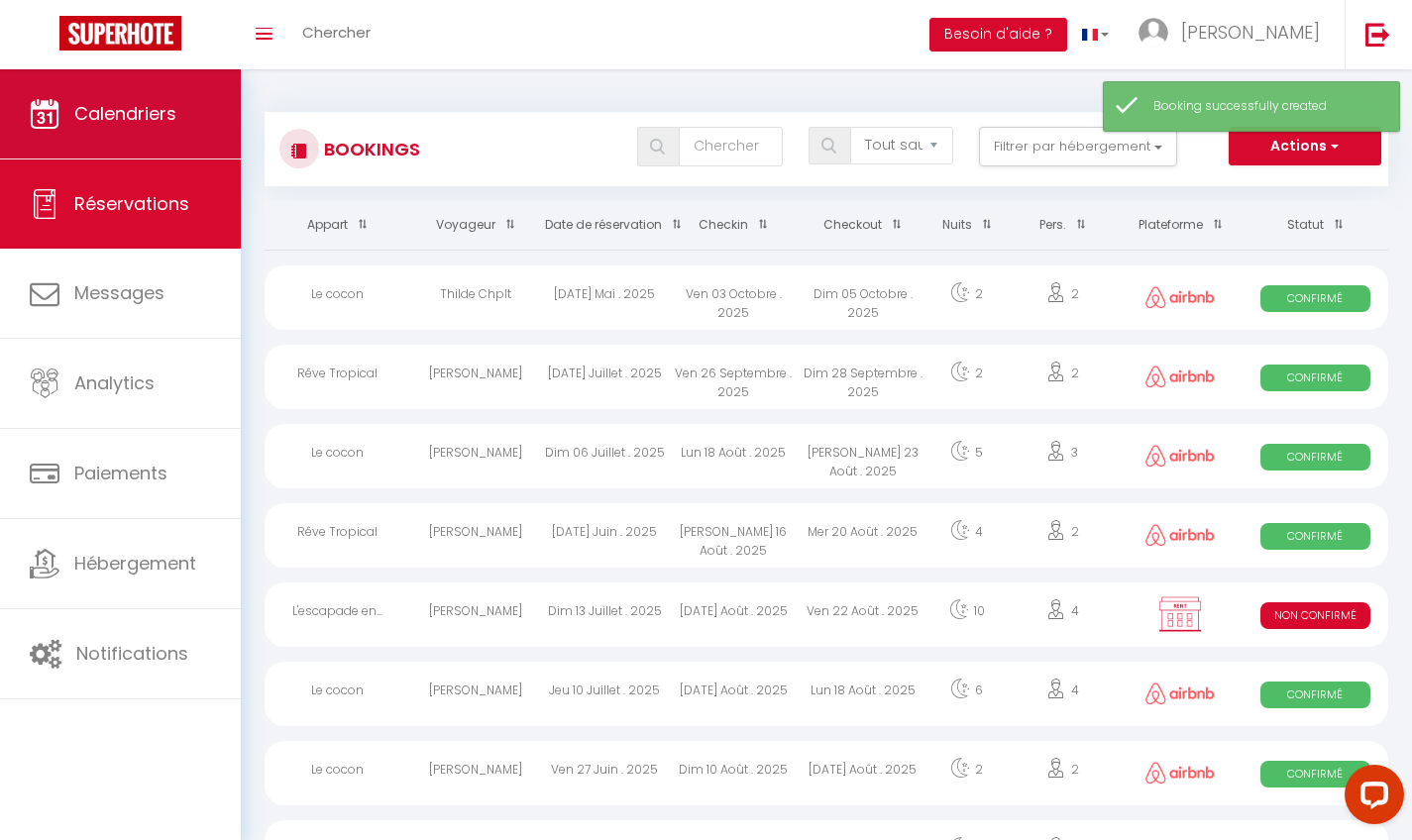 click on "Calendriers" at bounding box center [125, 113] 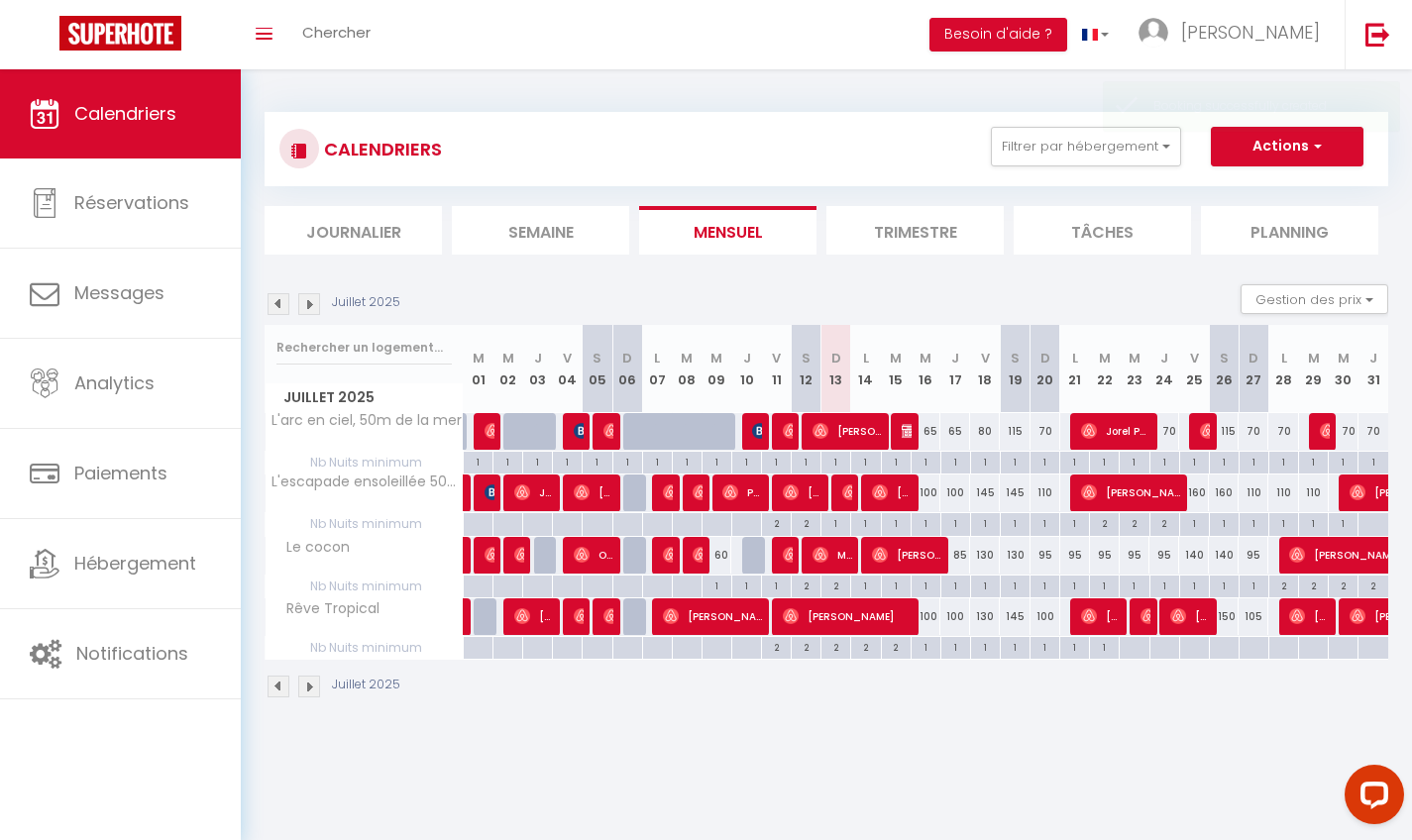 click at bounding box center (309, 304) 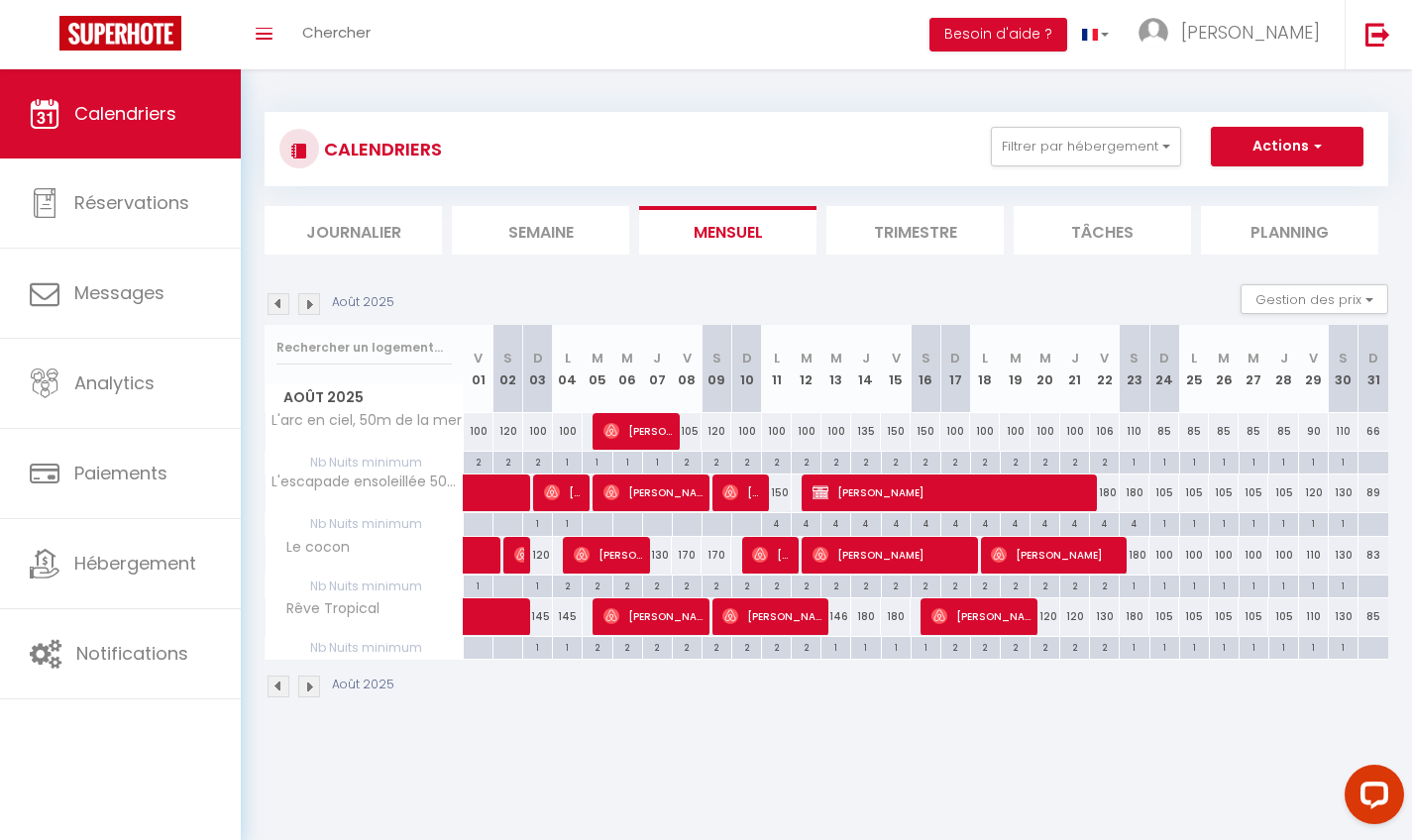 click on "4" at bounding box center [776, 522] 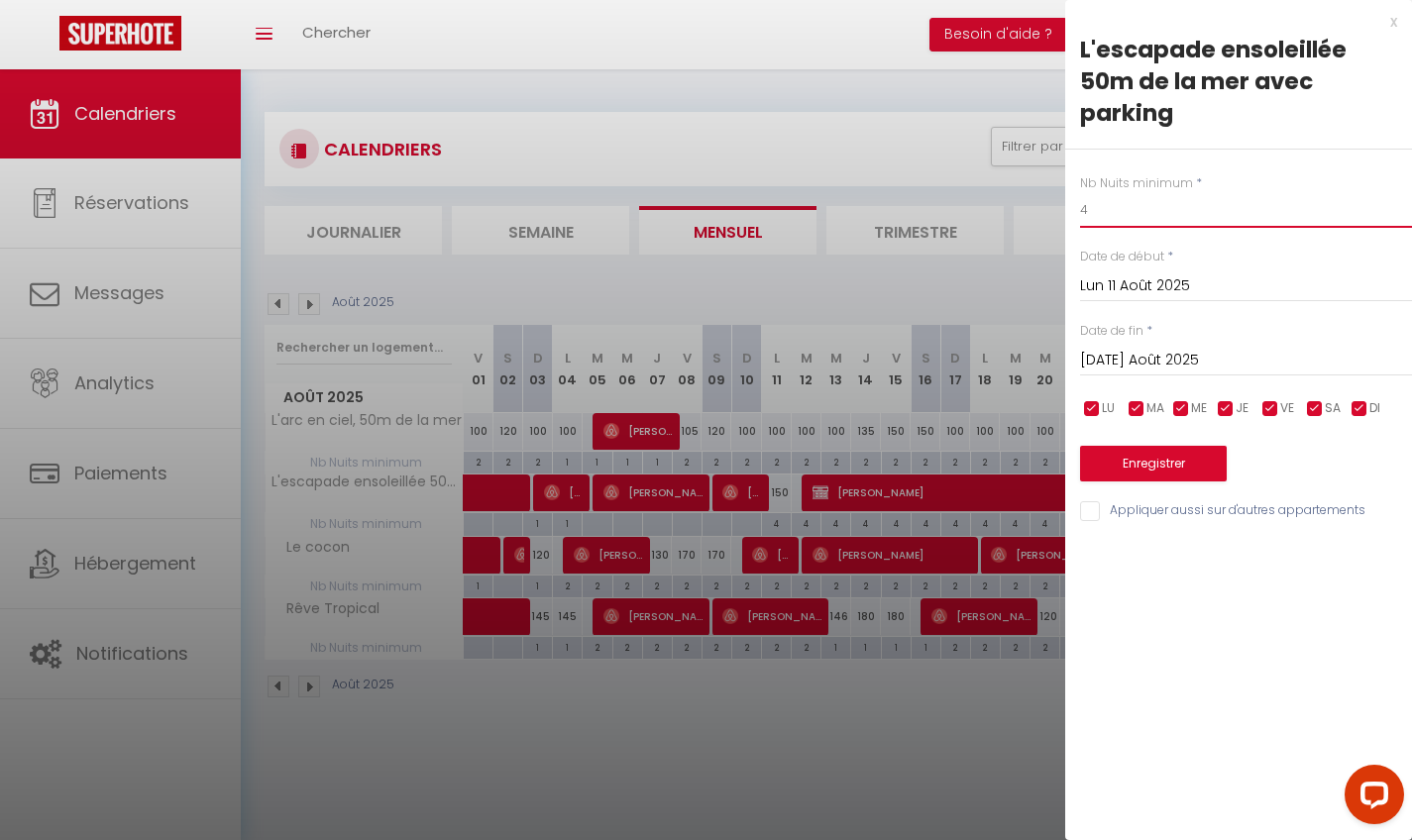 click on "4" at bounding box center (1246, 210) 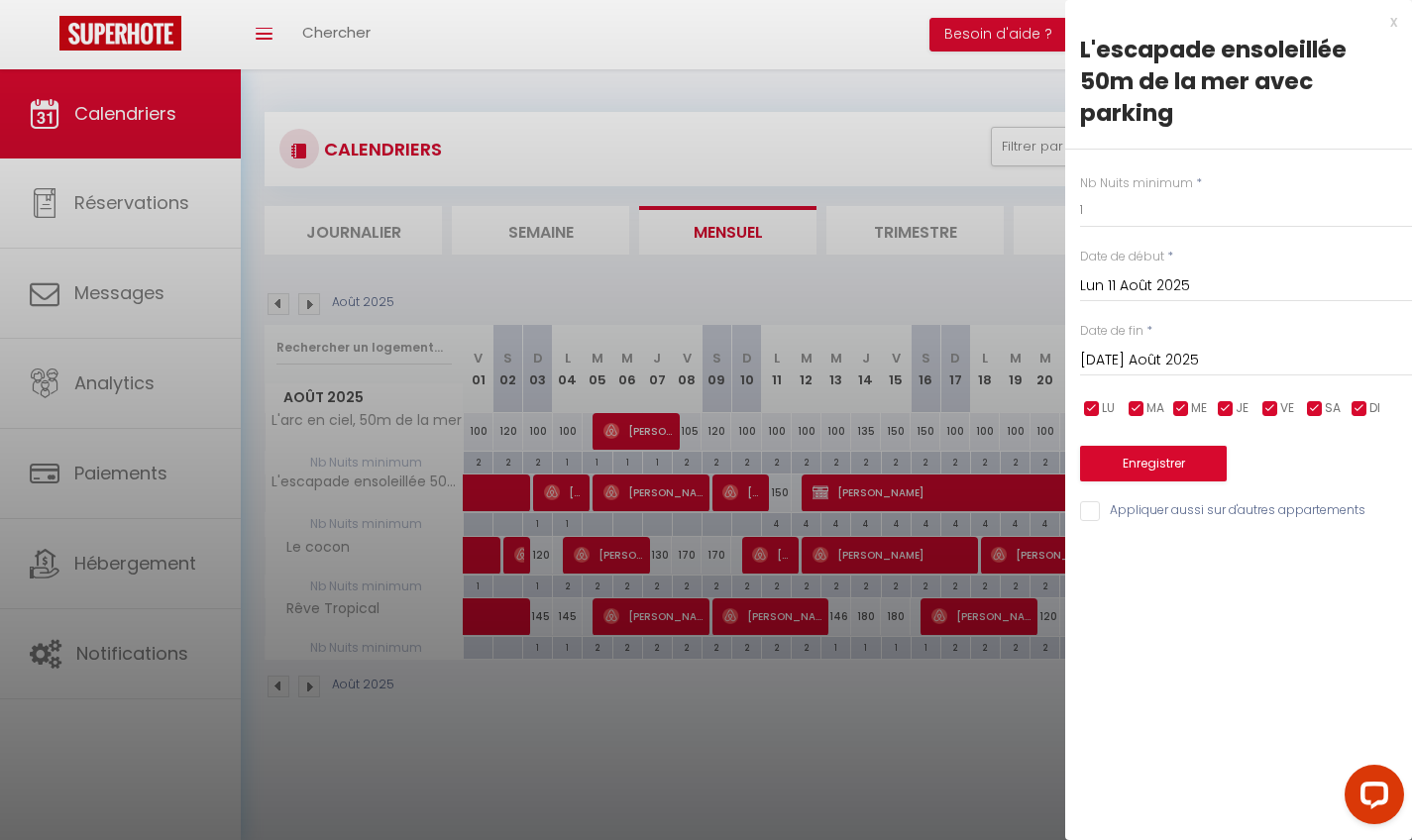 click on "Enregistrer" at bounding box center (1153, 464) 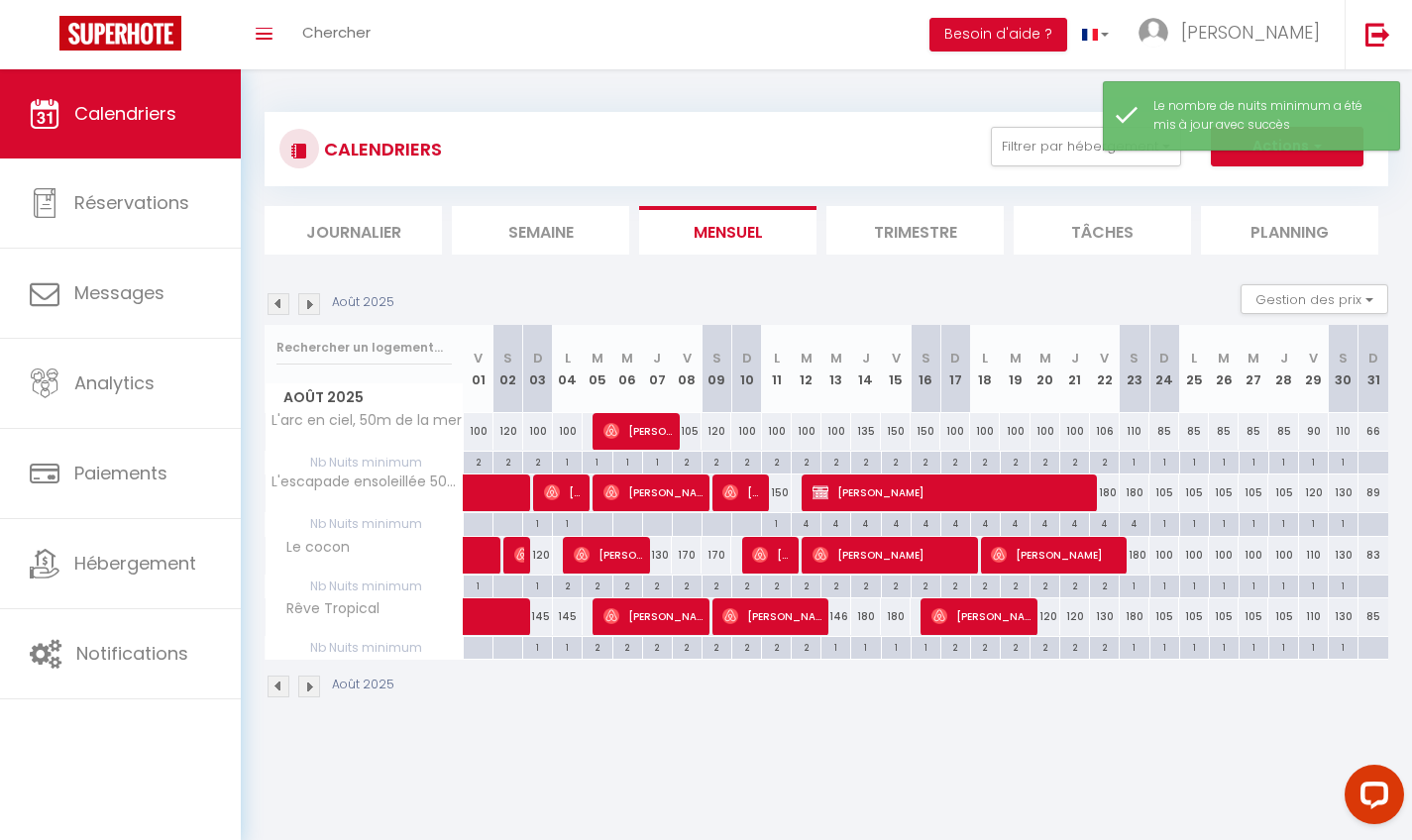 click on "4" at bounding box center [1104, 522] 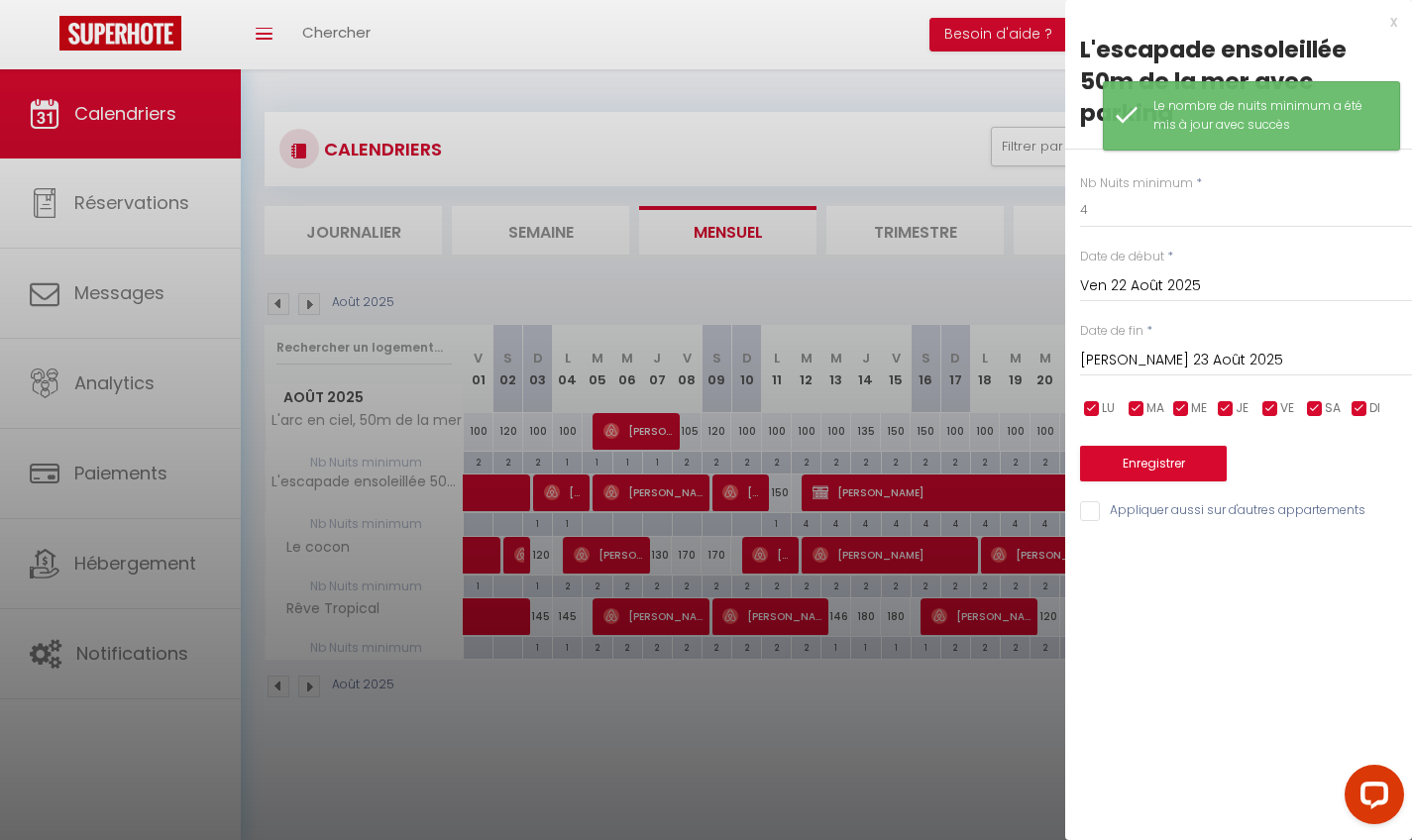 click on "[PERSON_NAME] 23 Août 2025" at bounding box center [1246, 361] 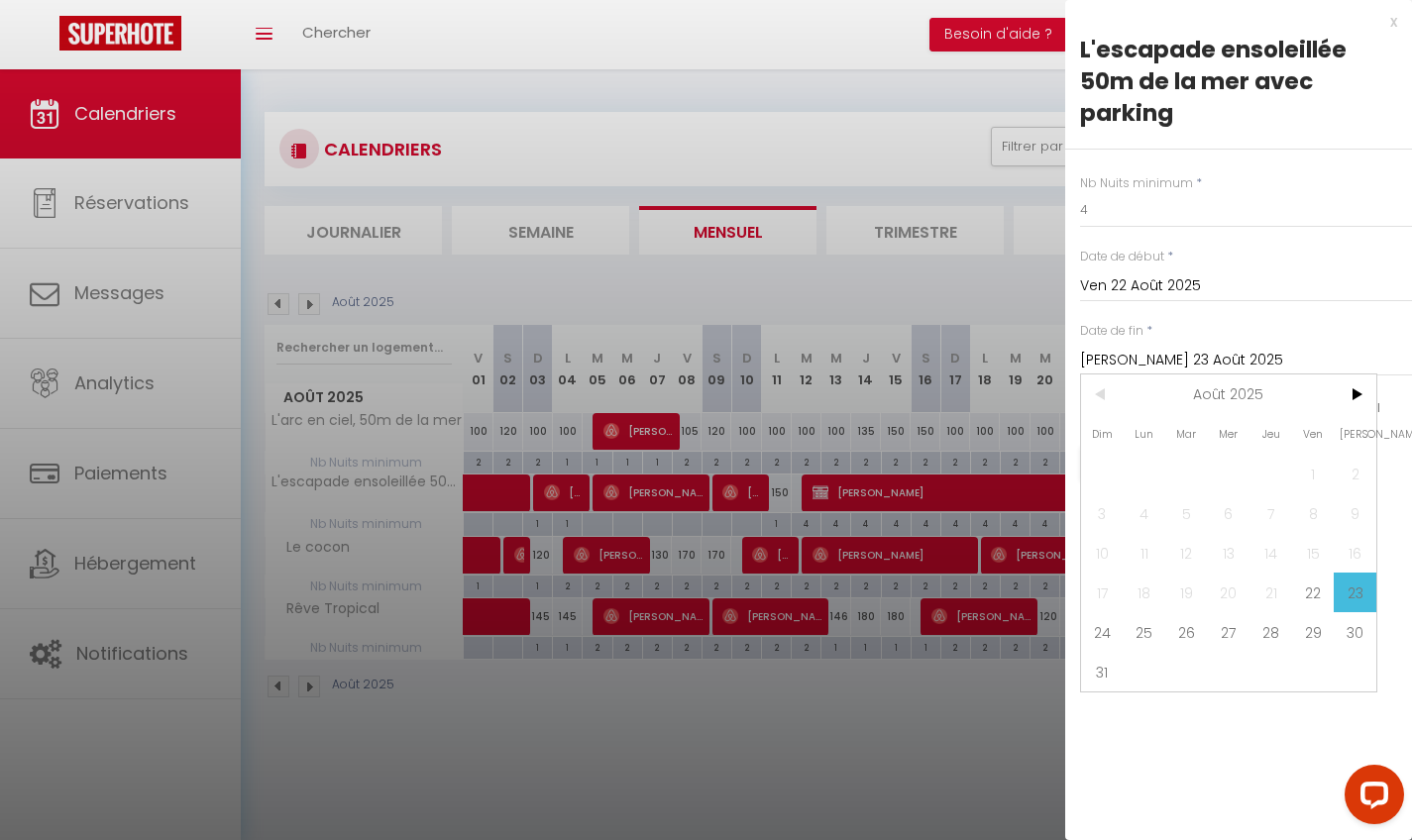 click on "23" at bounding box center [1355, 592] 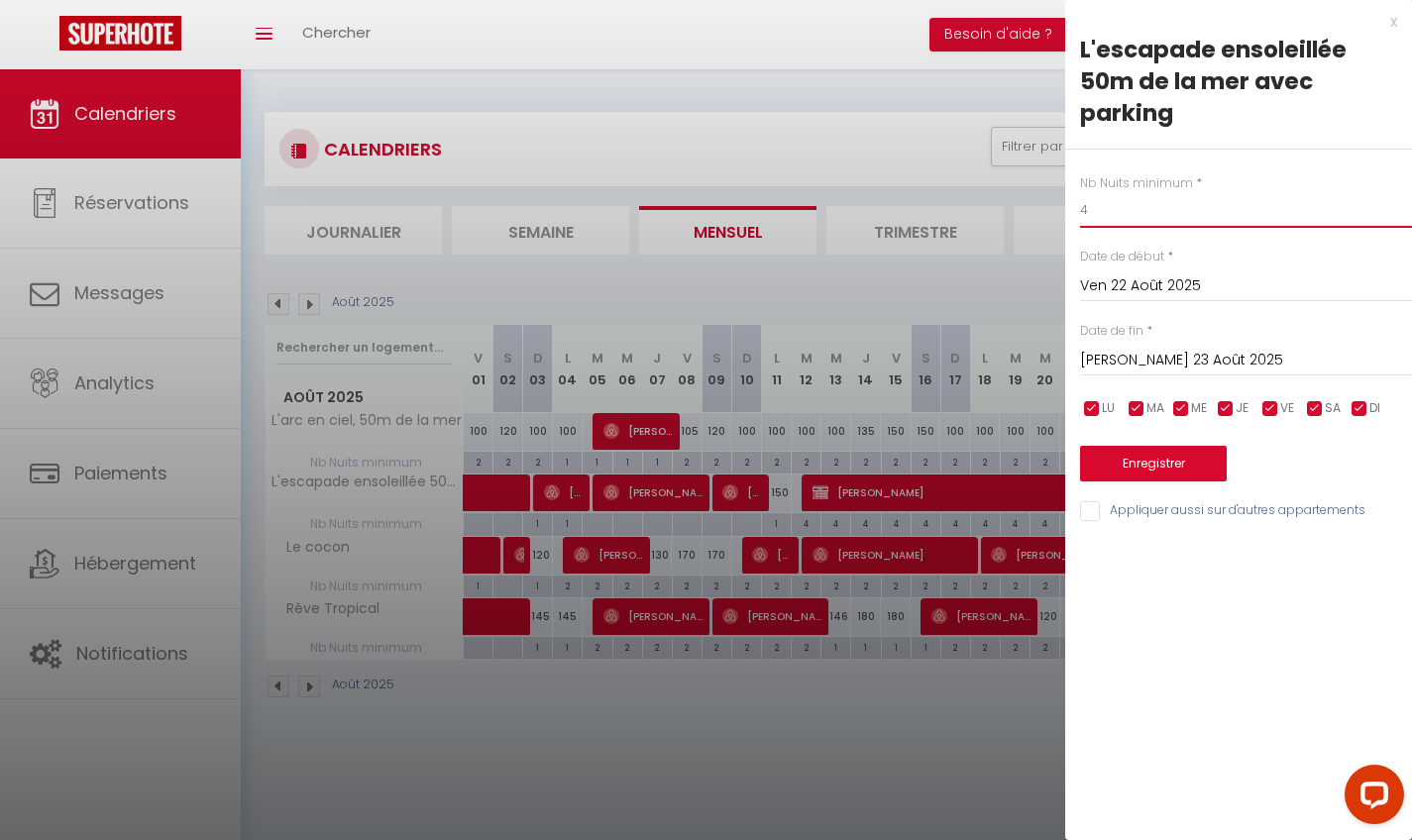 click on "4" at bounding box center [1246, 210] 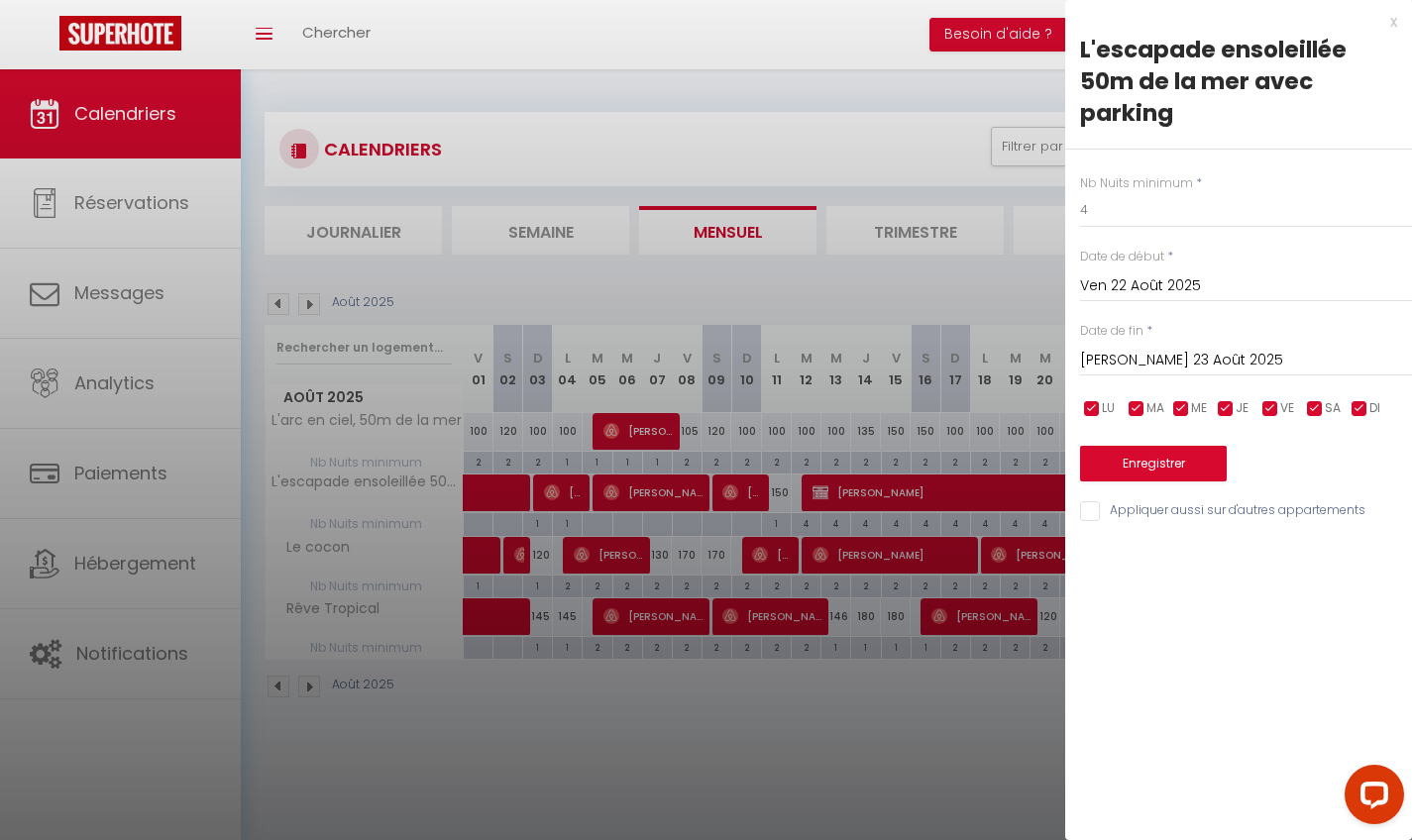 click on "[PERSON_NAME] 23 Août 2025" at bounding box center [1246, 361] 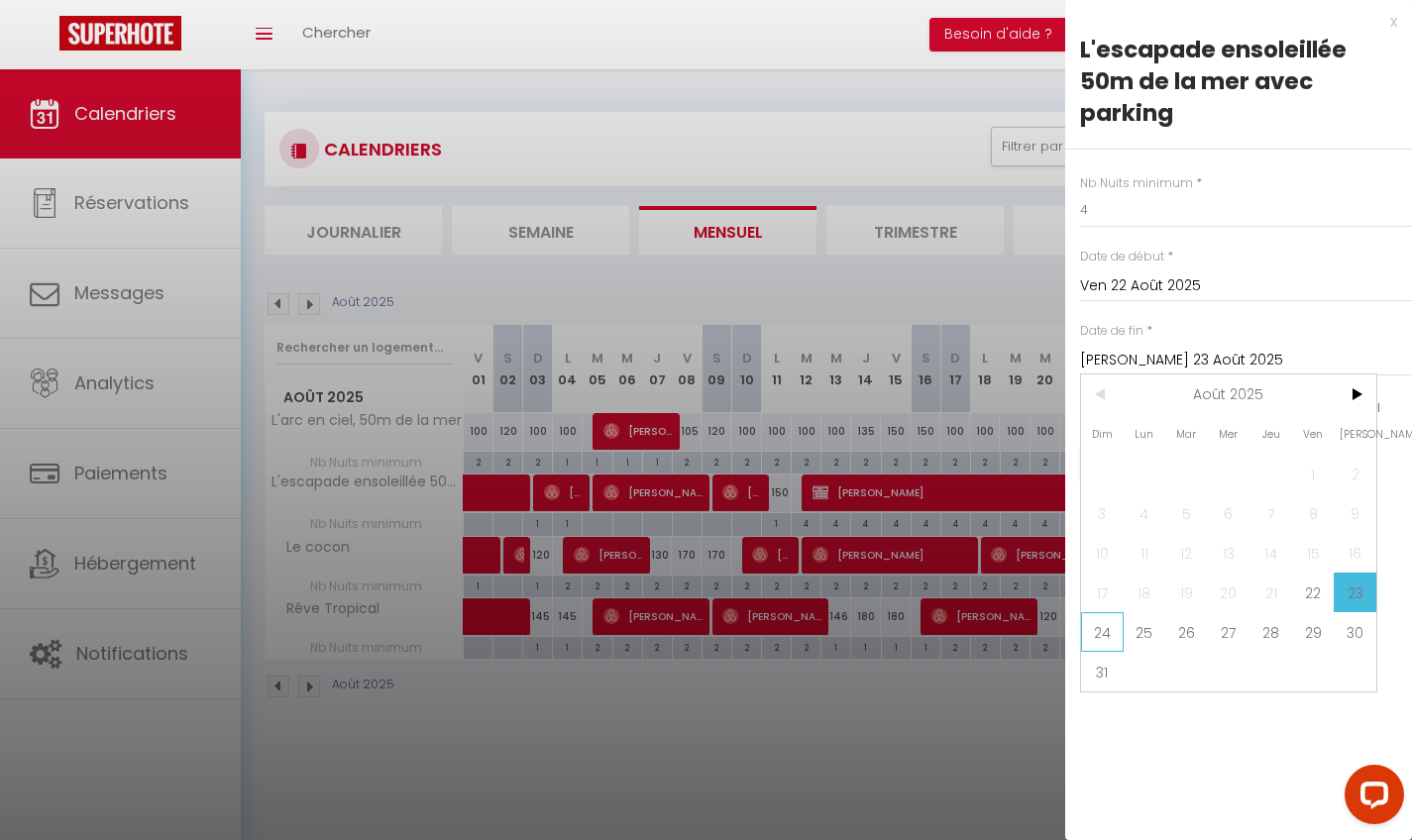 click on "24" at bounding box center [1102, 632] 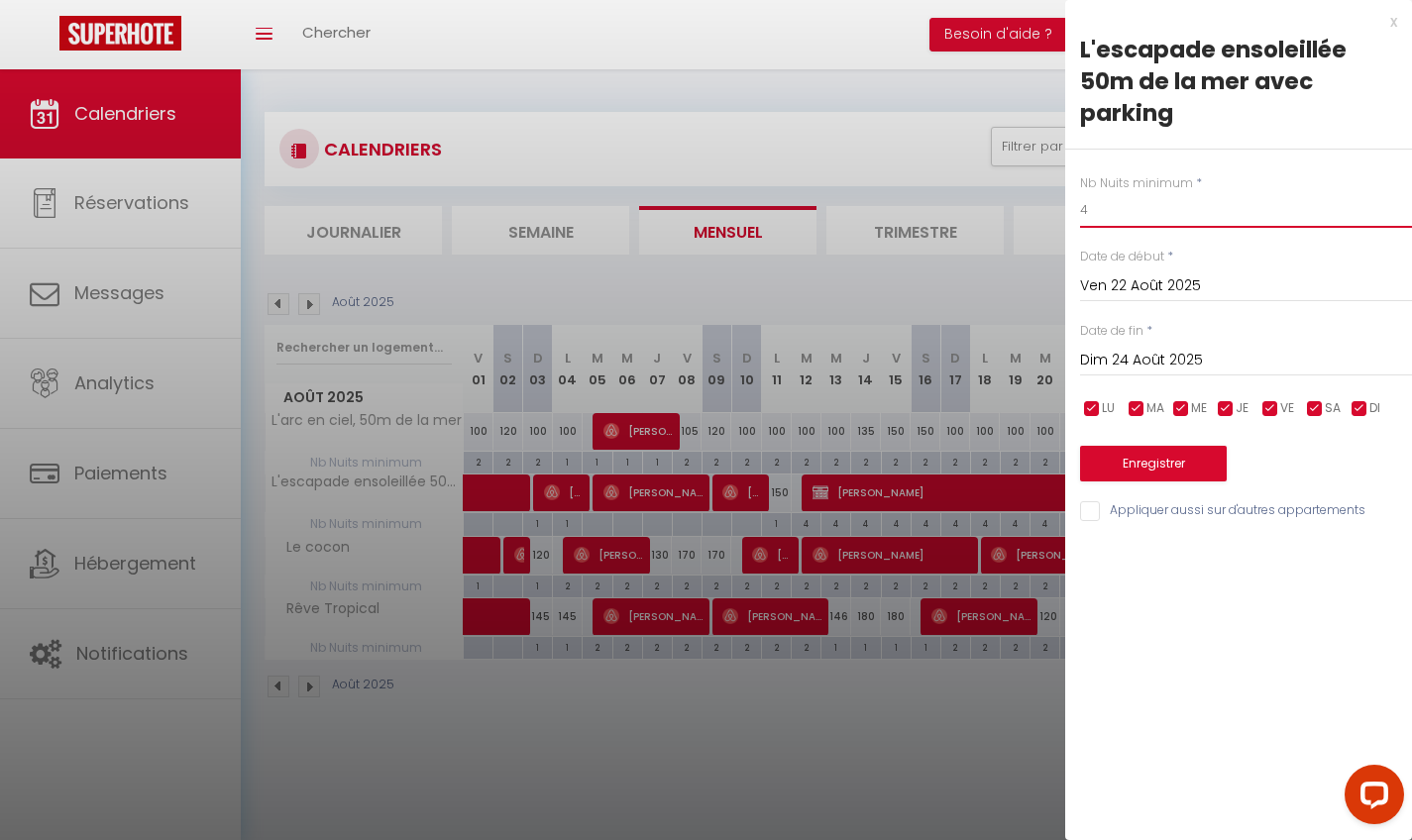 click on "4" at bounding box center (1246, 210) 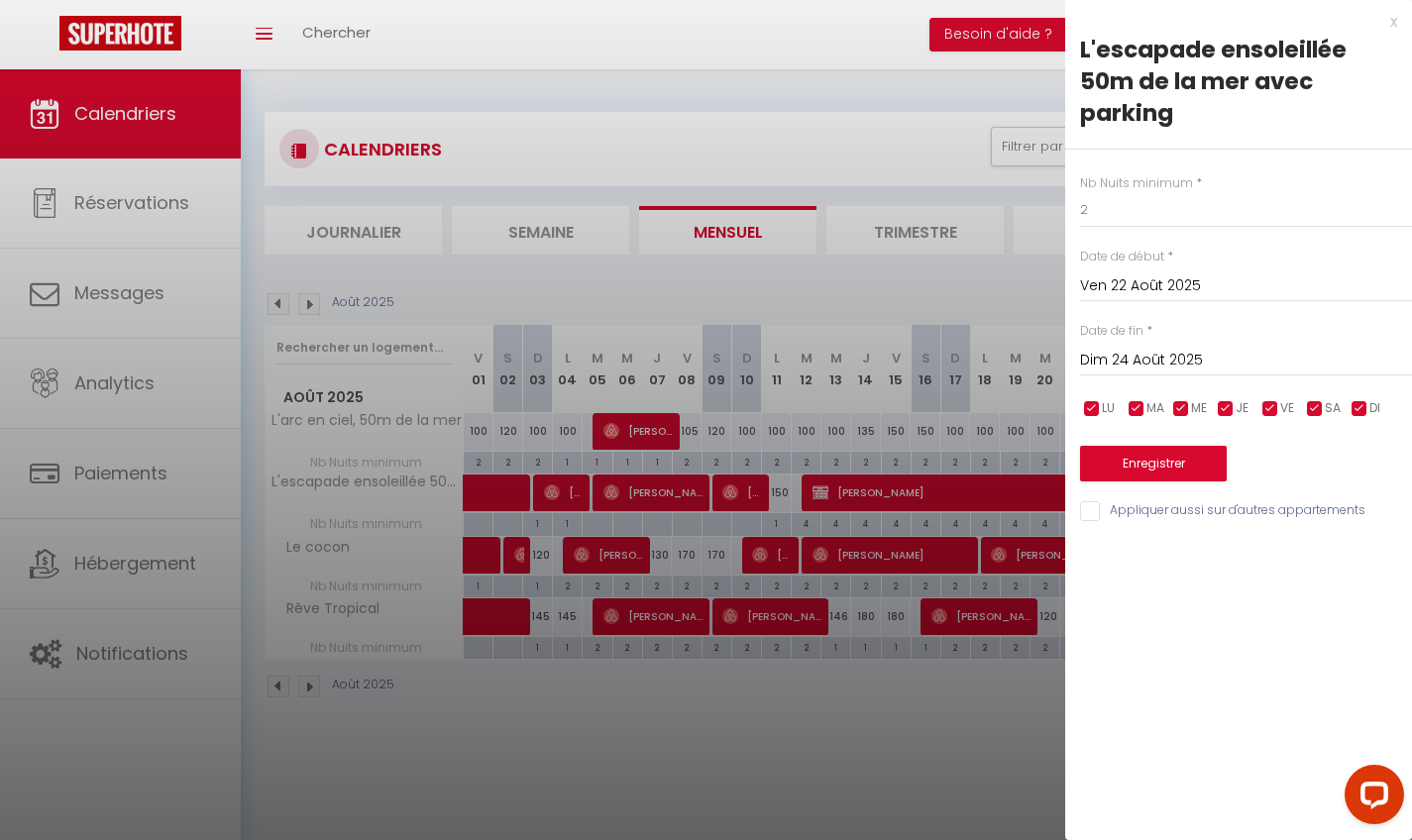 click on "Enregistrer" at bounding box center (1153, 464) 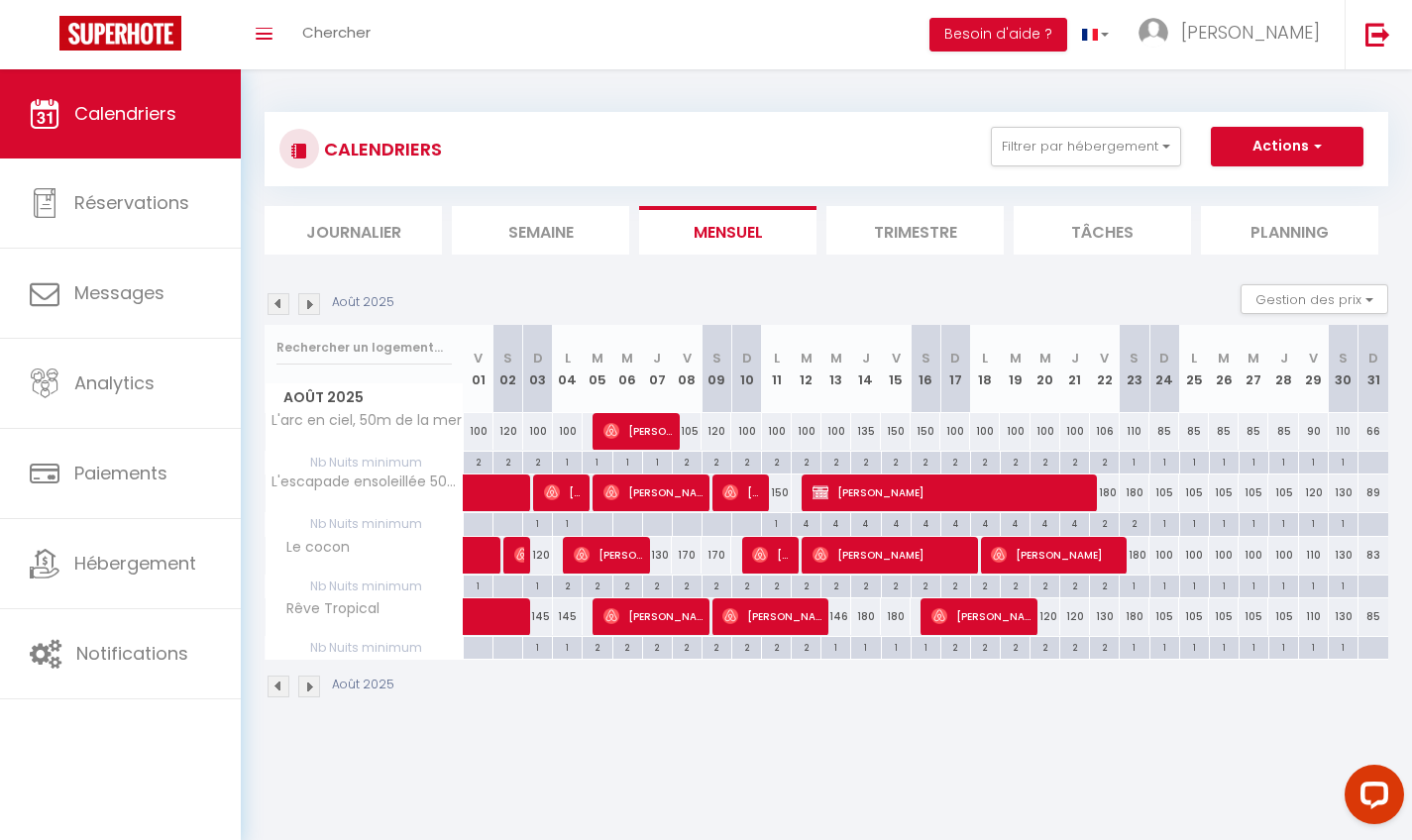 click on "2" at bounding box center [657, 584] 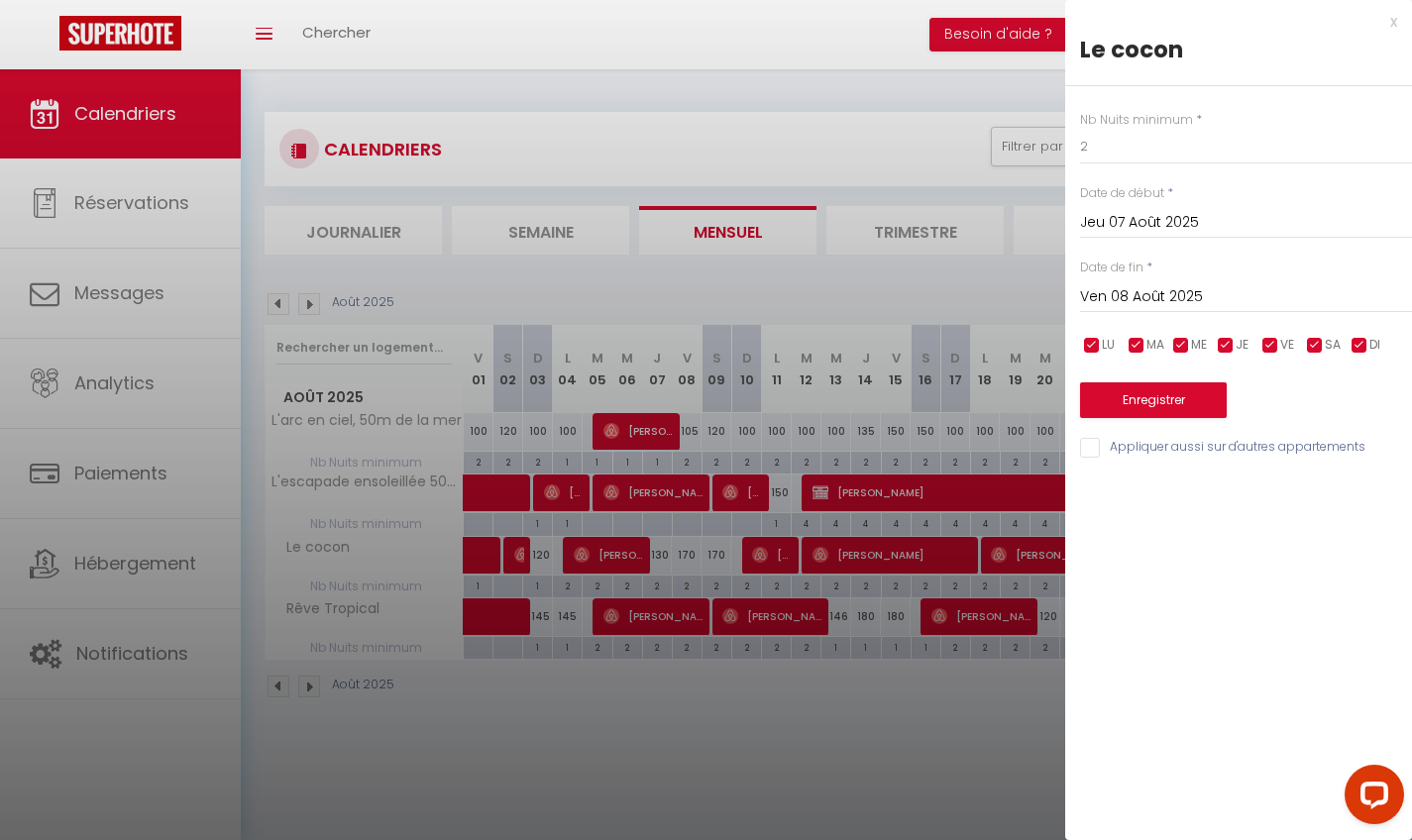 click on "Ven 08 Août 2025" at bounding box center (1246, 297) 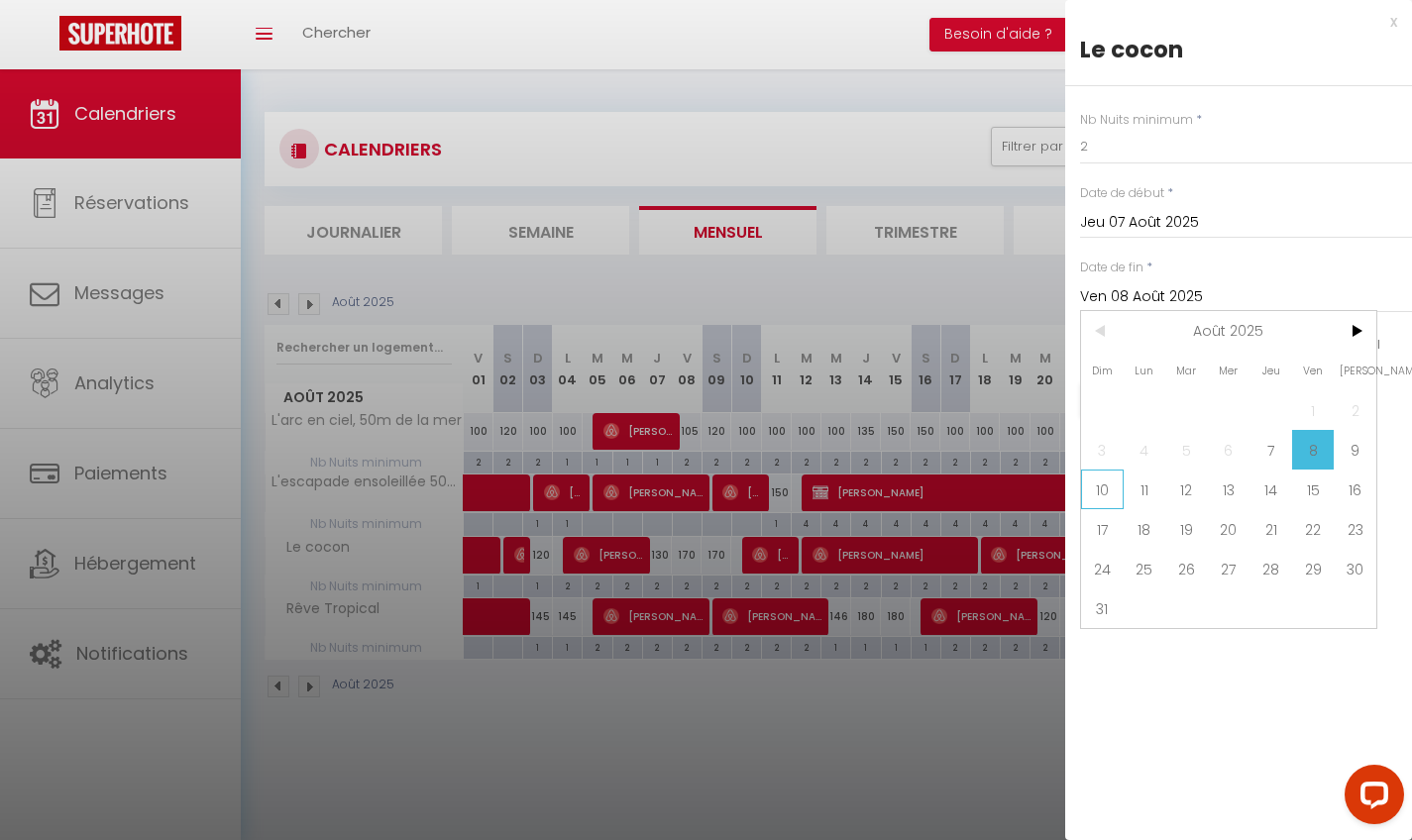 click on "10" at bounding box center [1102, 489] 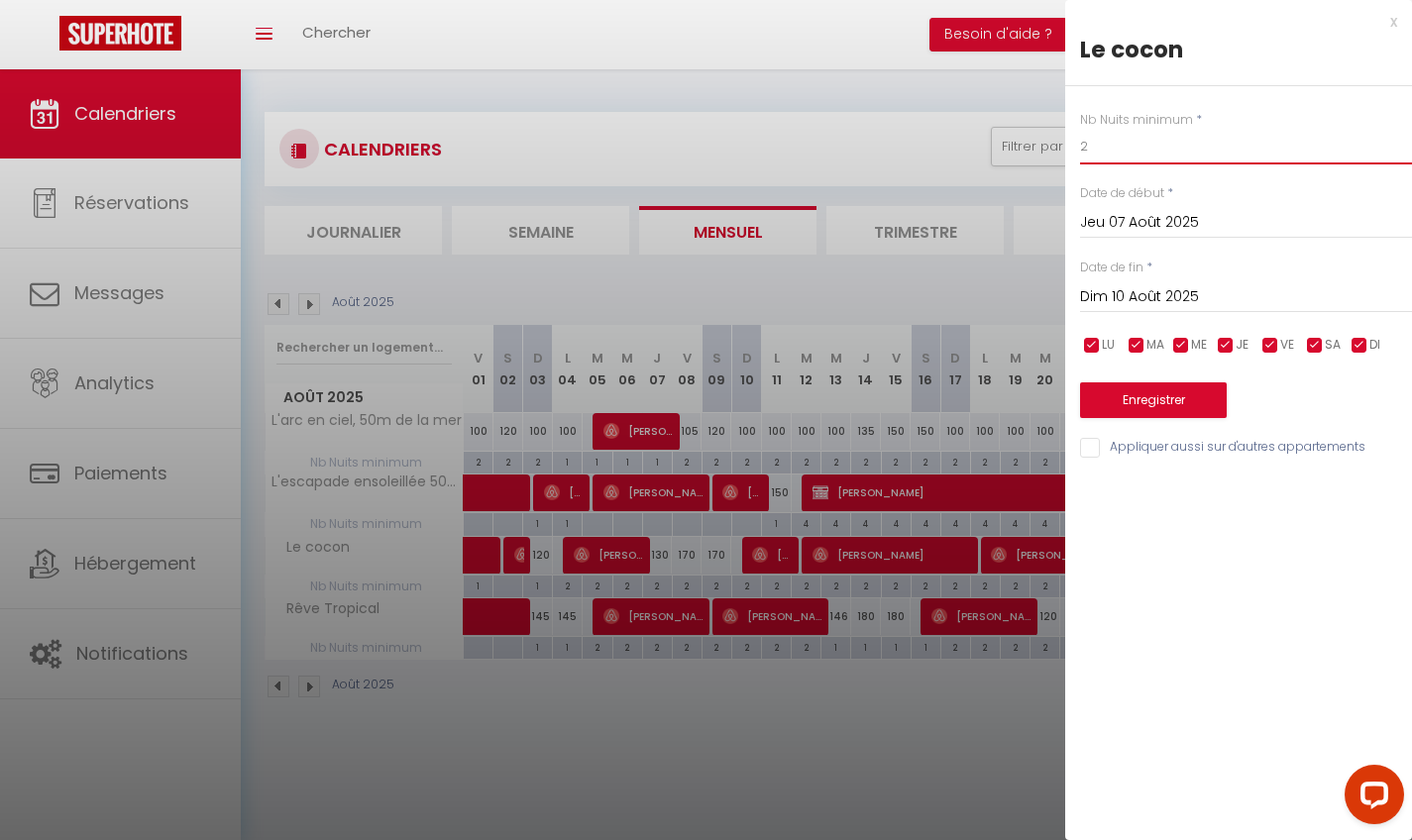 click on "2" at bounding box center [1246, 147] 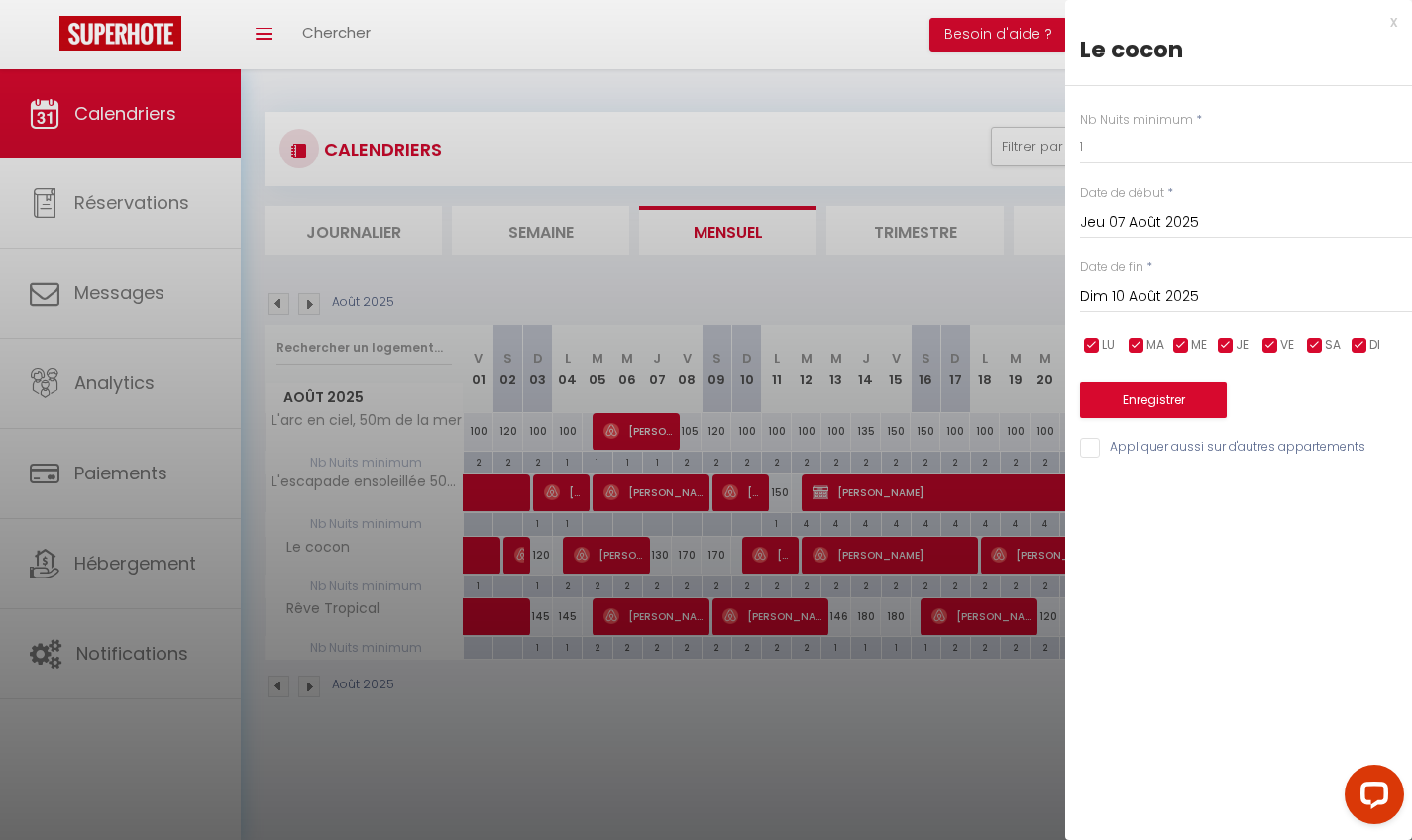 click on "Enregistrer" at bounding box center [1153, 400] 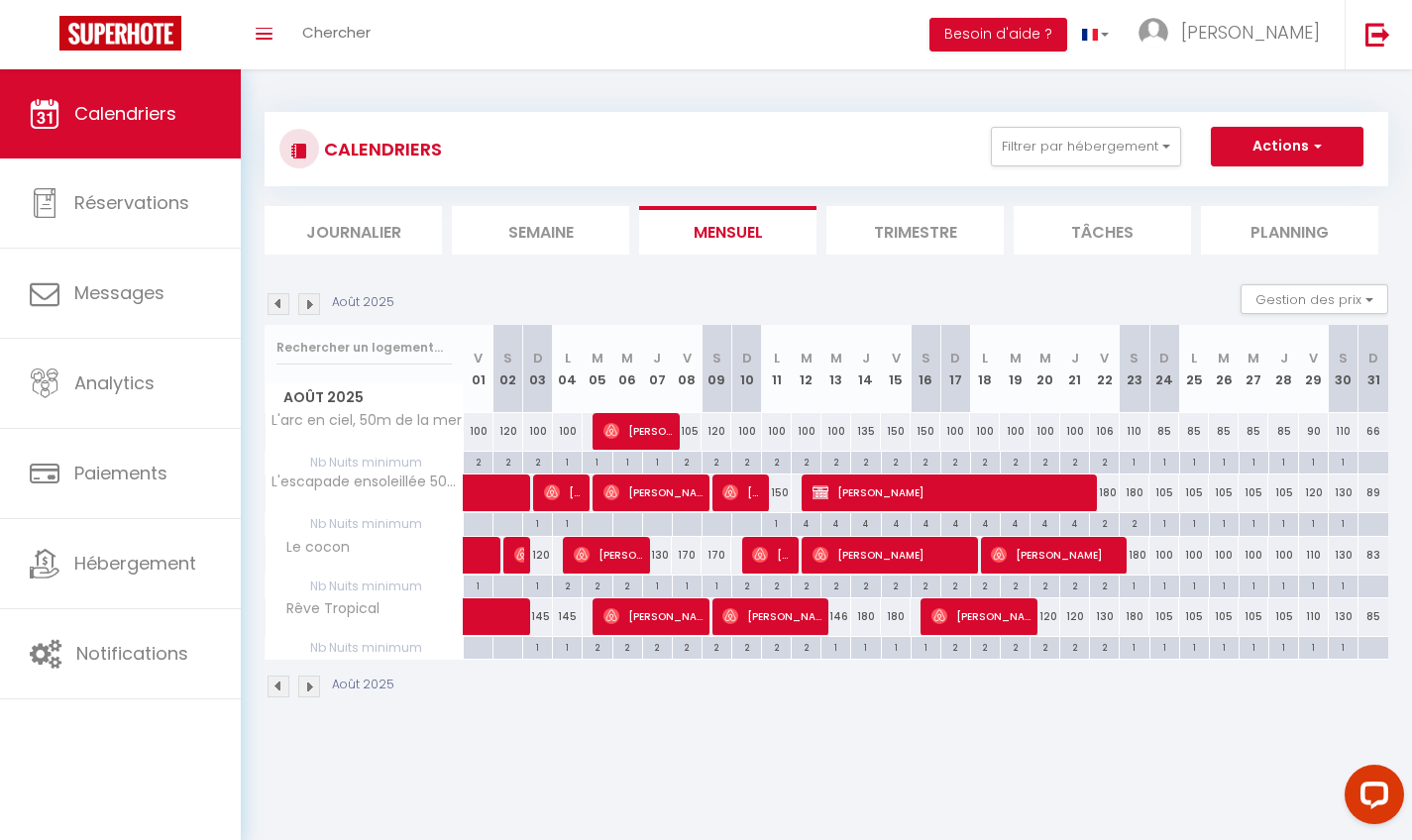 click on "Actions" at bounding box center (1287, 147) 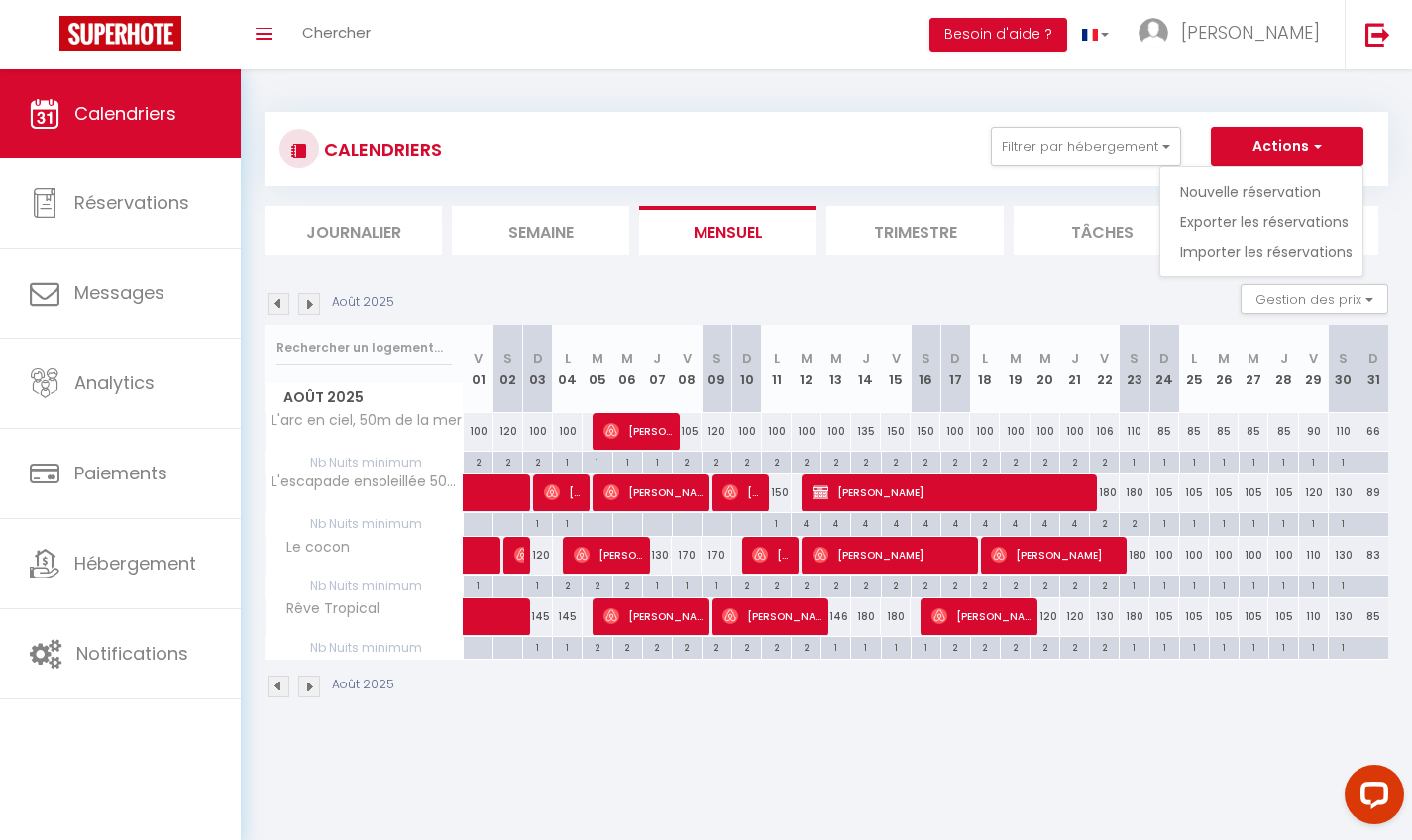 click on "[PERSON_NAME]" at bounding box center (951, 492) 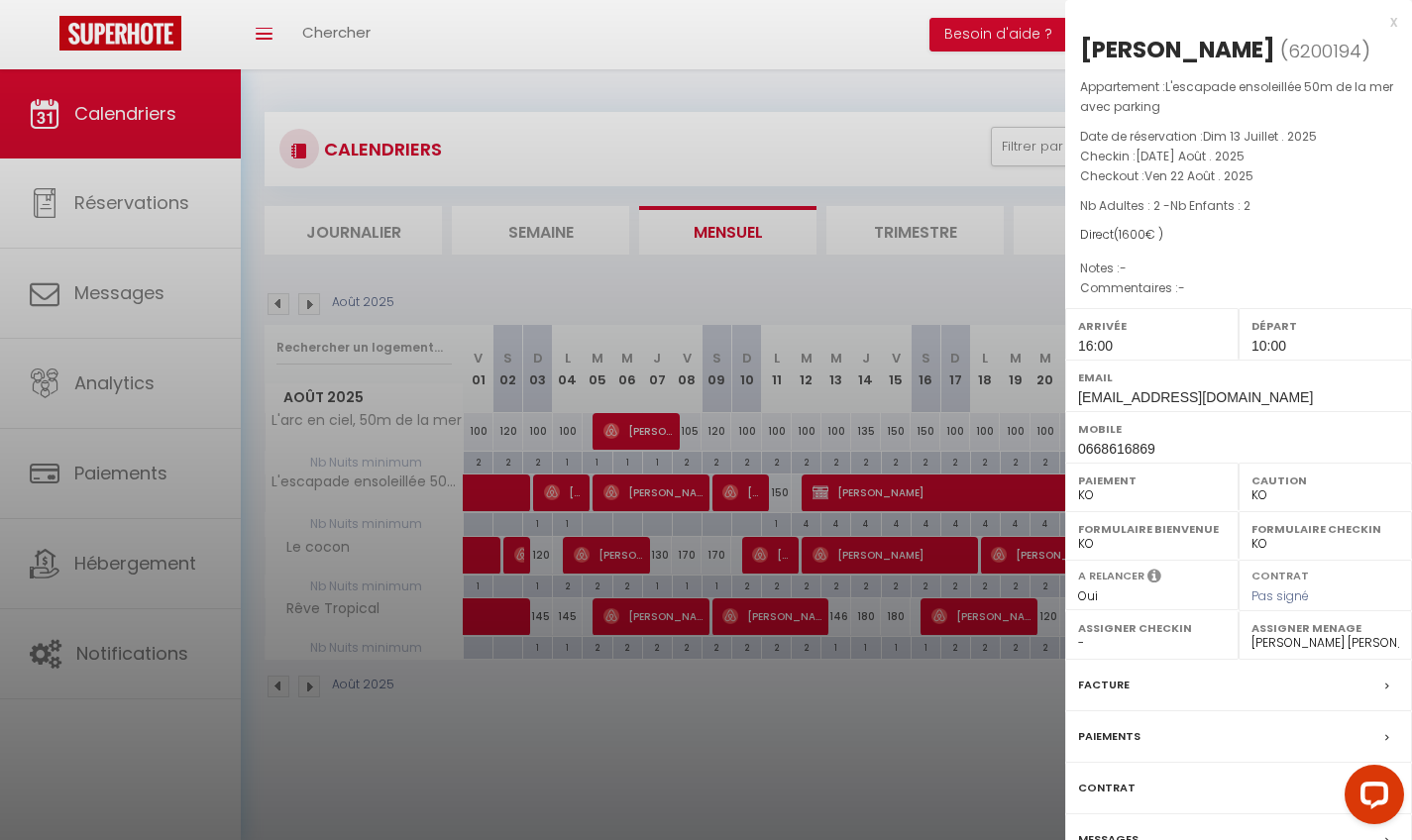 click on "Contrat" at bounding box center [1239, 788] 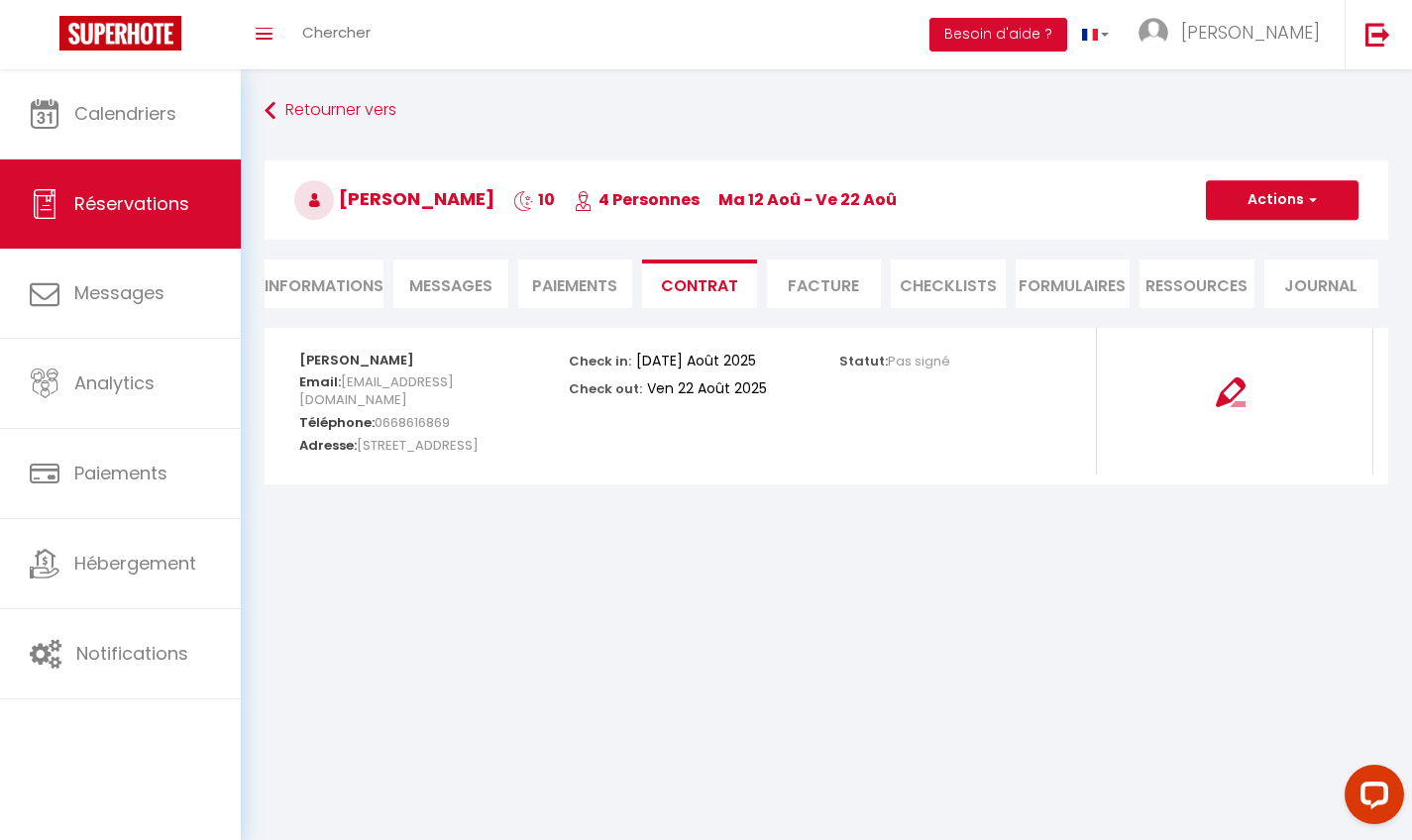 click at bounding box center (1231, 392) 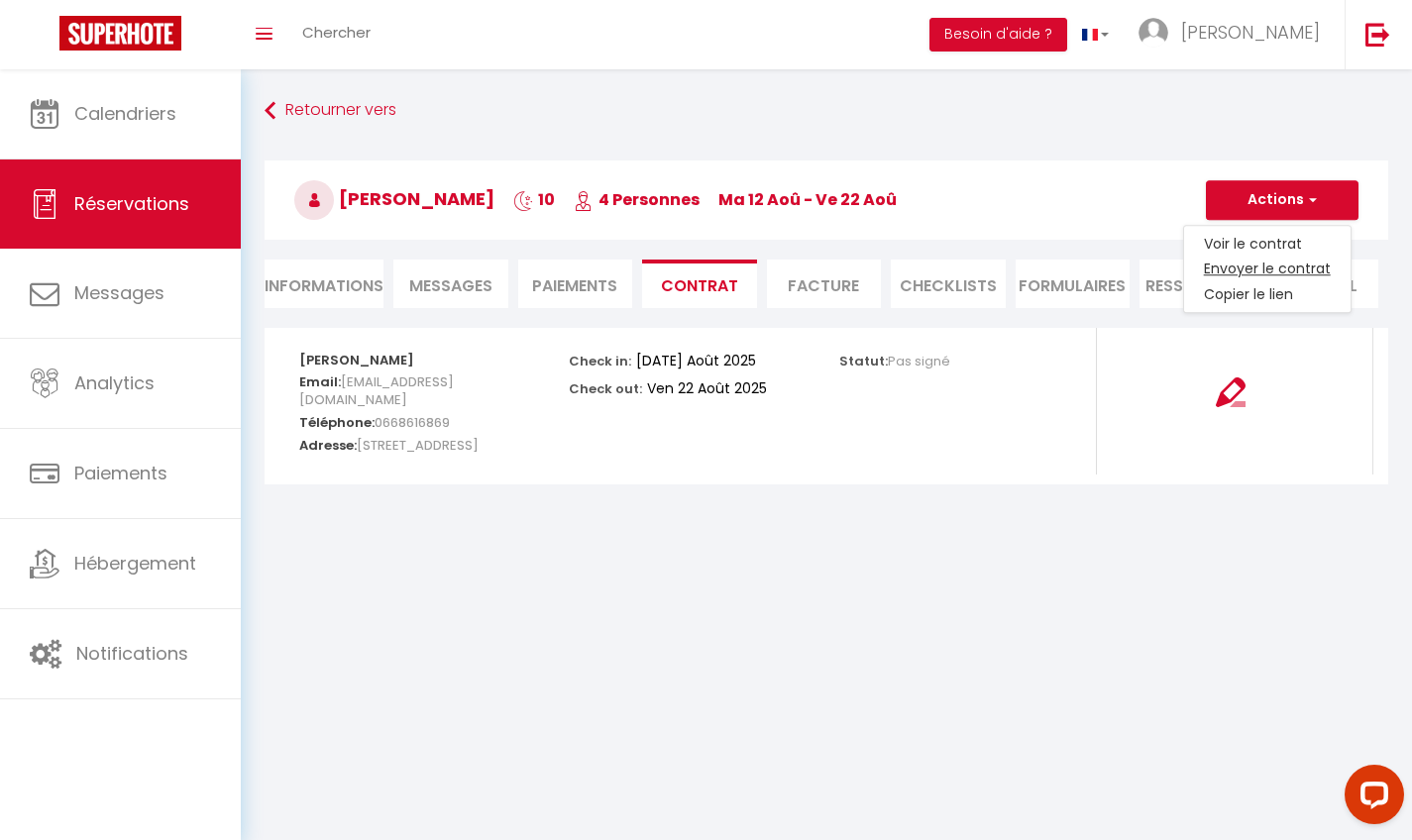 click on "Envoyer le contrat" at bounding box center [1267, 269] 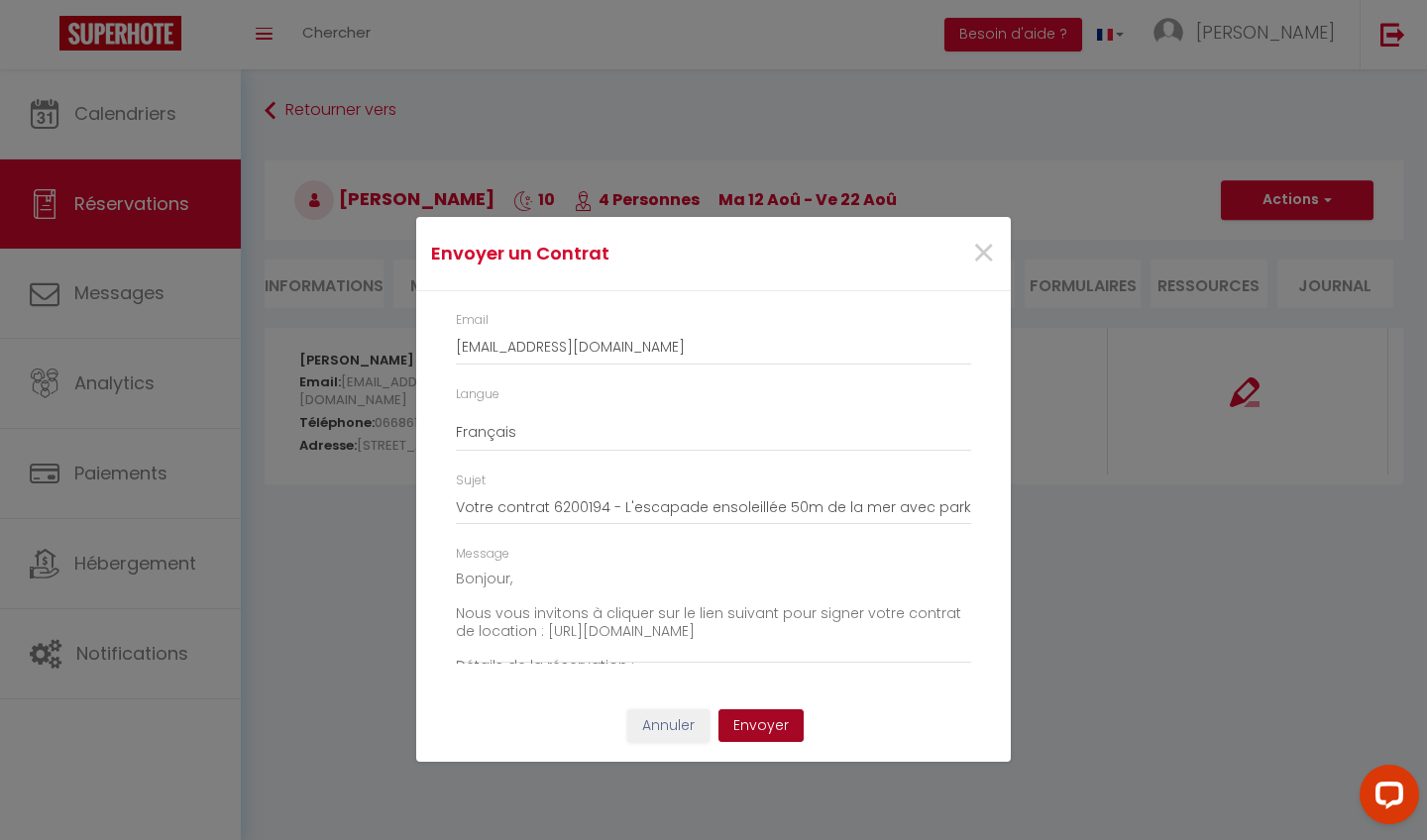 click on "Envoyer" at bounding box center [761, 726] 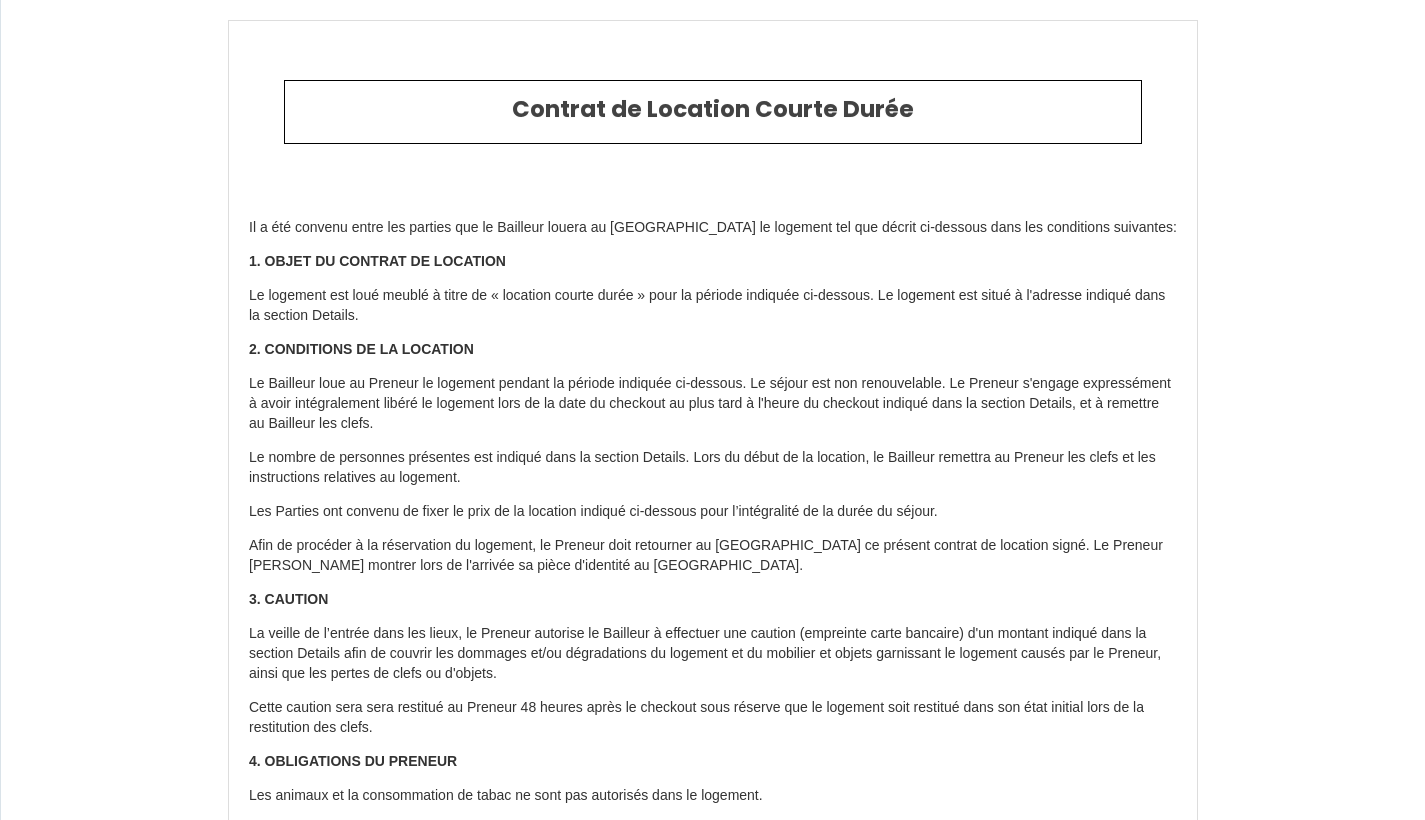 scroll, scrollTop: 3076, scrollLeft: 0, axis: vertical 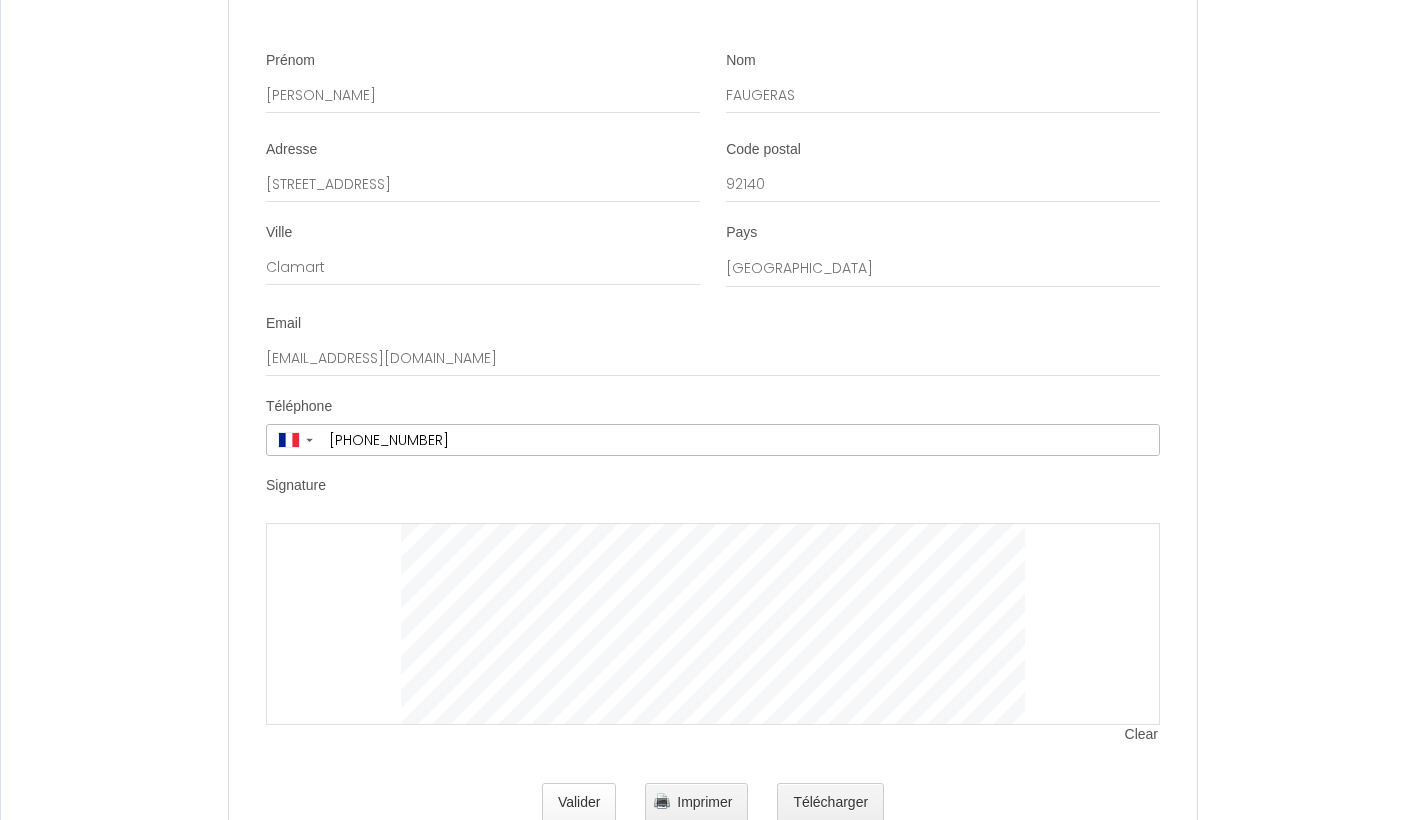 click on "Valider" at bounding box center [579, 803] 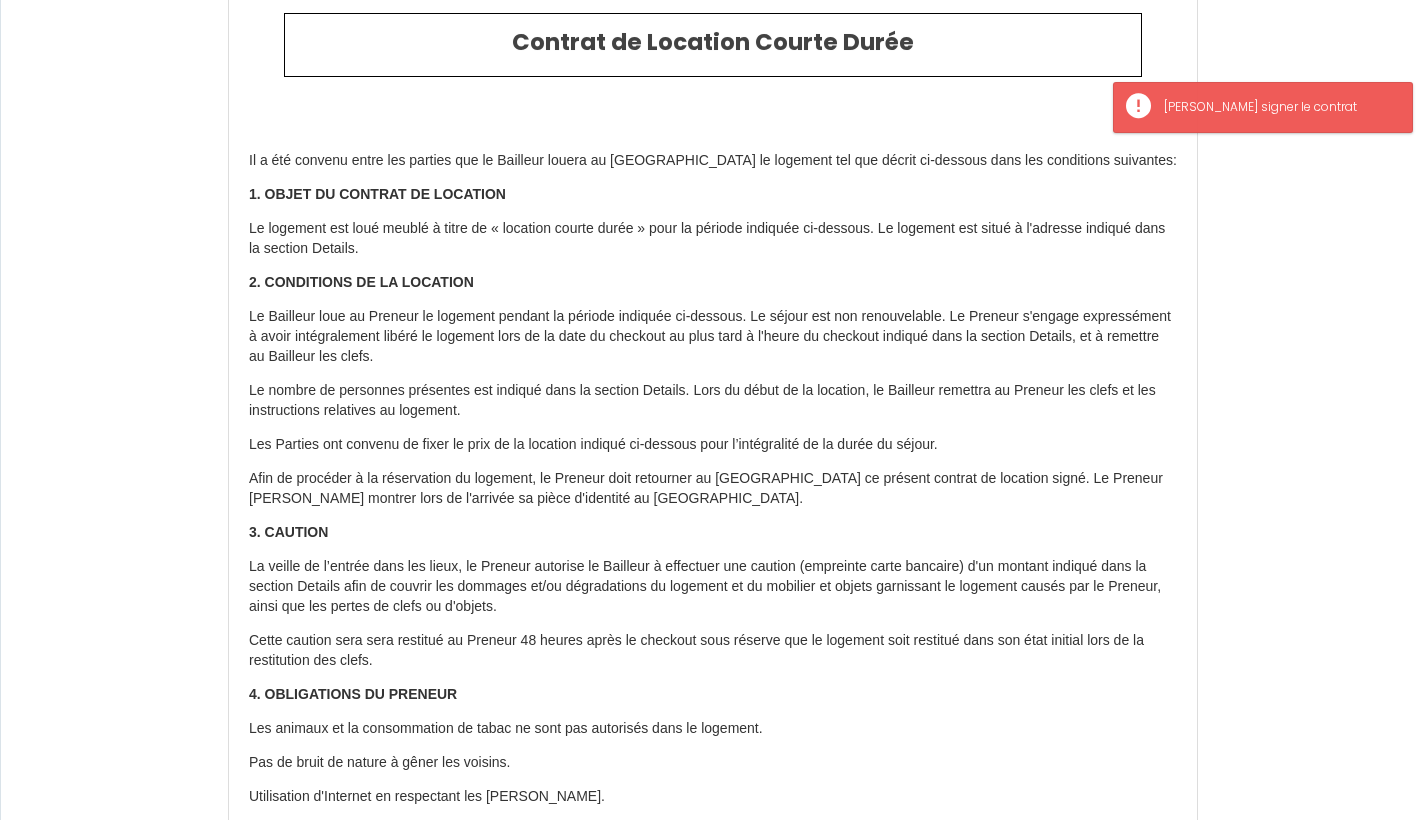 scroll, scrollTop: 0, scrollLeft: 0, axis: both 